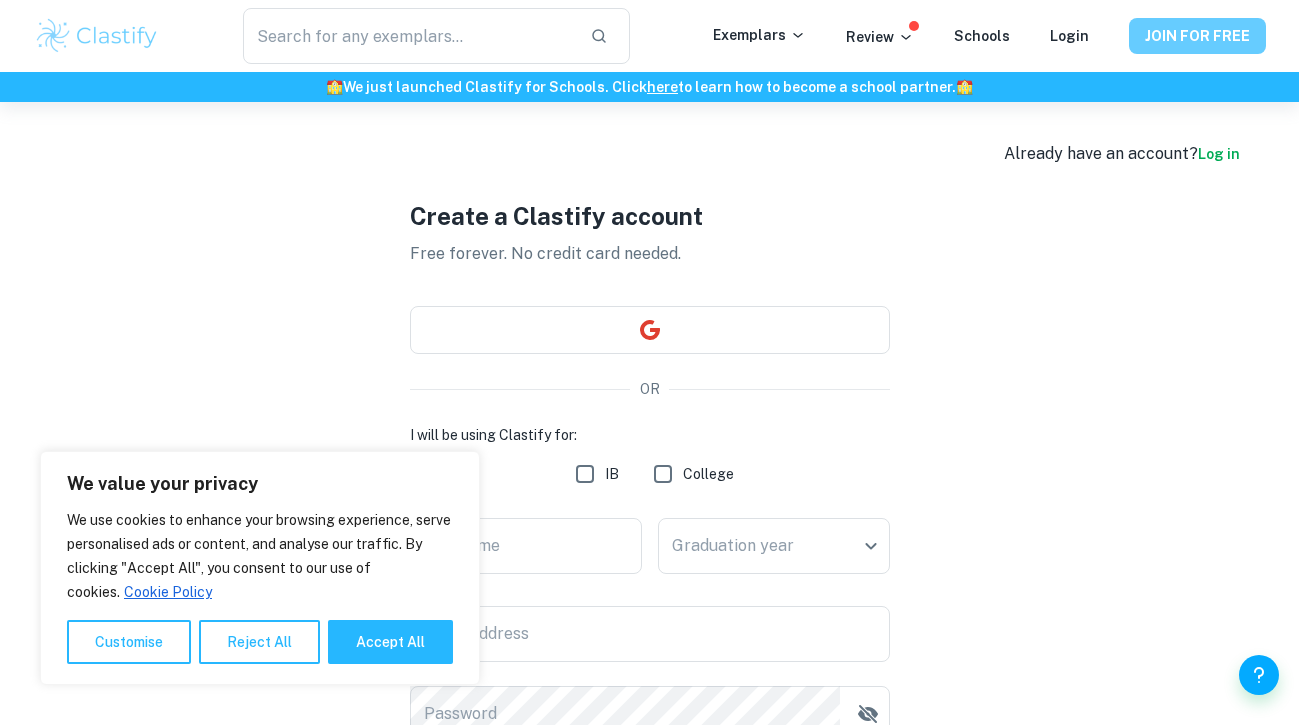 scroll, scrollTop: 0, scrollLeft: 0, axis: both 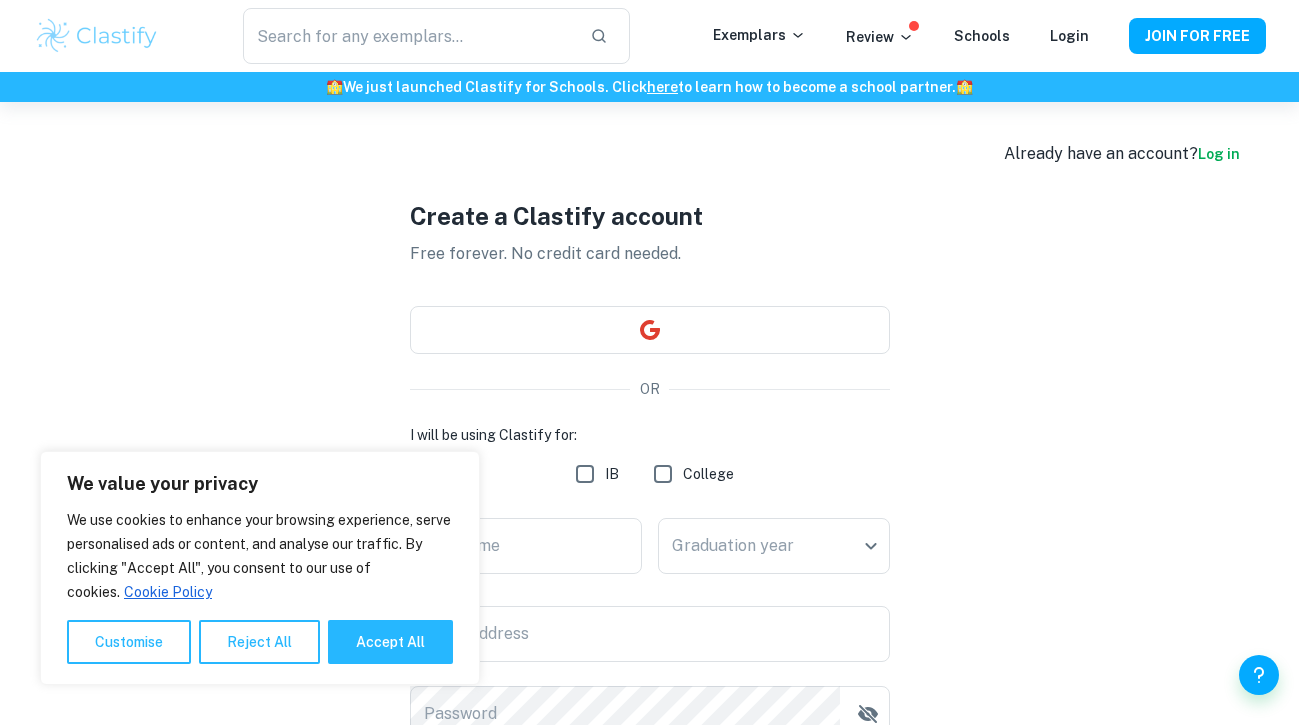 click on "Log in" at bounding box center (1219, 154) 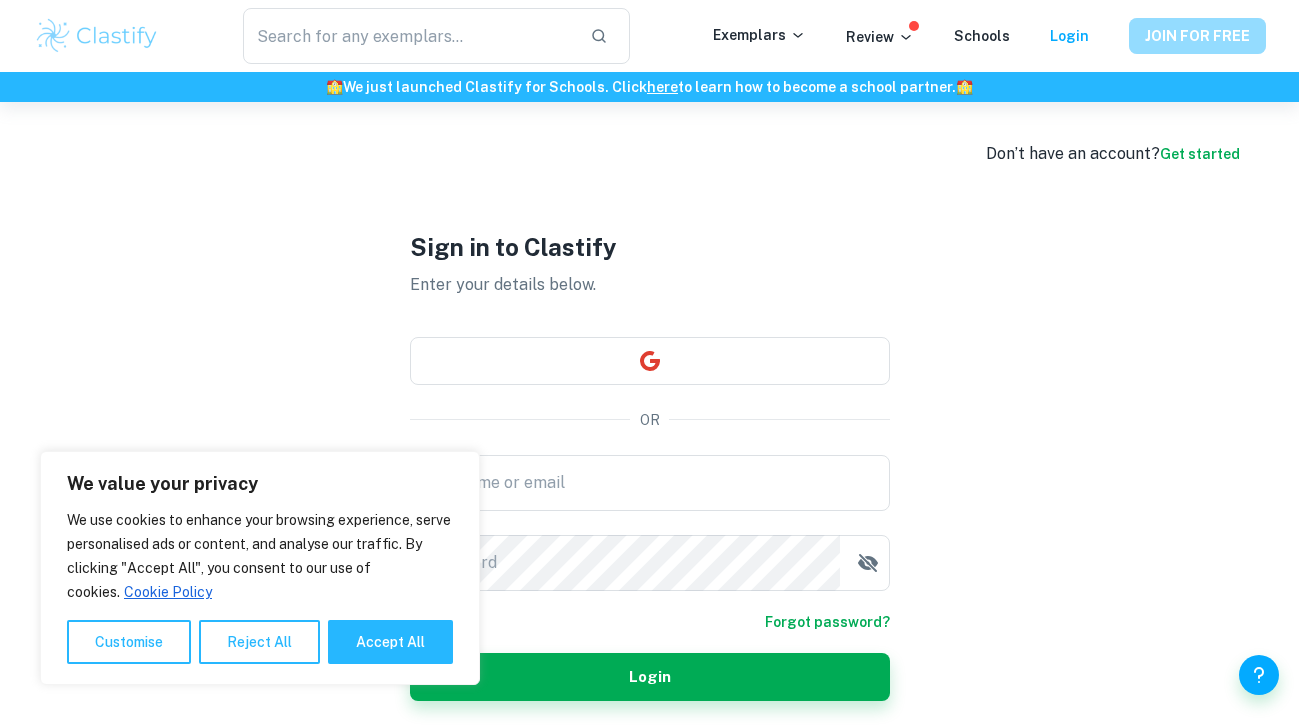 click on "JOIN FOR FREE" at bounding box center (1197, 36) 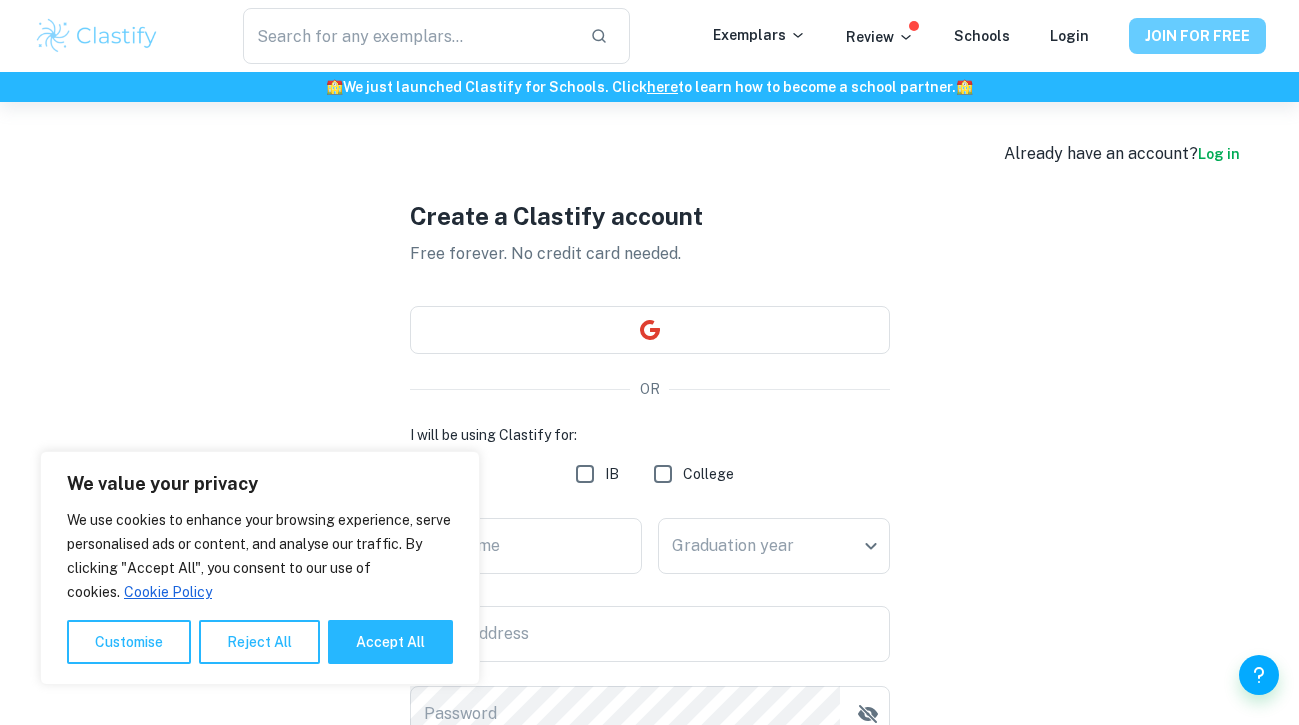 click on "JOIN FOR FREE" at bounding box center (1197, 36) 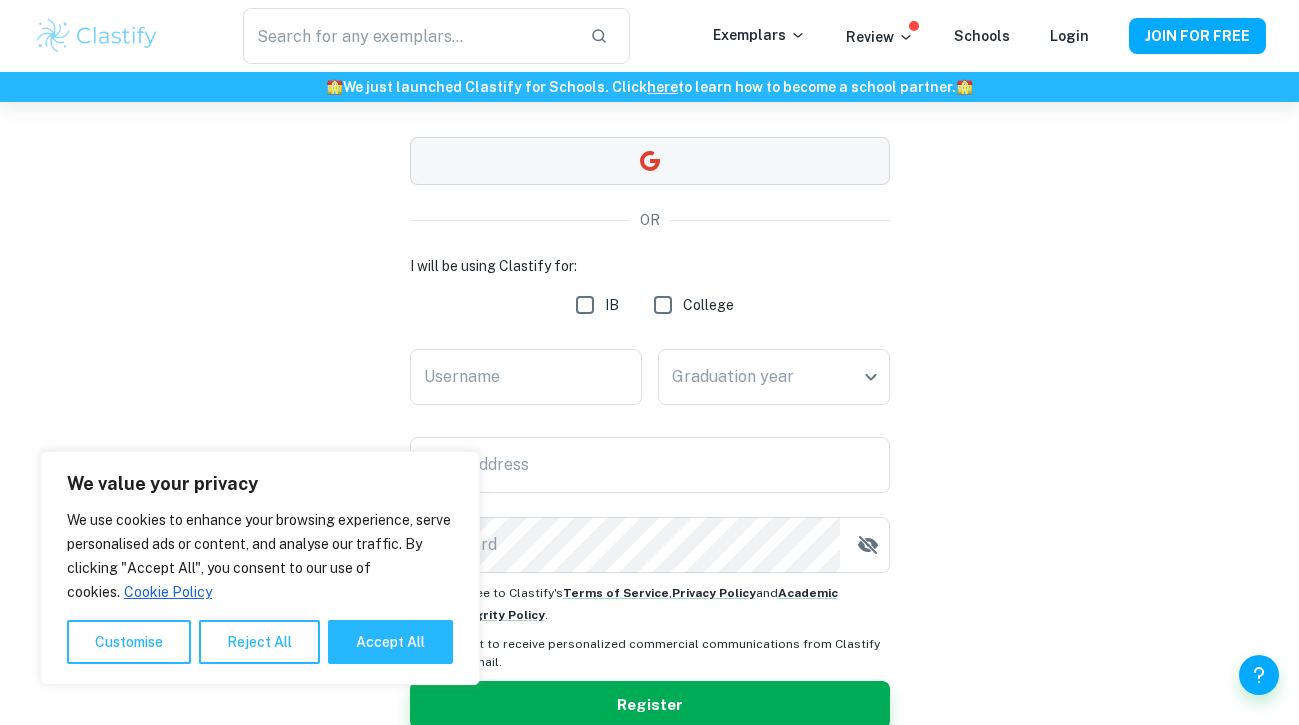 scroll, scrollTop: 171, scrollLeft: 0, axis: vertical 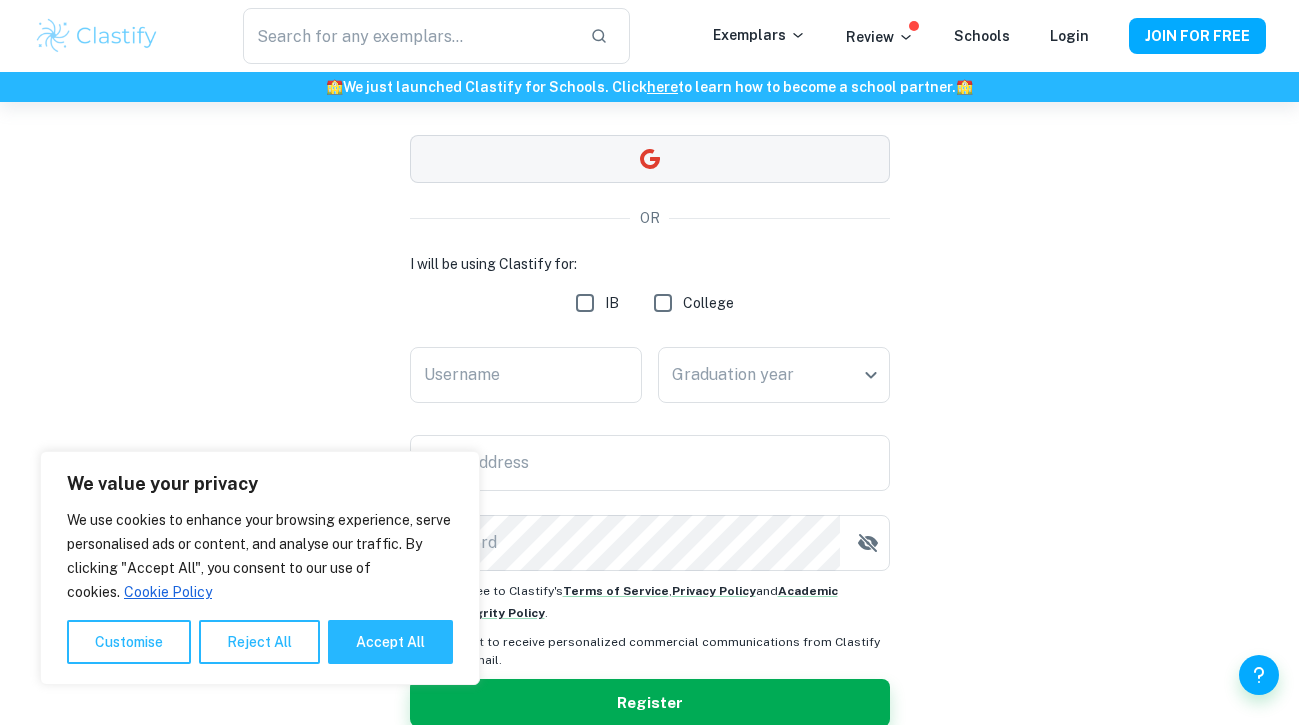 click at bounding box center (650, 159) 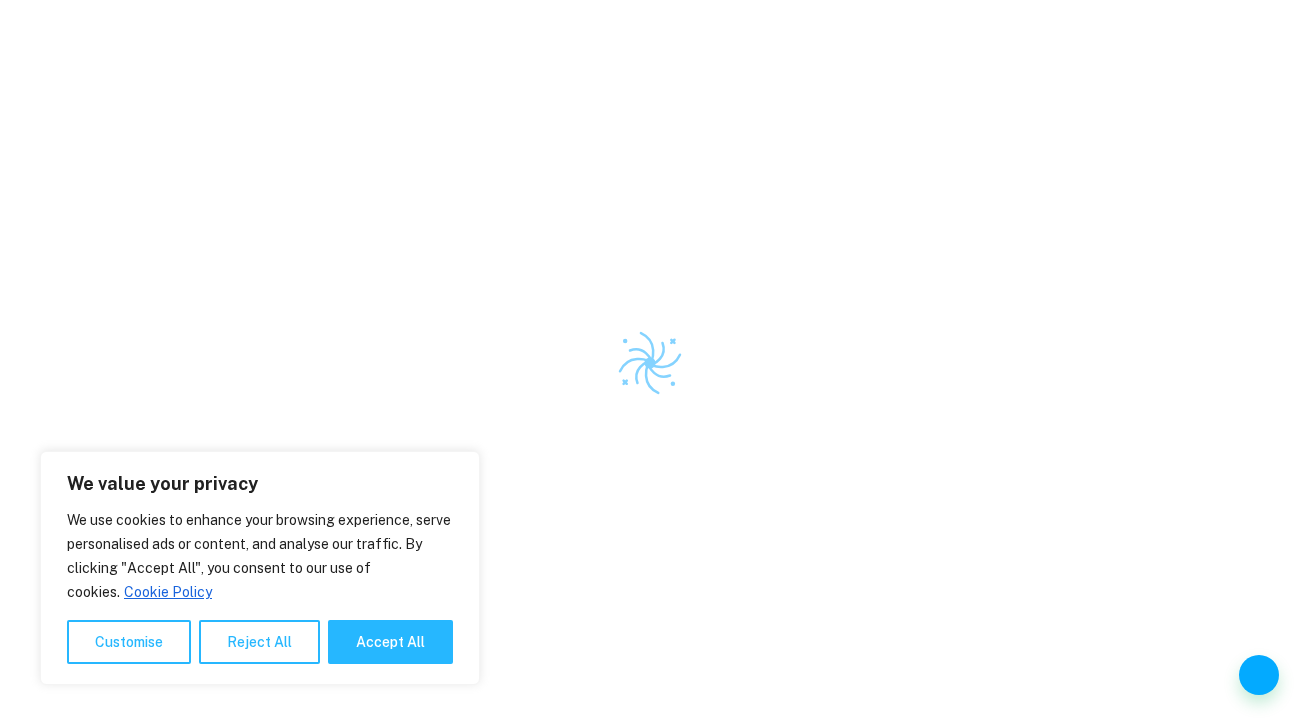 scroll, scrollTop: 0, scrollLeft: 0, axis: both 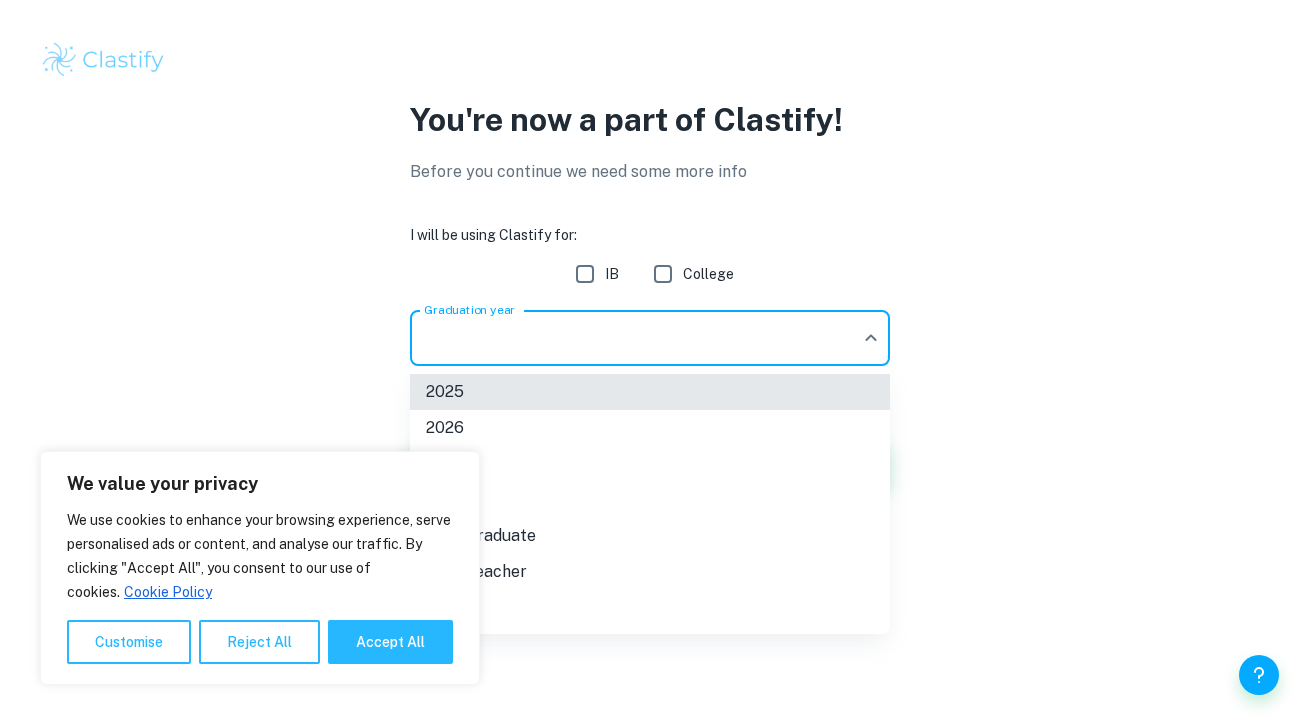 click on "We value your privacy We use cookies to enhance your browsing experience, serve personalised ads or content, and analyse our traffic. By clicking "Accept All", you consent to our use of cookies.   Cookie Policy Customise   Reject All   Accept All   Customise Consent Preferences   We use cookies to help you navigate efficiently and perform certain functions. You will find detailed information about all cookies under each consent category below. The cookies that are categorised as "Necessary" are stored on your browser as they are essential for enabling the basic functionalities of the site. ...  Show more For more information on how Google's third-party cookies operate and handle your data, see:   Google Privacy Policy Necessary Always Active Necessary cookies are required to enable the basic features of this site, such as providing secure log-in or adjusting your consent preferences. These cookies do not store any personally identifiable data. Functional Analytics Performance Advertisement Uncategorised" at bounding box center [649, 362] 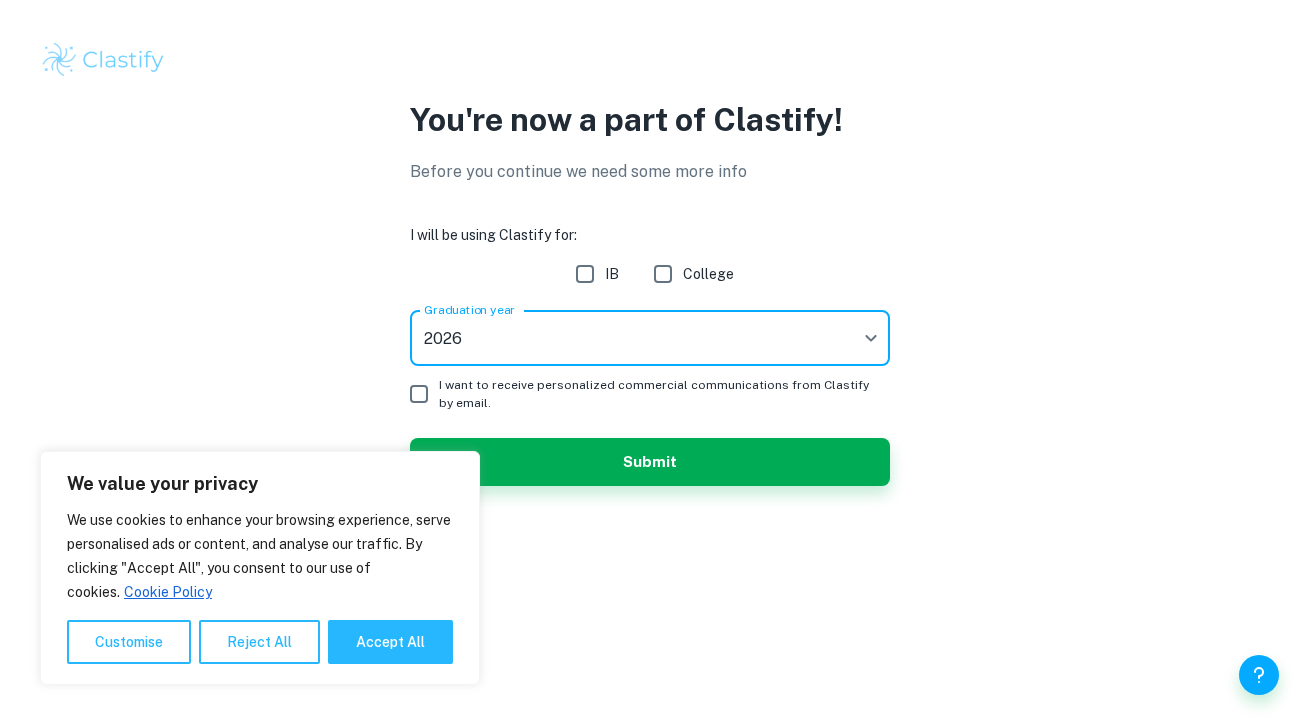 click on "IB" at bounding box center [585, 274] 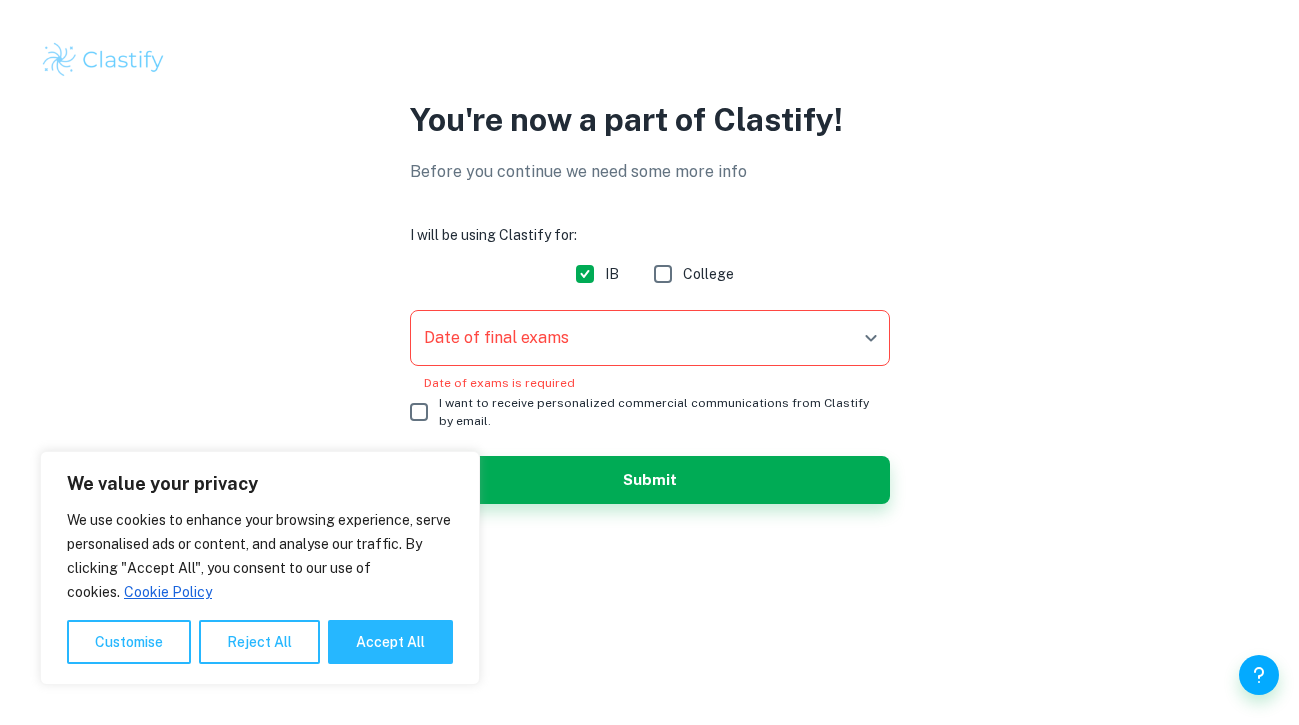 click on "We value your privacy We use cookies to enhance your browsing experience, serve personalised ads or content, and analyse our traffic. By clicking "Accept All", you consent to our use of cookies.   Cookie Policy Customise   Reject All   Accept All   Customise Consent Preferences   We use cookies to help you navigate efficiently and perform certain functions. You will find detailed information about all cookies under each consent category below. The cookies that are categorised as "Necessary" are stored on your browser as they are essential for enabling the basic functionalities of the site. ...  Show more For more information on how Google's third-party cookies operate and handle your data, see:   Google Privacy Policy Necessary Always Active Necessary cookies are required to enable the basic features of this site, such as providing secure log-in or adjusting your consent preferences. These cookies do not store any personally identifiable data. Functional Analytics Performance Advertisement Uncategorised" at bounding box center (649, 362) 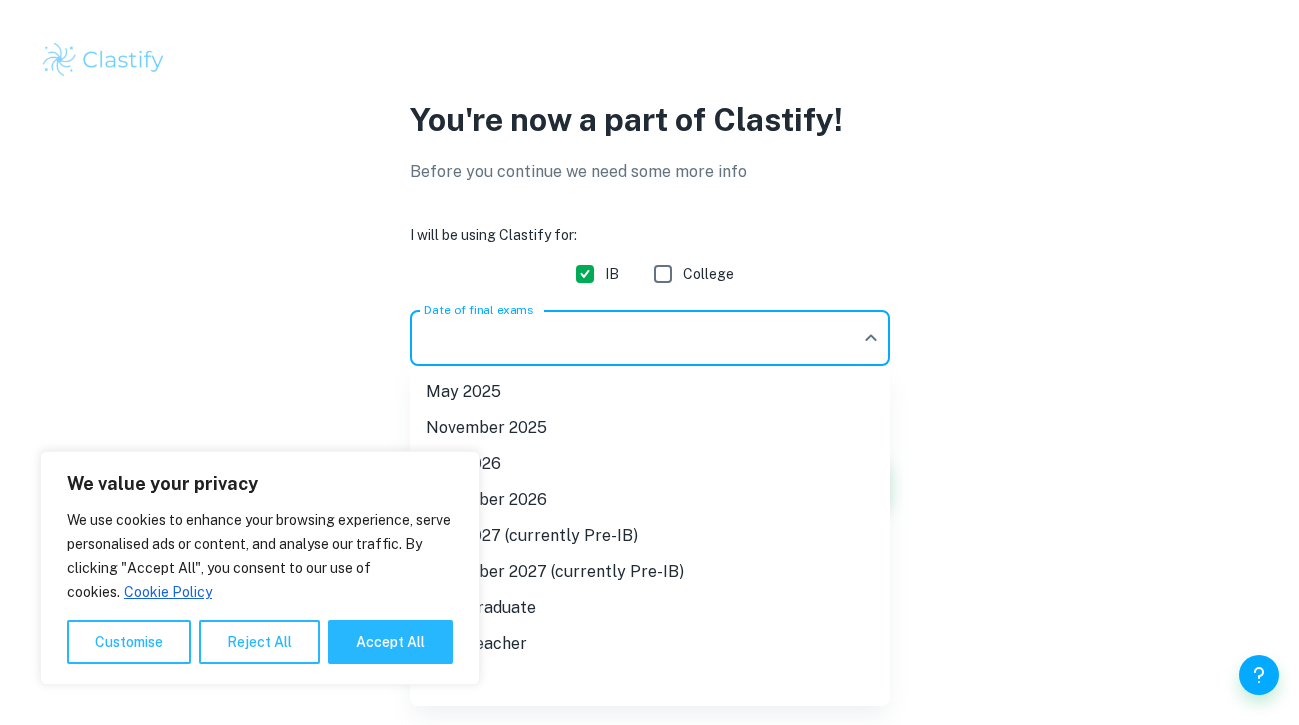 click on "May 2026" at bounding box center [650, 464] 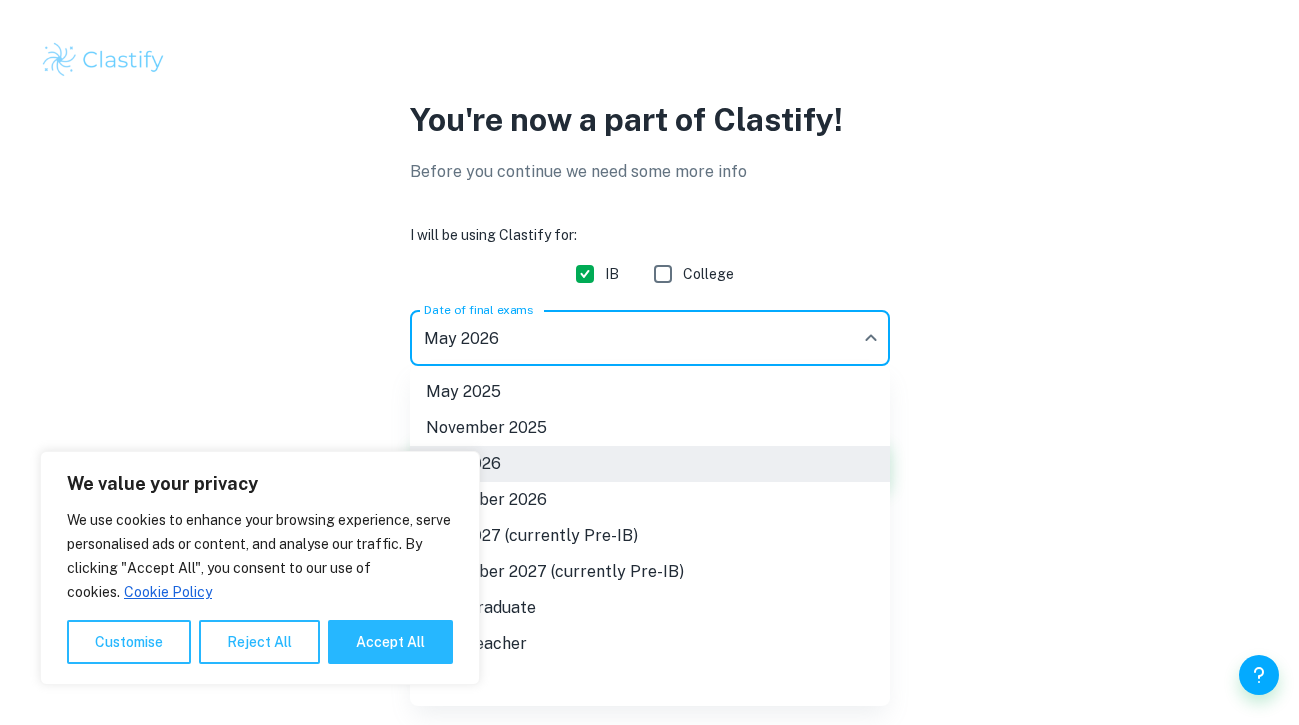 click on "We value your privacy We use cookies to enhance your browsing experience, serve personalised ads or content, and analyse our traffic. By clicking "Accept All", you consent to our use of cookies.   Cookie Policy Customise   Reject All   Accept All   Customise Consent Preferences   We use cookies to help you navigate efficiently and perform certain functions. You will find detailed information about all cookies under each consent category below. The cookies that are categorised as "Necessary" are stored on your browser as they are essential for enabling the basic functionalities of the site. ...  Show more For more information on how Google's third-party cookies operate and handle your data, see:   Google Privacy Policy Necessary Always Active Necessary cookies are required to enable the basic features of this site, such as providing secure log-in or adjusting your consent preferences. These cookies do not store any personally identifiable data. Functional Analytics Performance Advertisement Uncategorised" at bounding box center (649, 362) 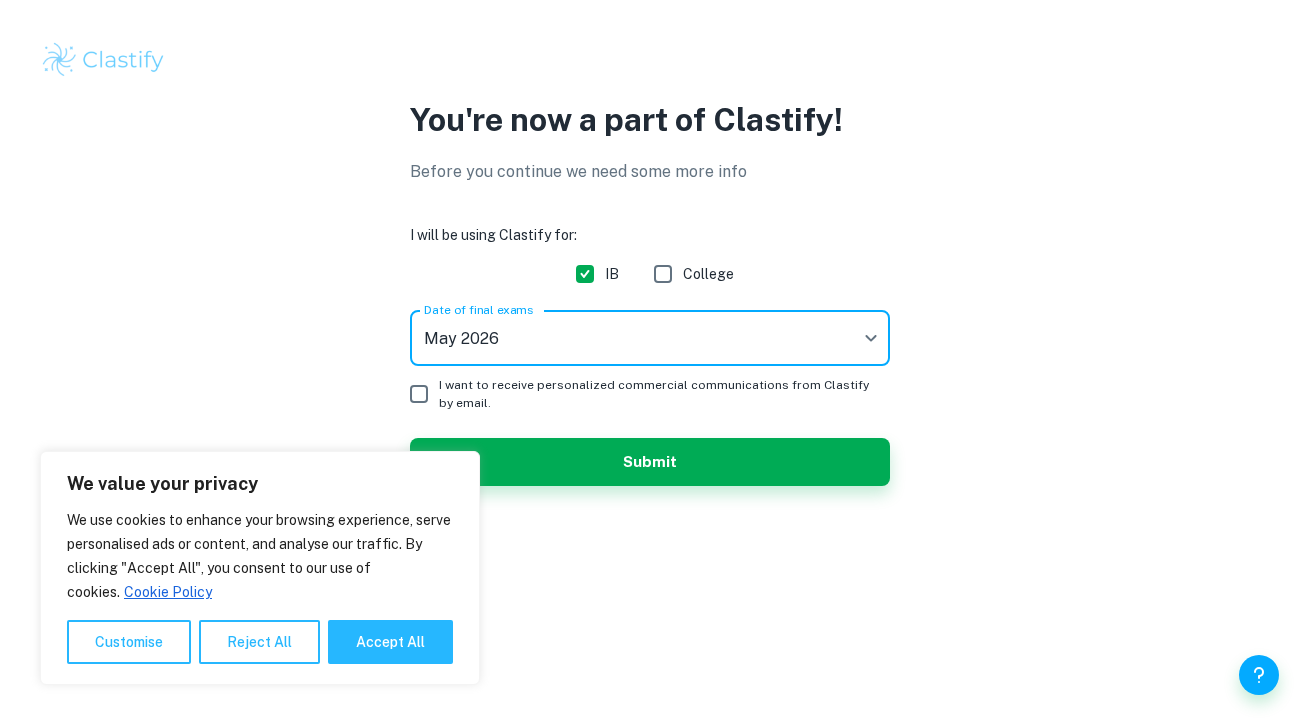 click on "I want to receive personalized commercial communications from Clastify by email." at bounding box center [419, 394] 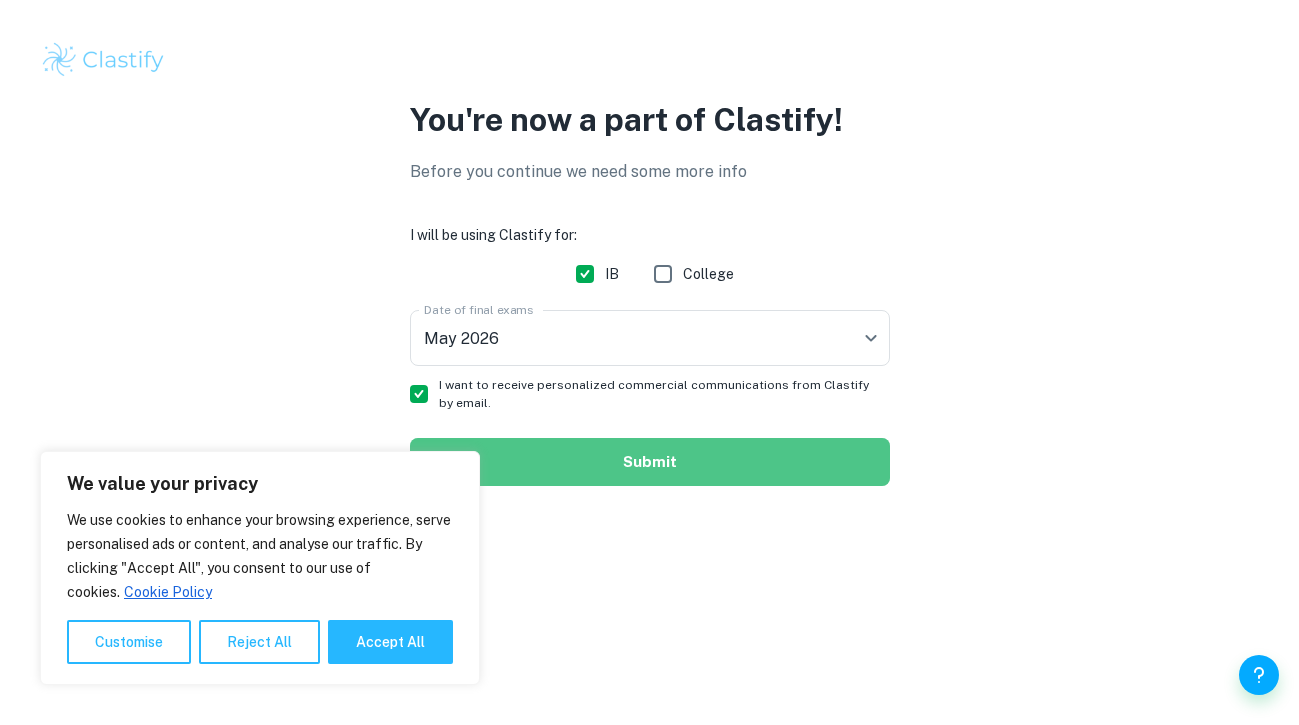 click on "Submit" at bounding box center [650, 462] 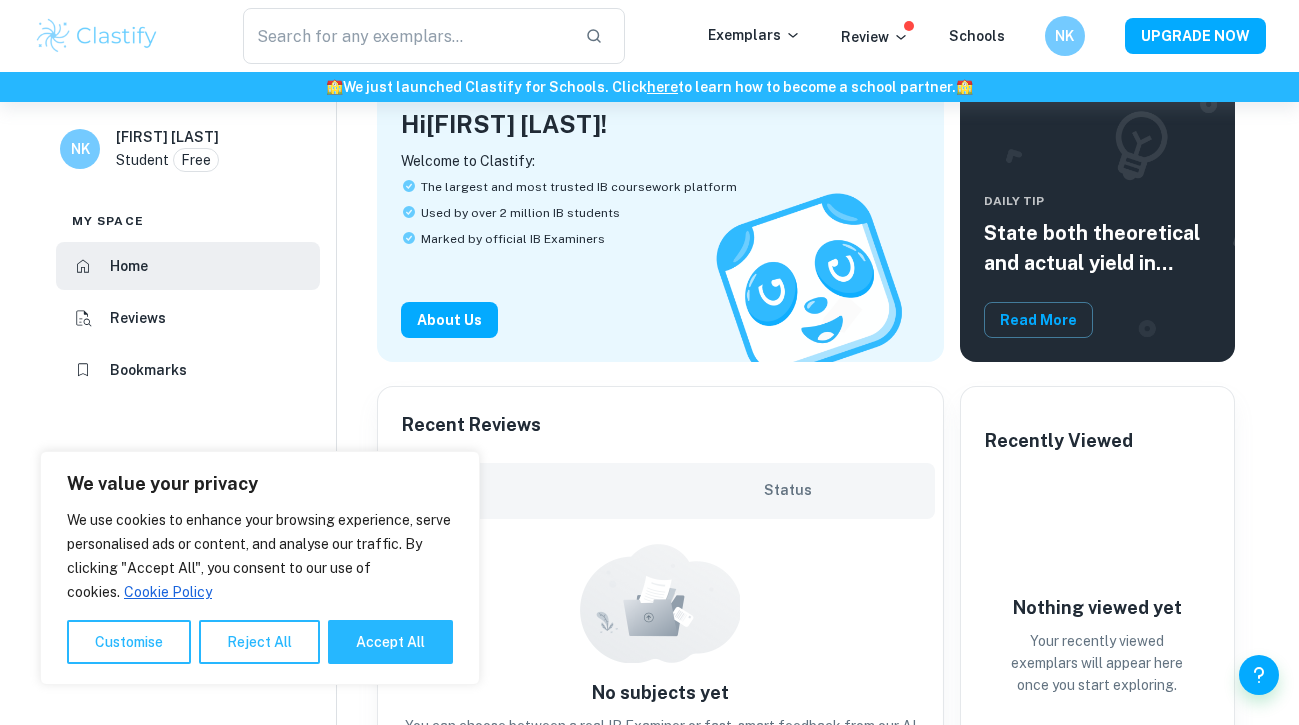 scroll, scrollTop: 0, scrollLeft: 0, axis: both 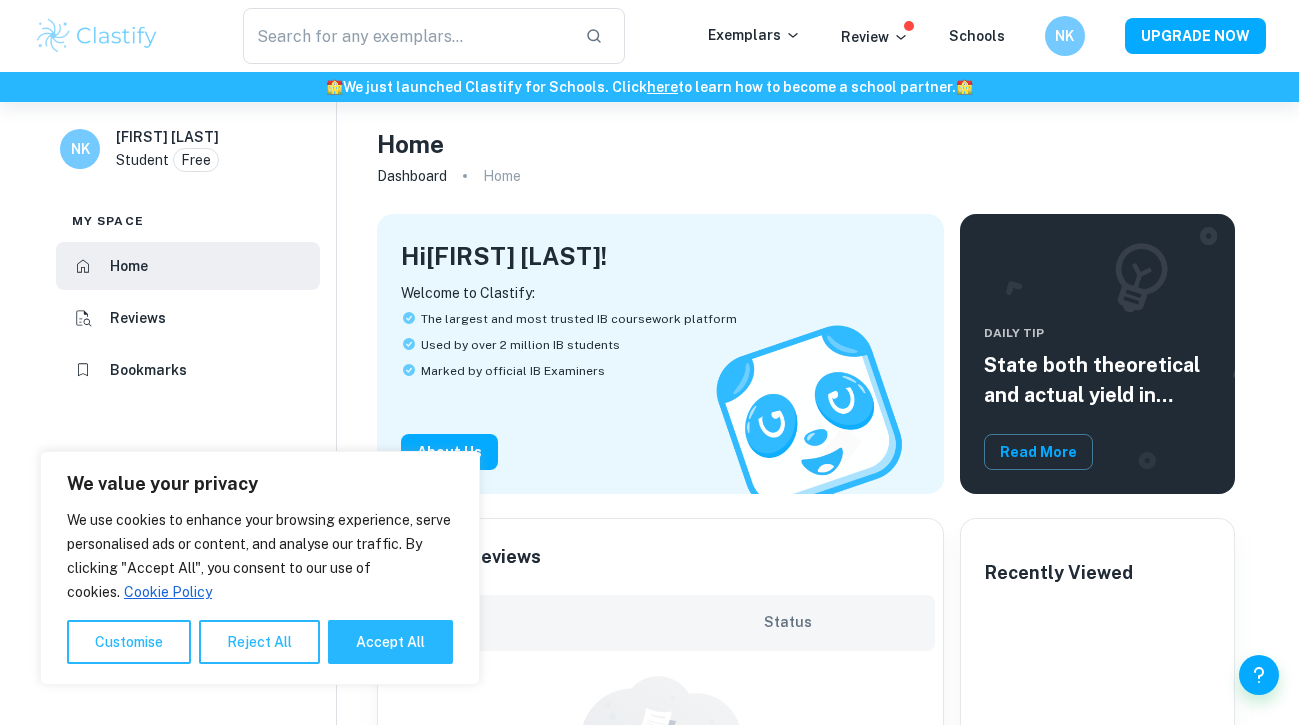 click on "​ Exemplars Review Schools NK UPGRADE NOW" at bounding box center [650, 36] 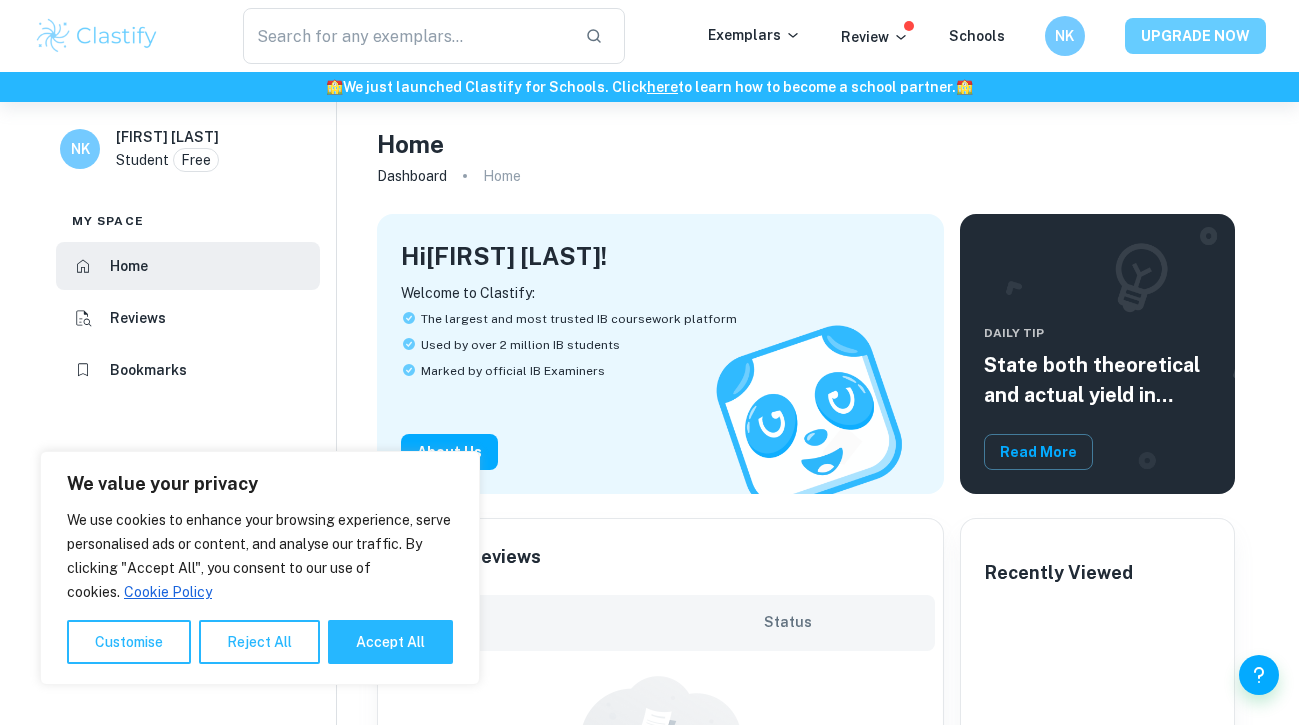 click on "UPGRADE NOW" at bounding box center (1195, 36) 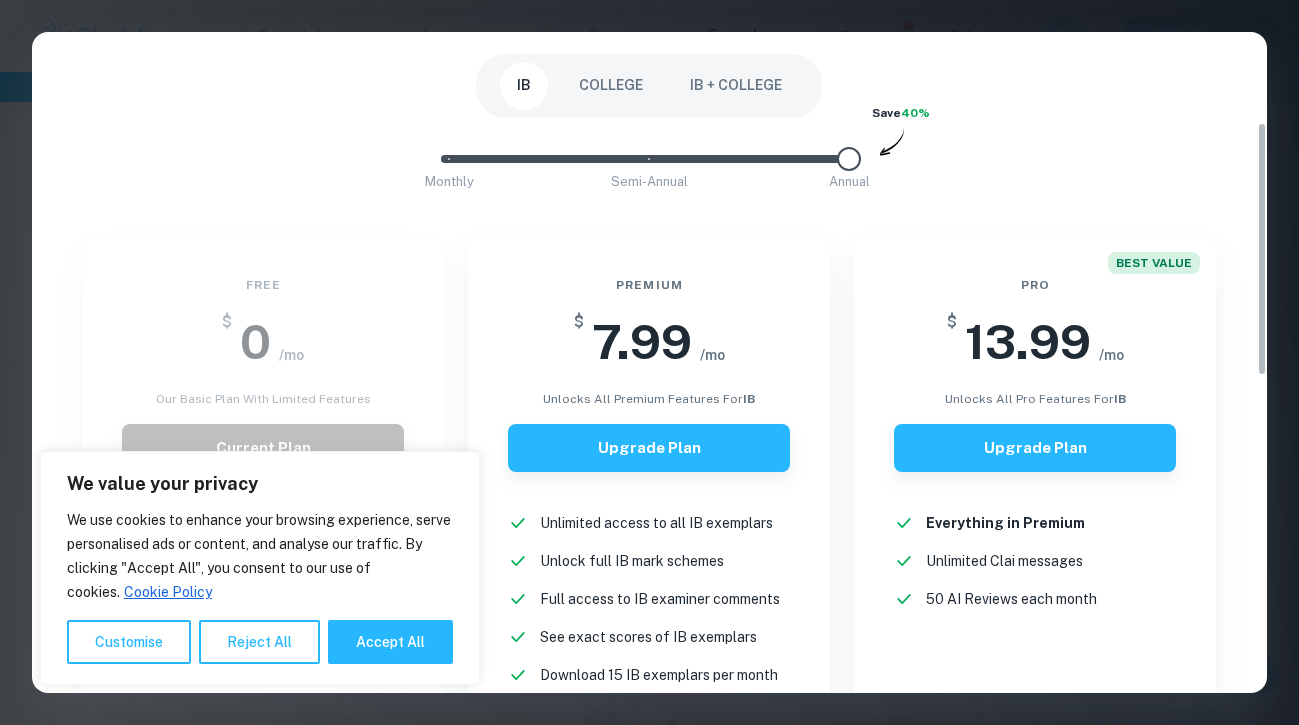 scroll, scrollTop: 283, scrollLeft: 0, axis: vertical 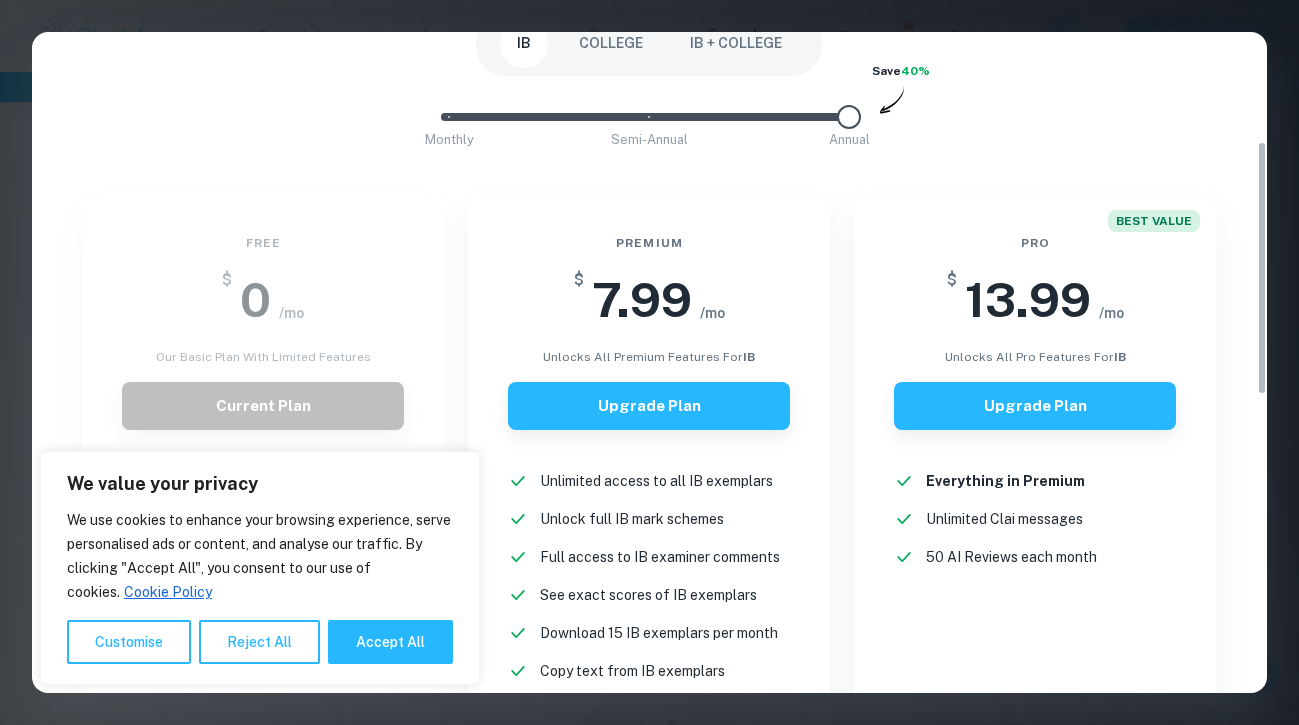 type on "0" 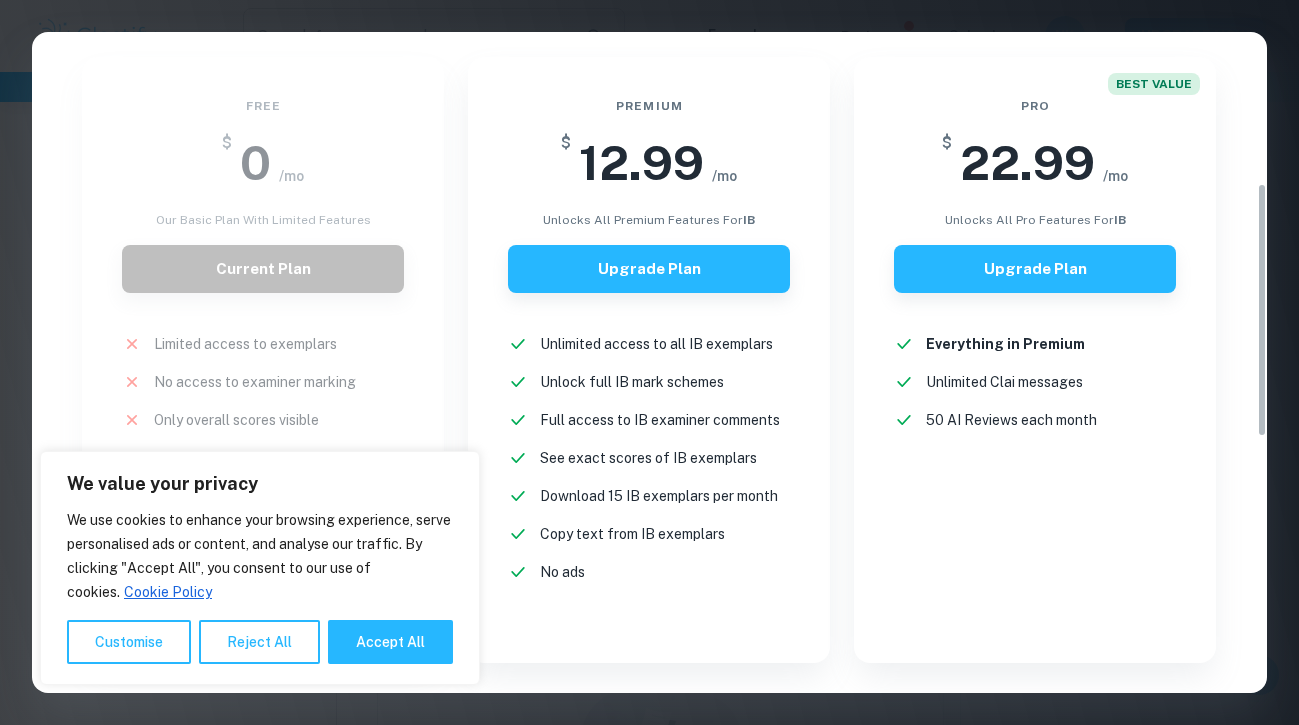 scroll, scrollTop: 429, scrollLeft: 0, axis: vertical 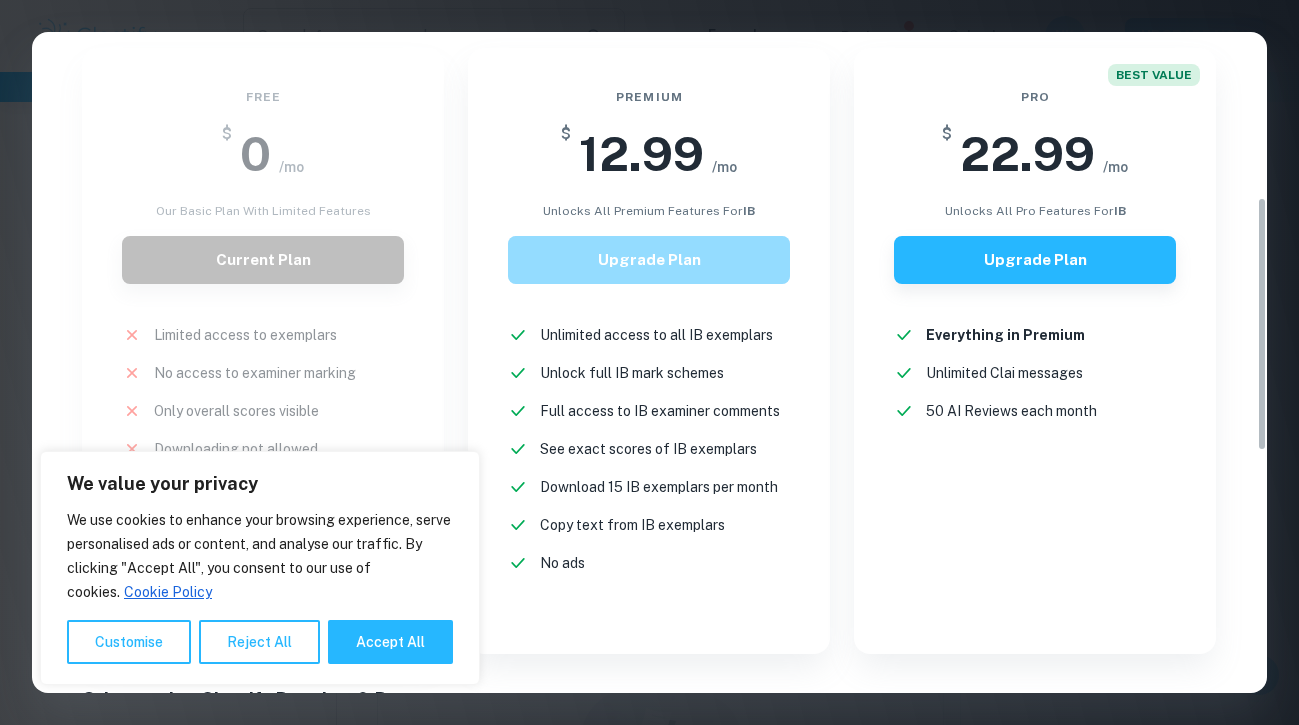 click on "Upgrade Plan" at bounding box center (649, 260) 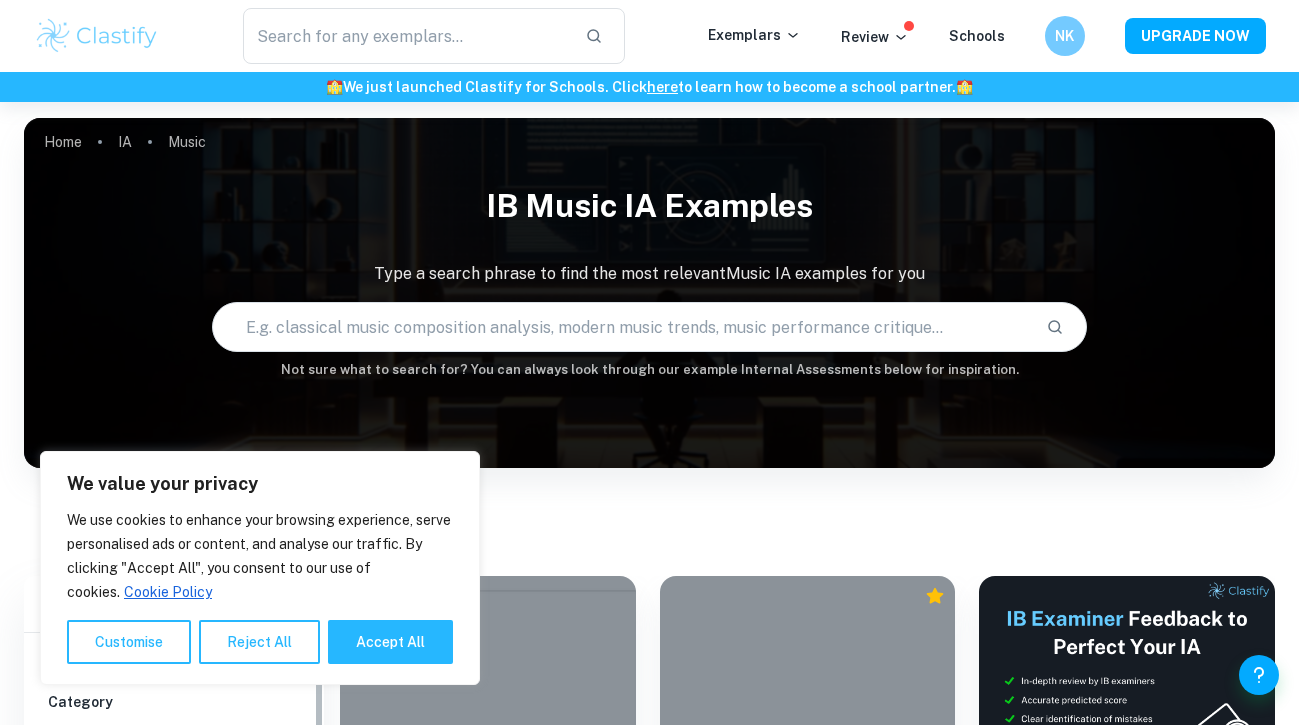 scroll, scrollTop: 421, scrollLeft: 0, axis: vertical 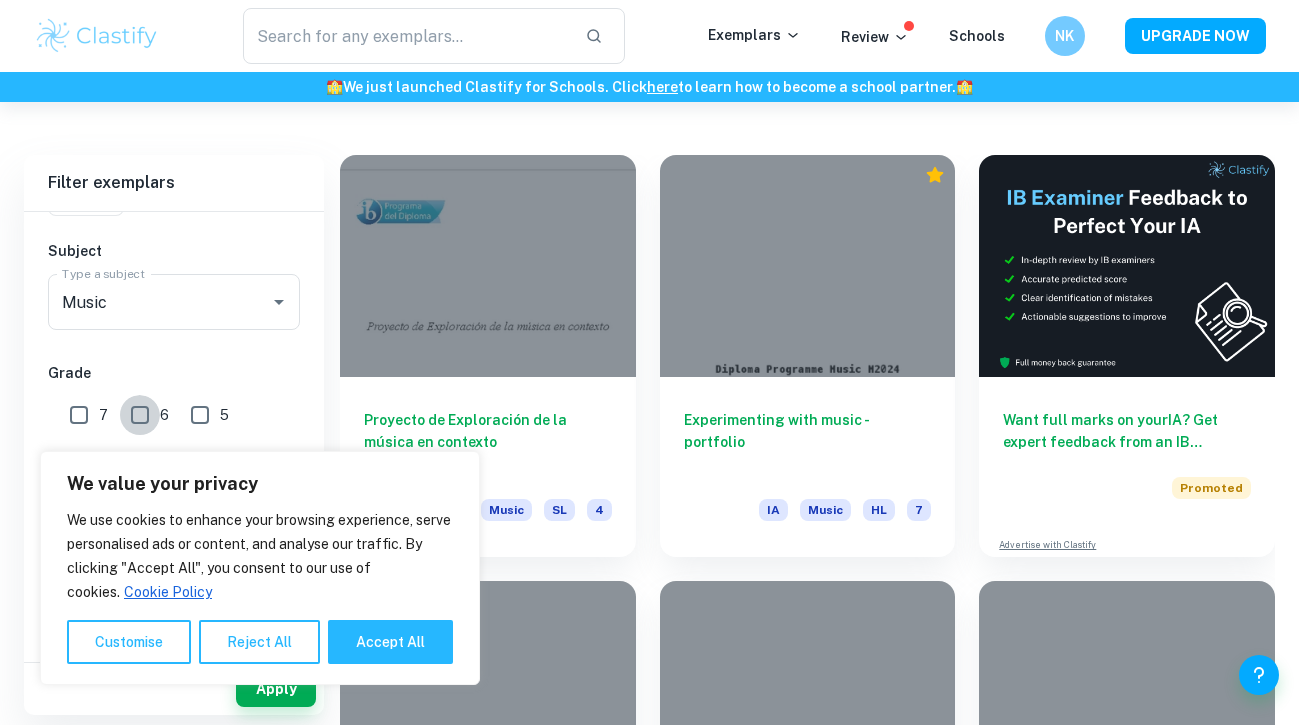 click on "6" at bounding box center (140, 415) 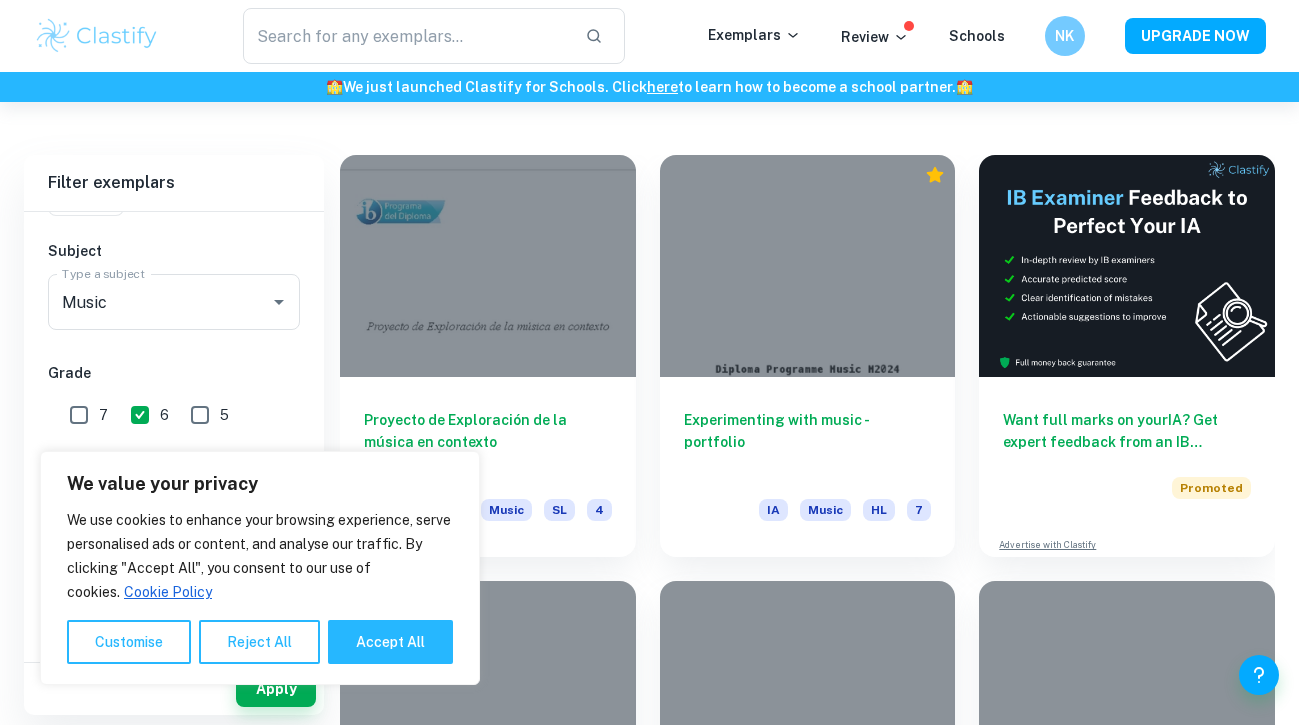 click on "7" at bounding box center [79, 415] 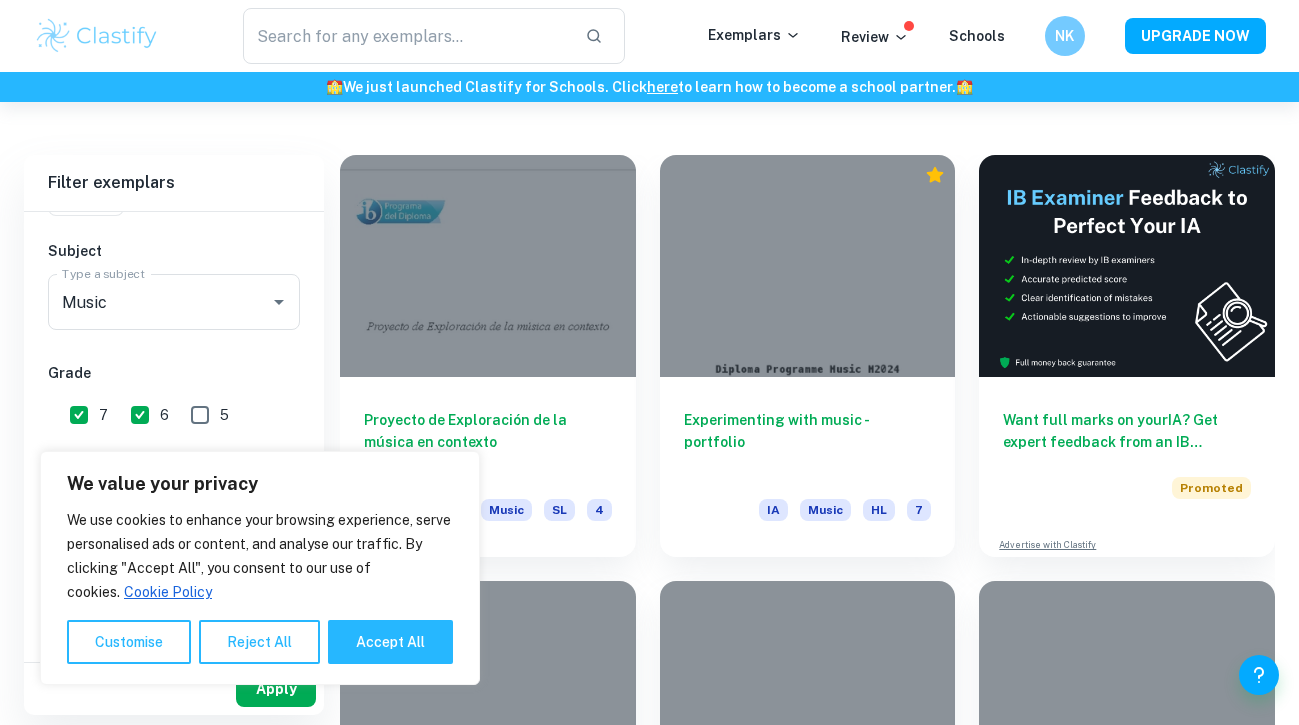 click on "Apply" at bounding box center (276, 689) 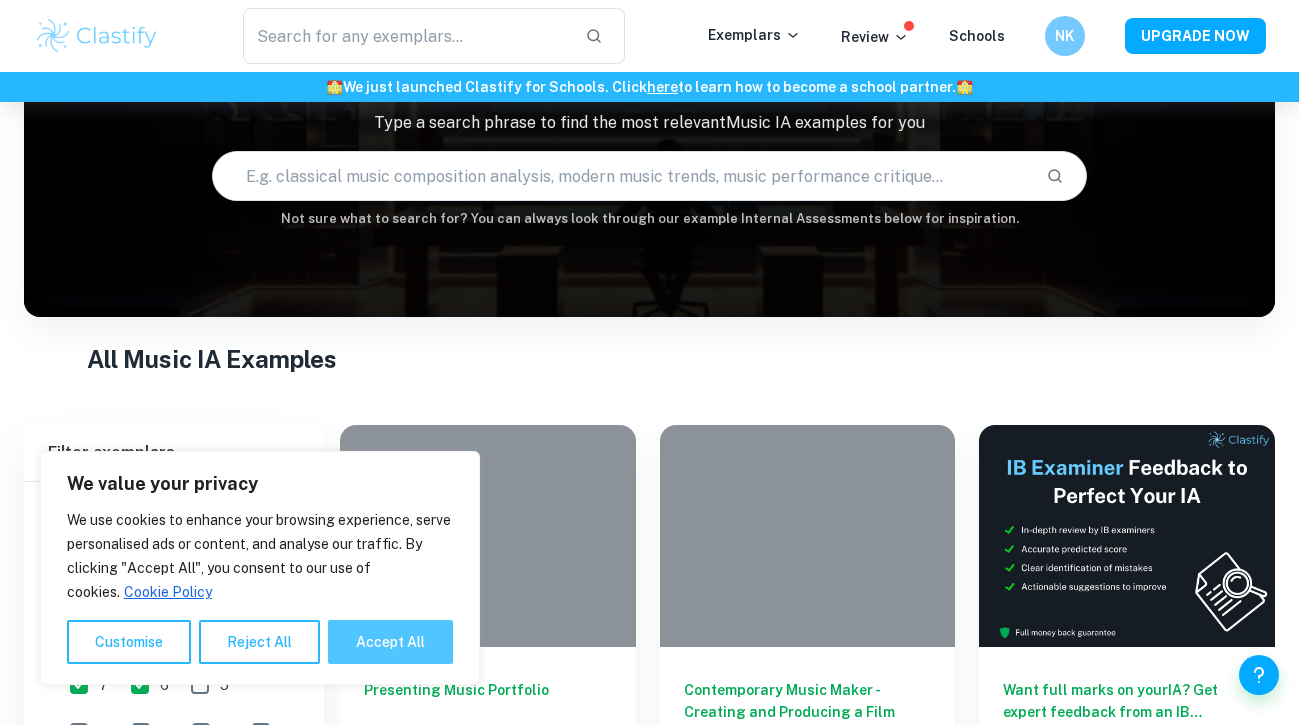 scroll, scrollTop: 421, scrollLeft: 0, axis: vertical 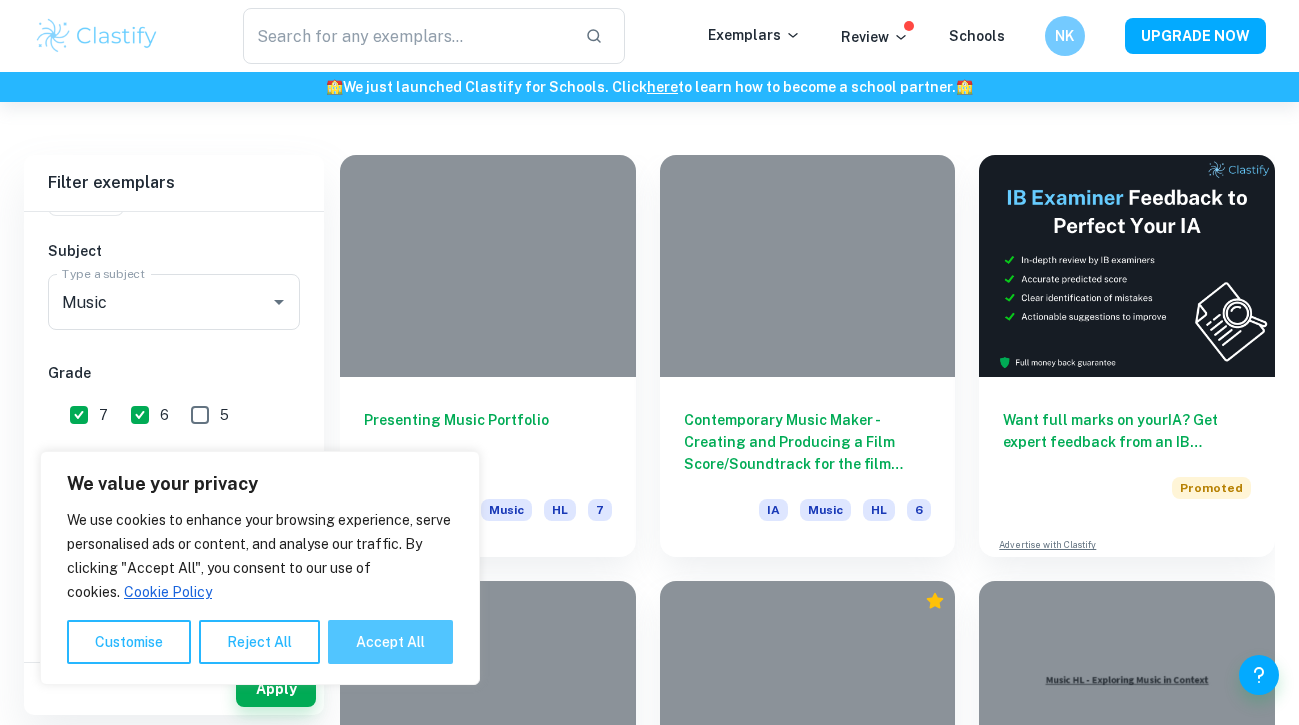 click on "Accept All" at bounding box center (390, 642) 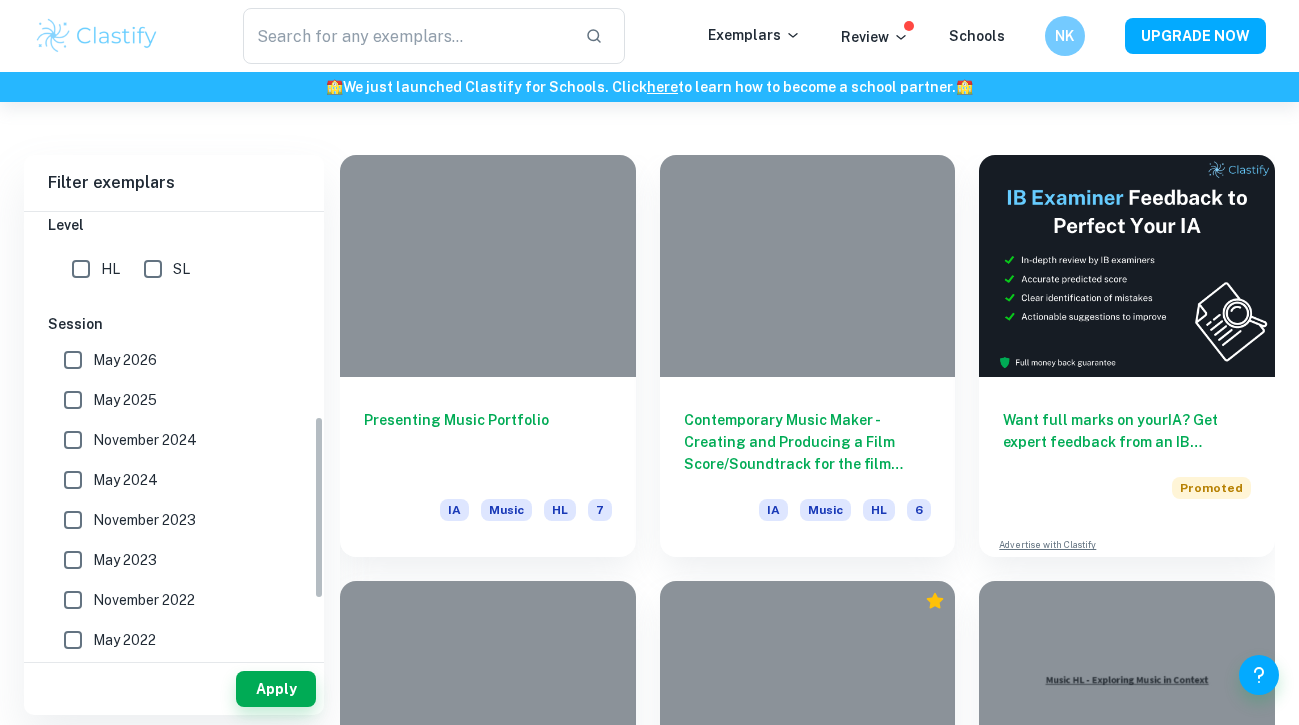 scroll, scrollTop: 495, scrollLeft: 0, axis: vertical 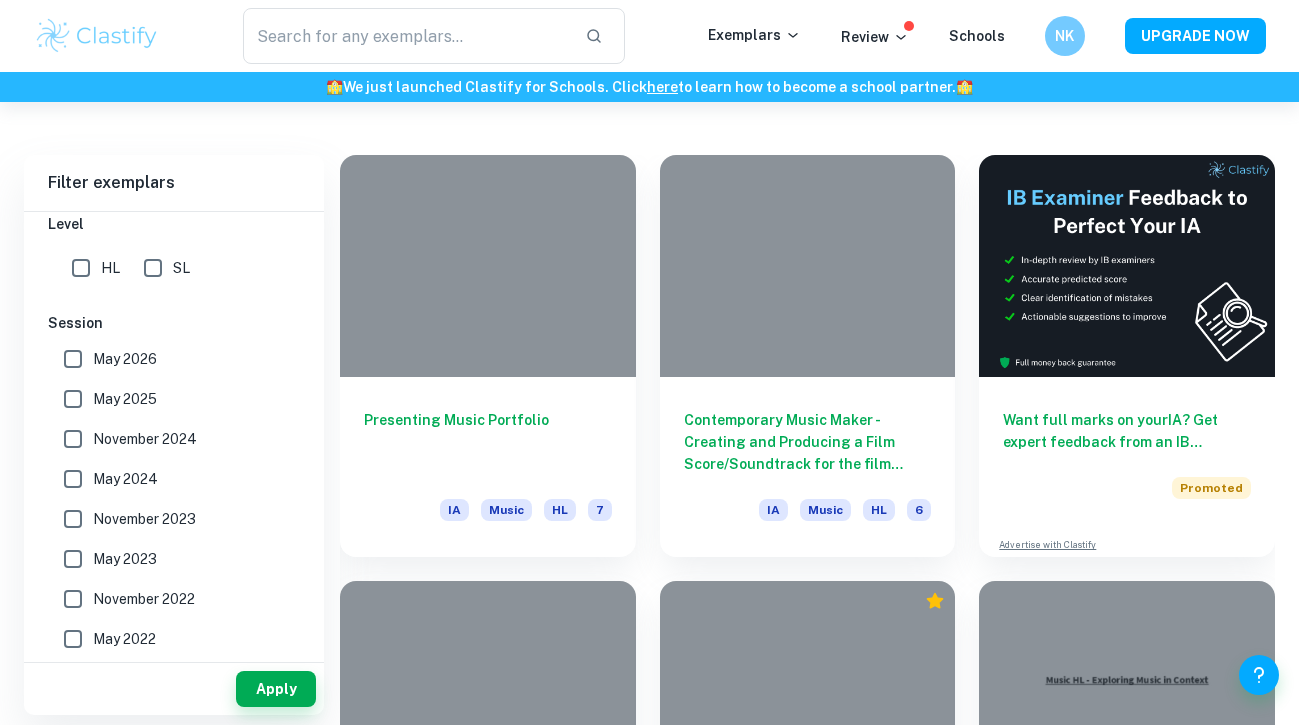 click on "May 2026" at bounding box center [73, 359] 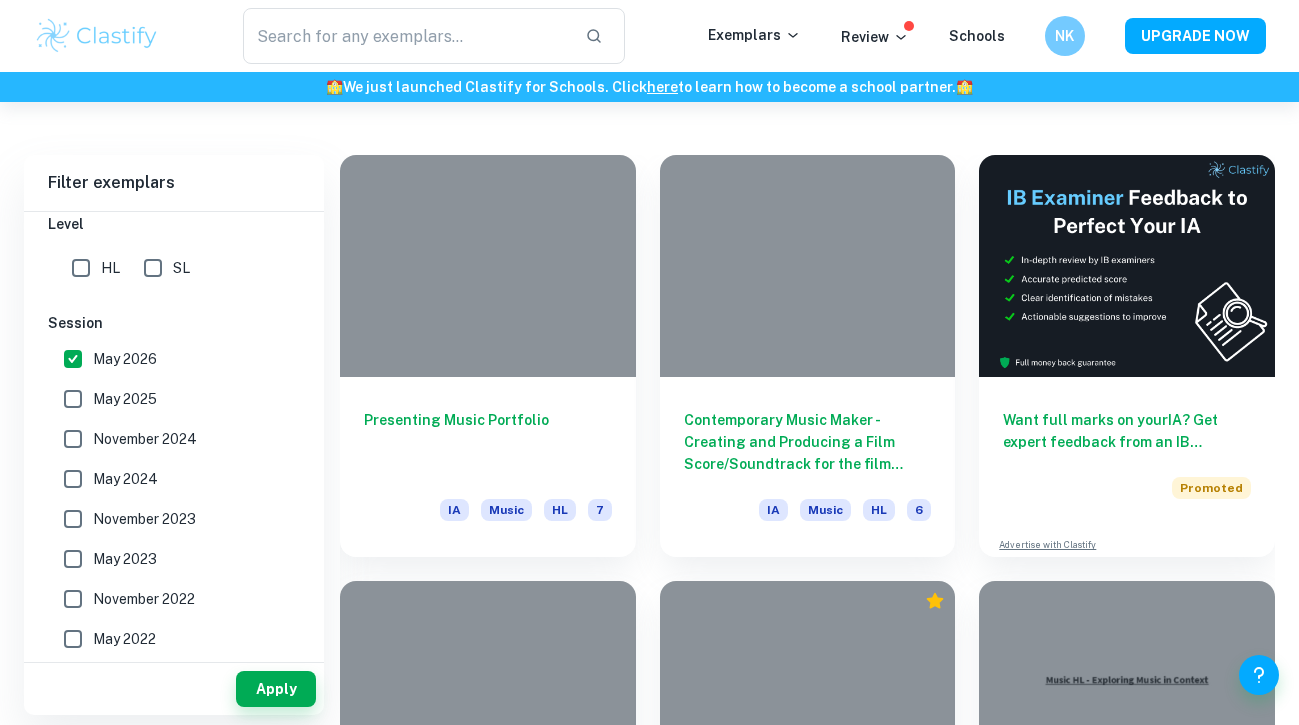 click on "May 2025" at bounding box center (73, 399) 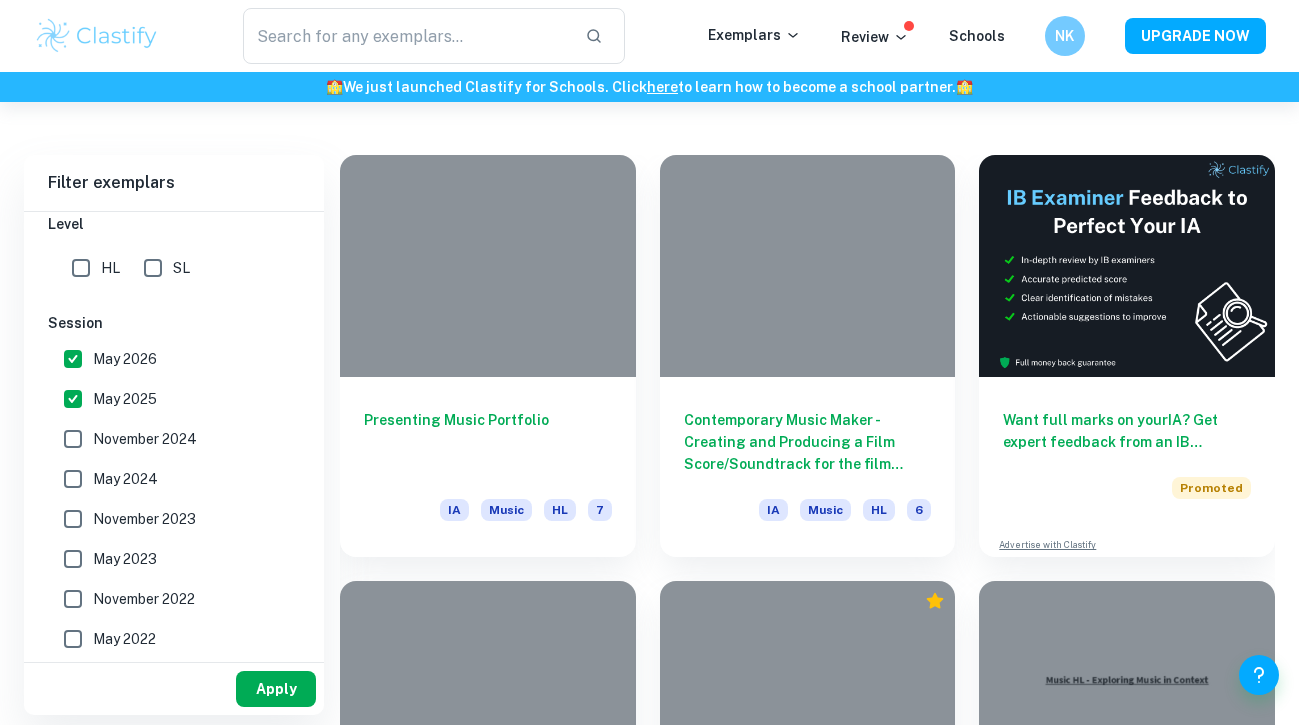 click on "Apply" at bounding box center (276, 689) 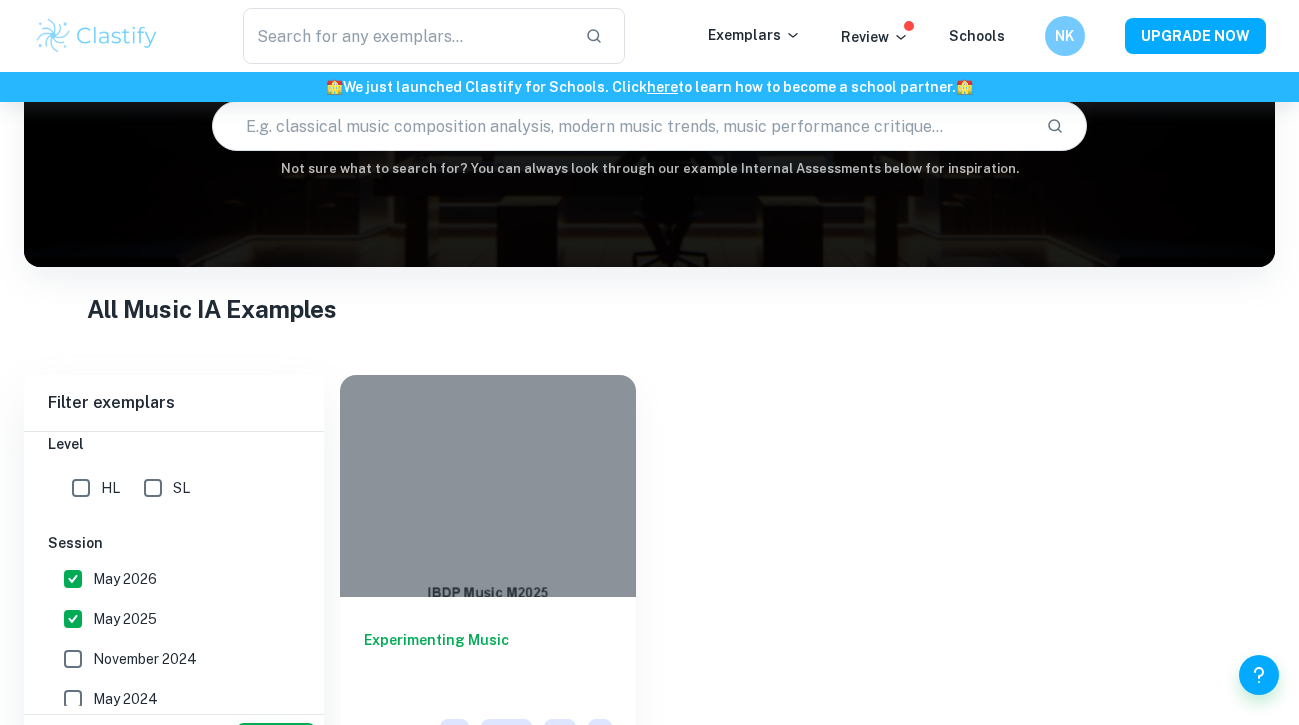 scroll, scrollTop: 252, scrollLeft: 0, axis: vertical 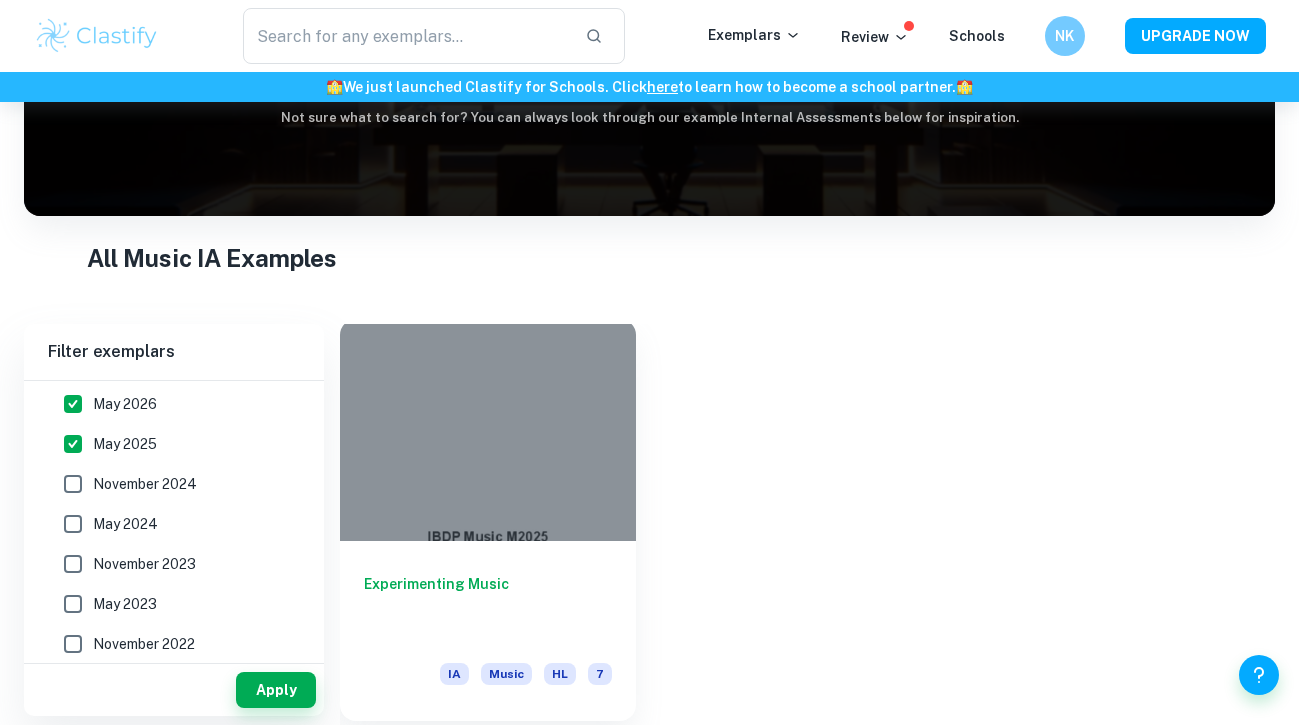 click at bounding box center [488, 430] 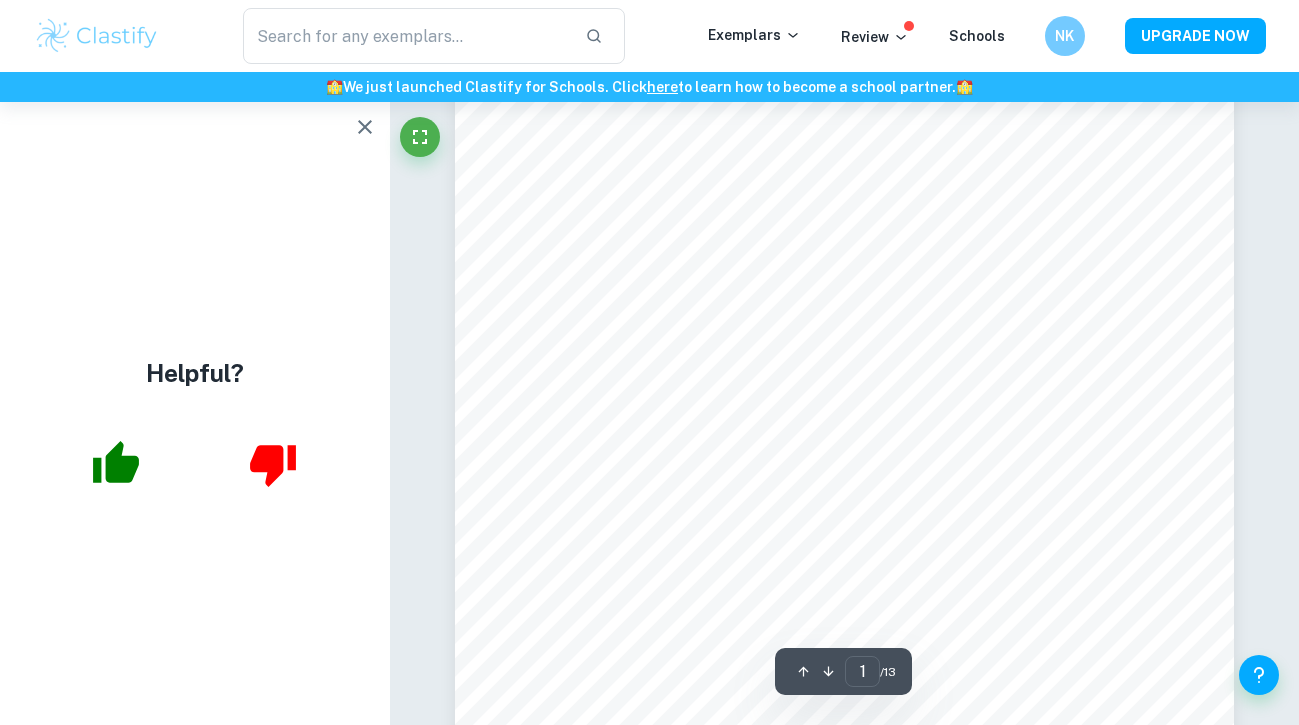 scroll, scrollTop: 0, scrollLeft: 0, axis: both 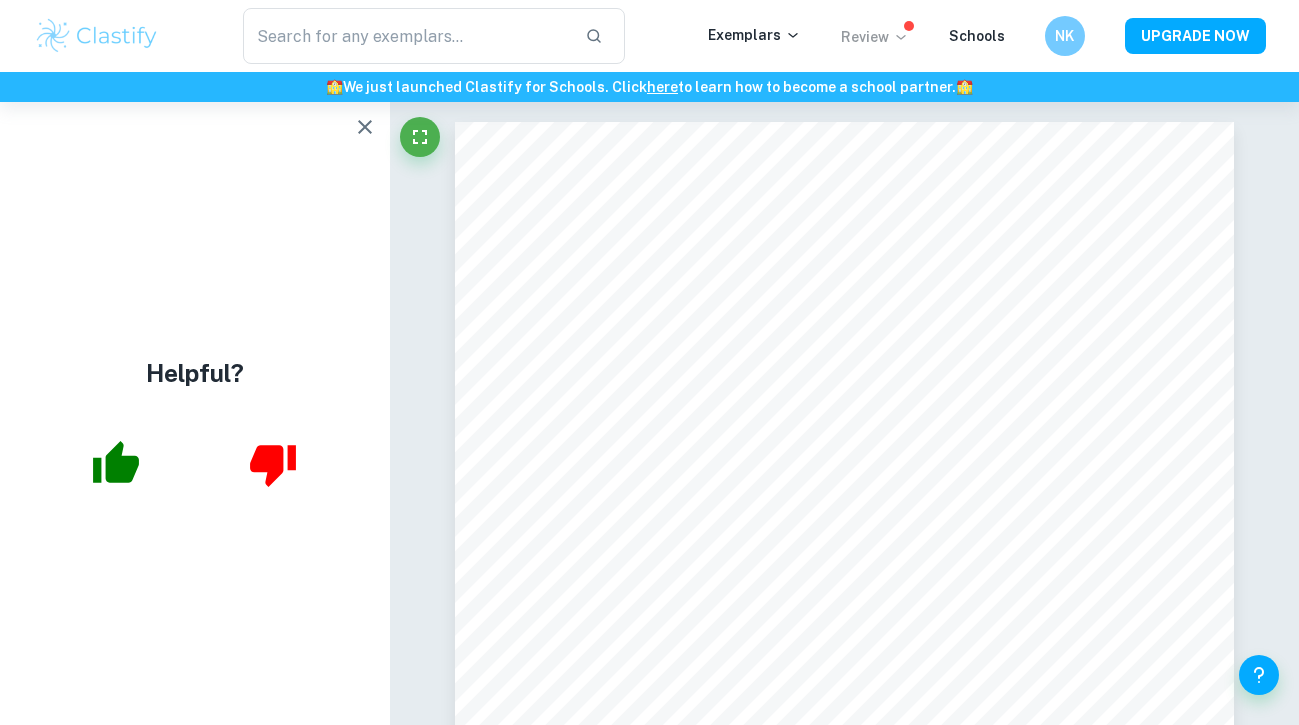 click on "Review" at bounding box center [875, 37] 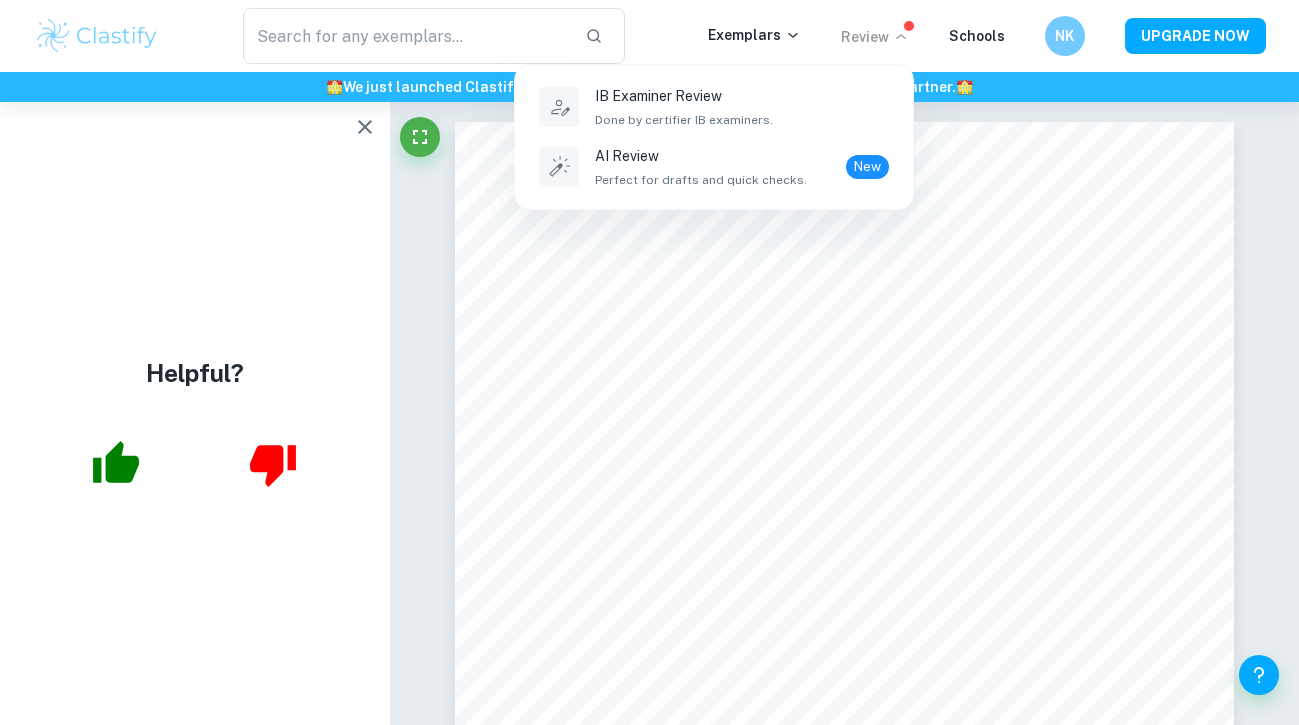 click at bounding box center (649, 362) 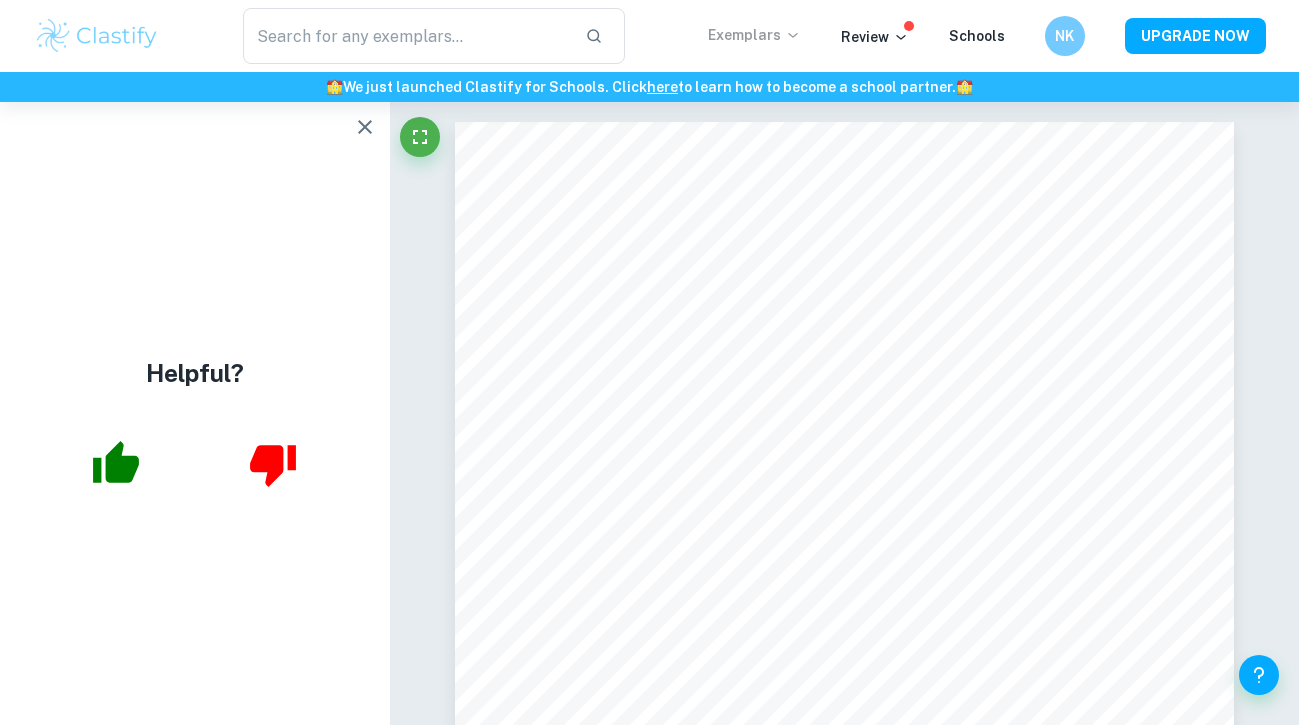 click on "Exemplars" at bounding box center (754, 35) 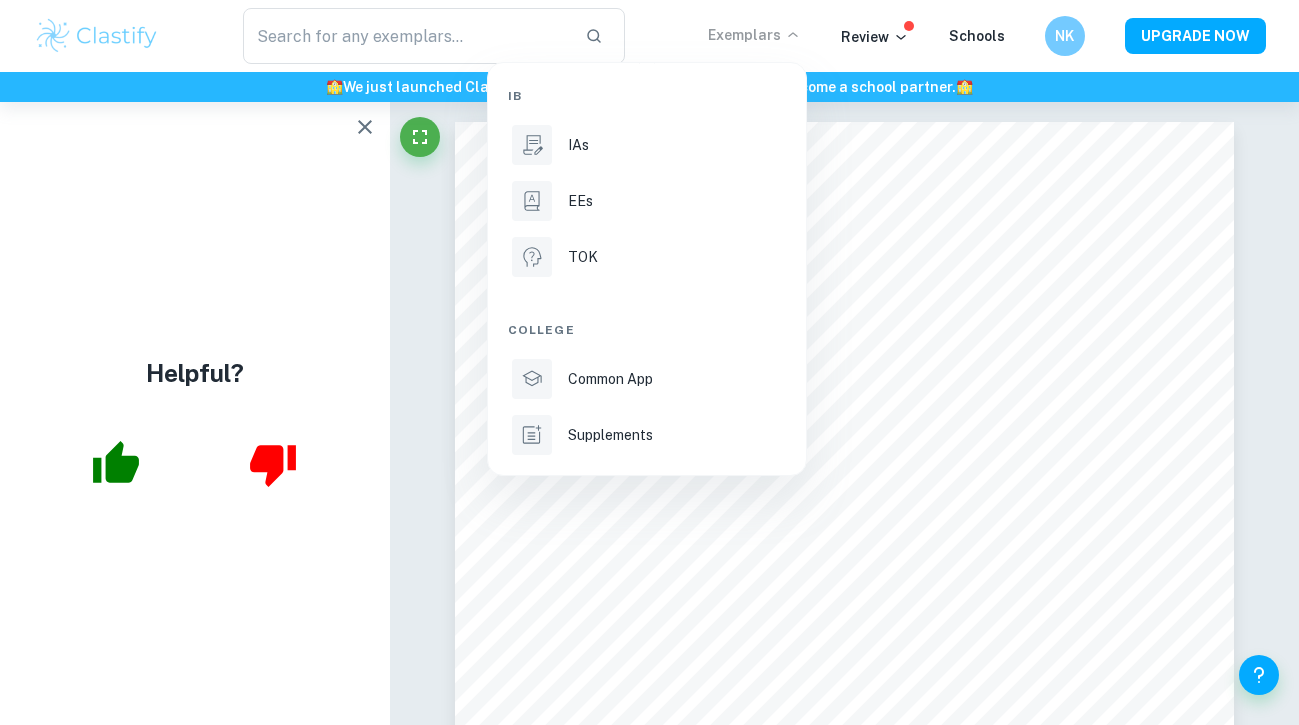click at bounding box center [649, 362] 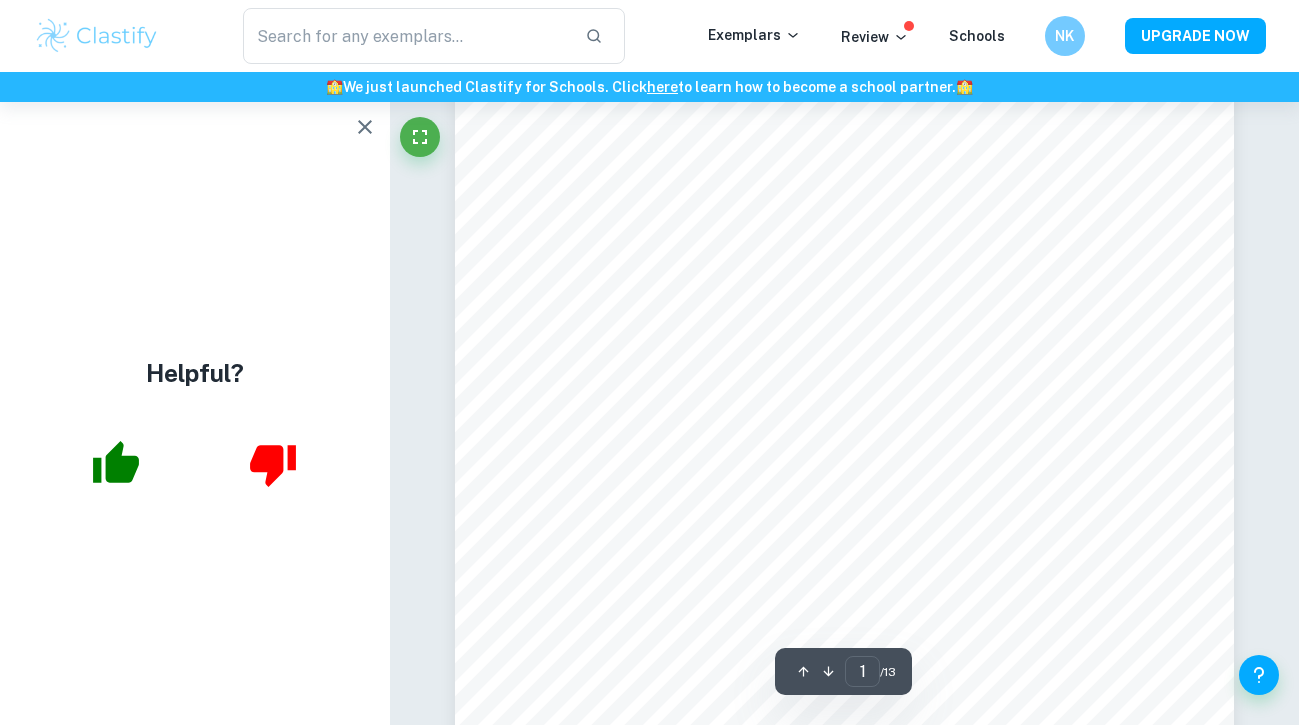 scroll, scrollTop: 0, scrollLeft: 0, axis: both 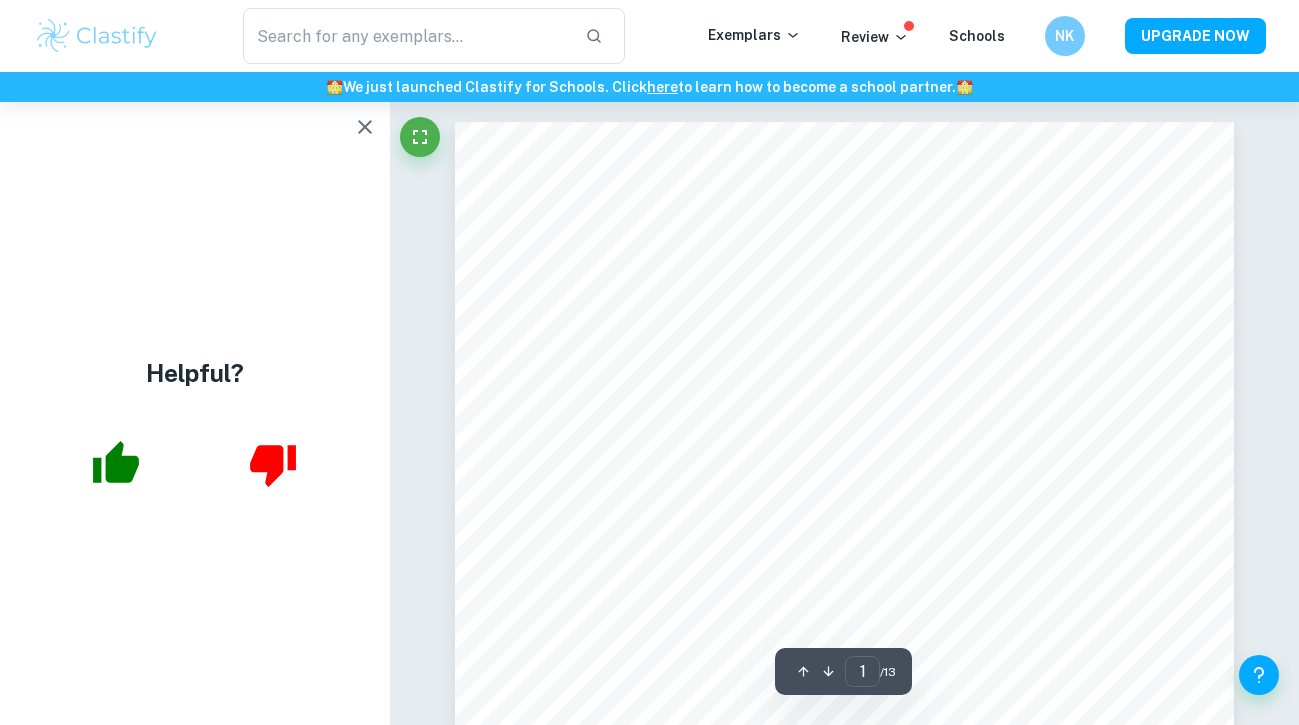 click at bounding box center [365, 127] 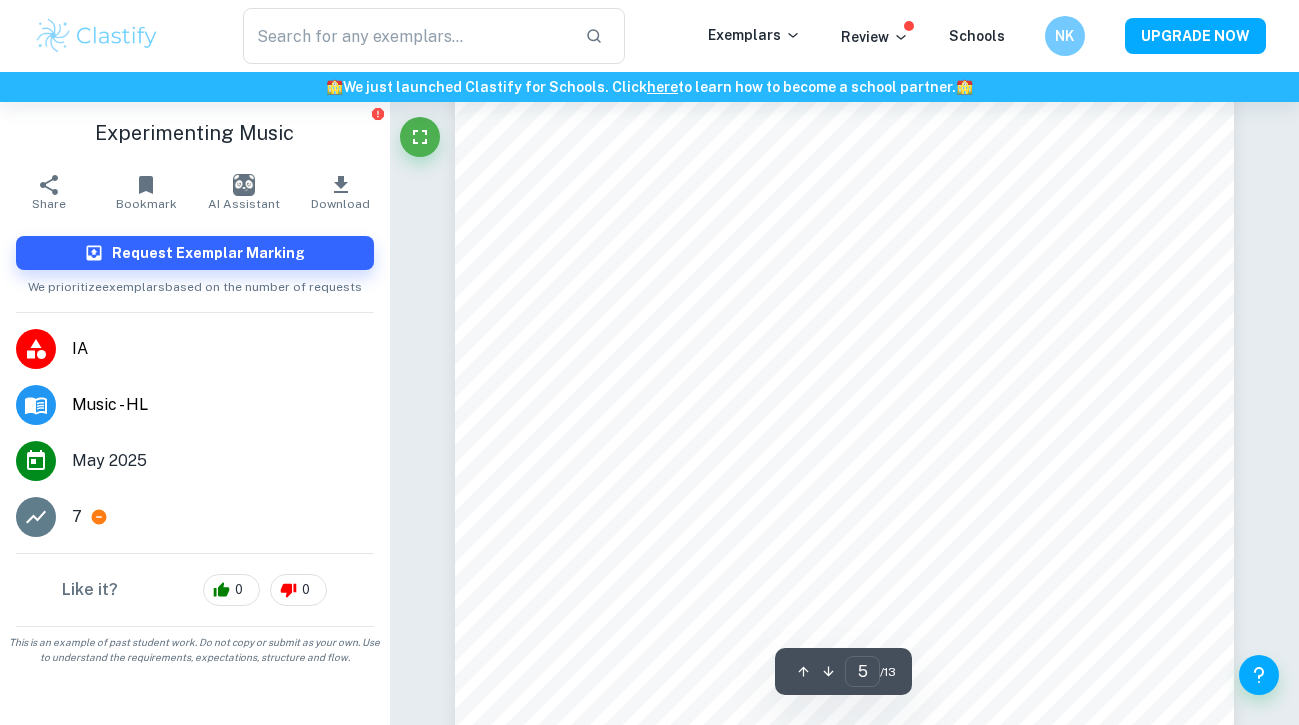 scroll, scrollTop: 5241, scrollLeft: 0, axis: vertical 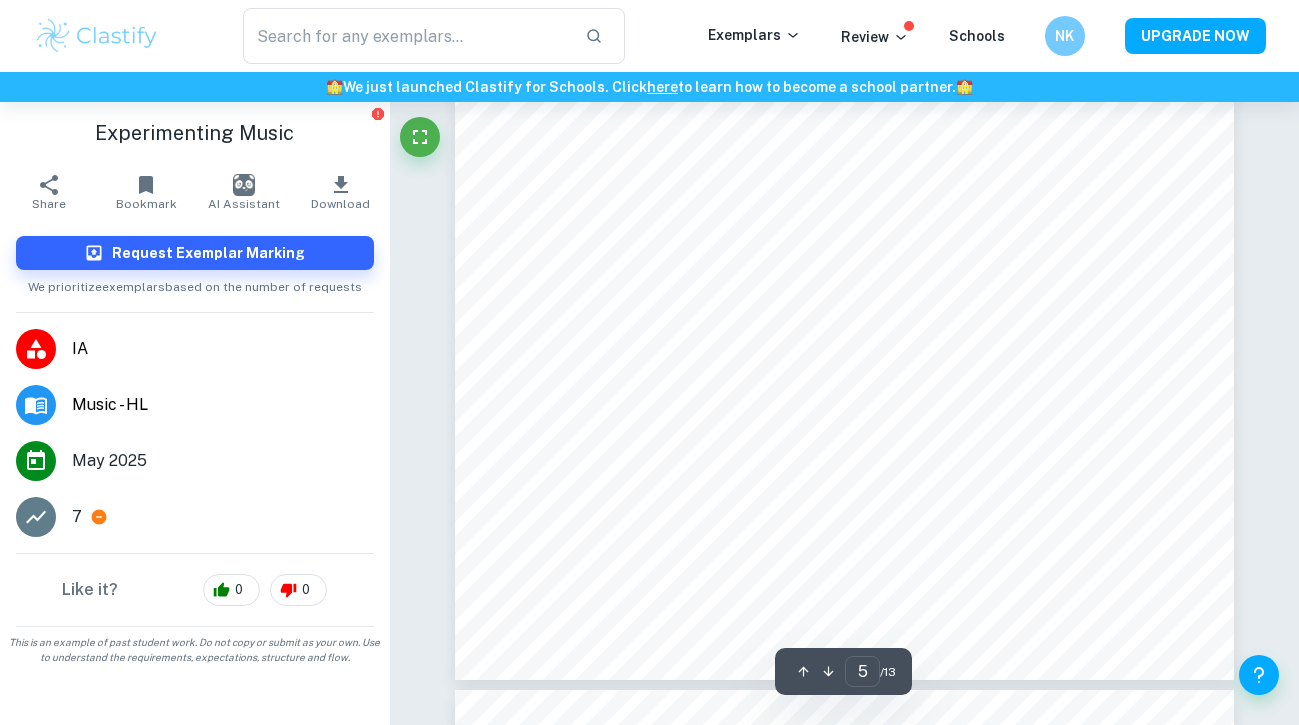 click on "7" at bounding box center (77, 517) 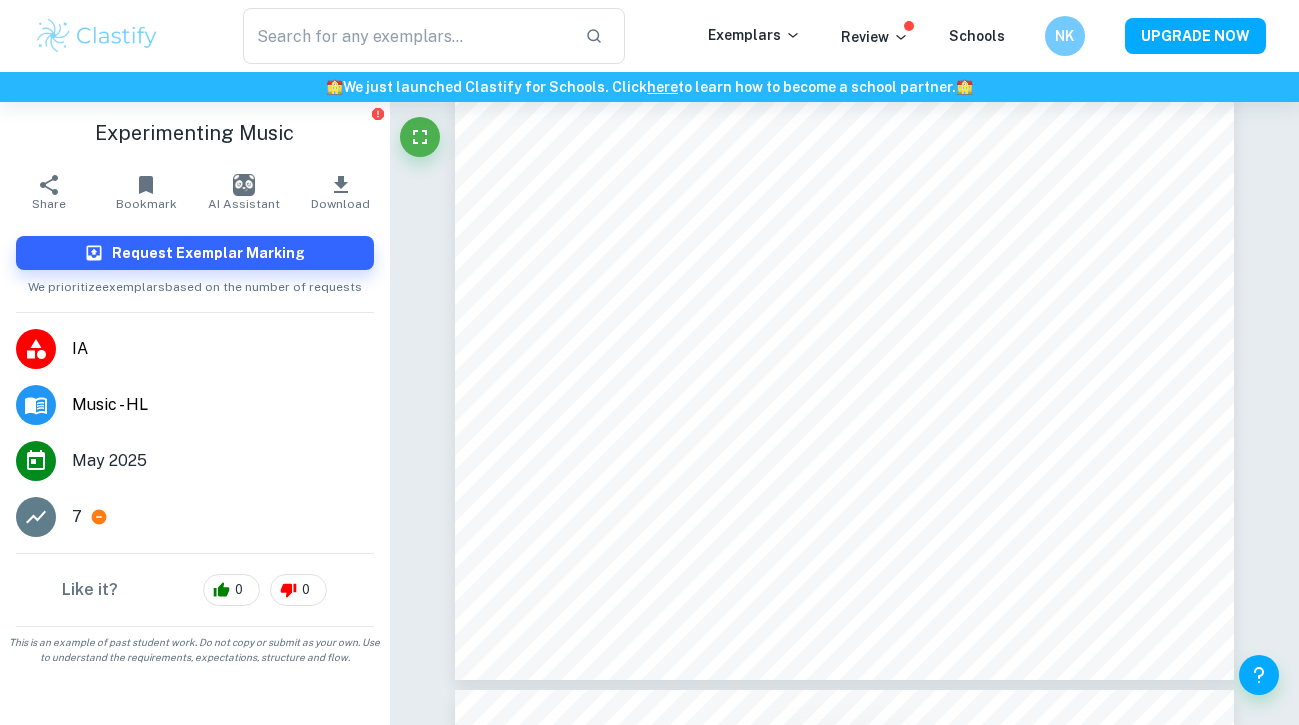 click 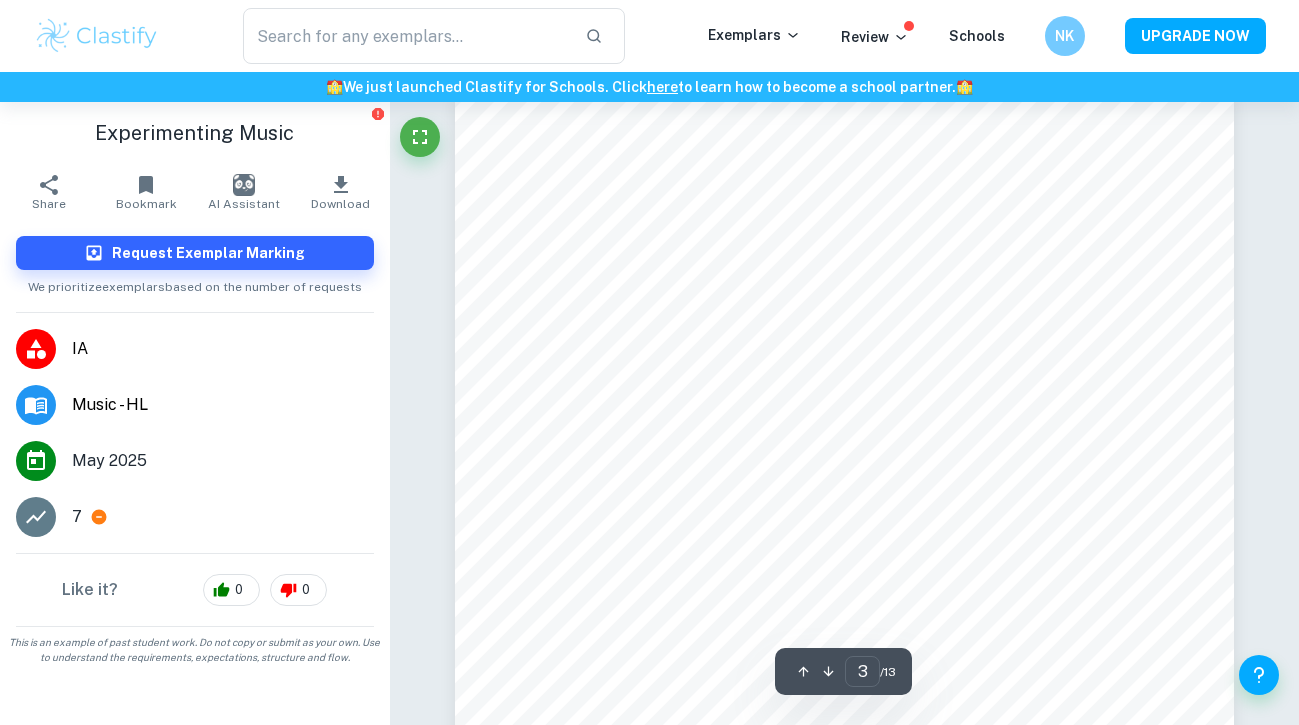 scroll, scrollTop: 2094, scrollLeft: 0, axis: vertical 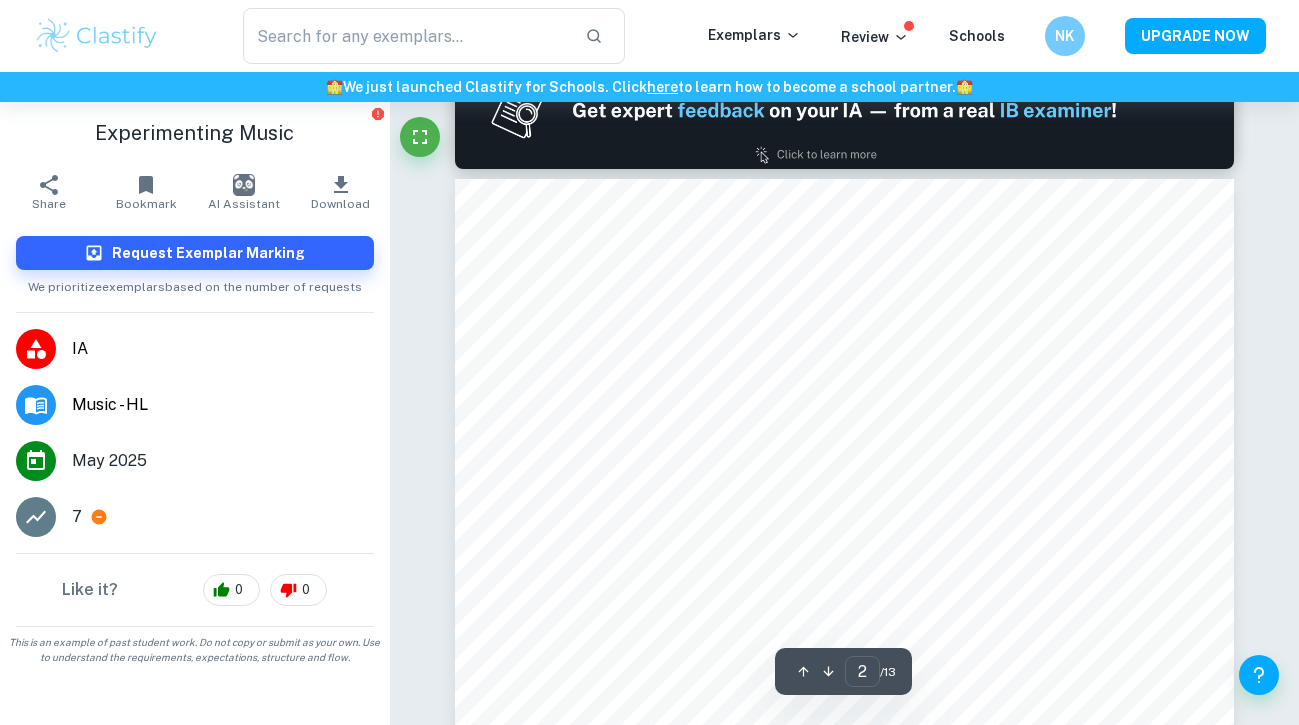 type on "1" 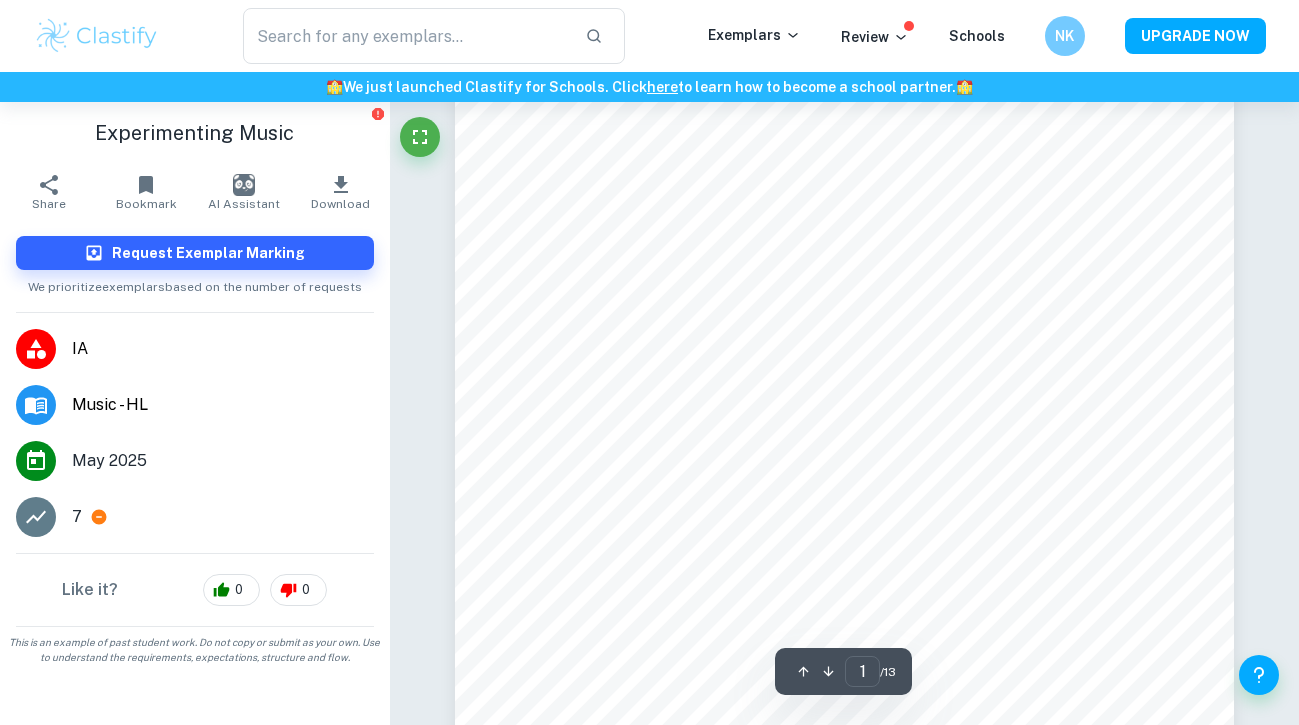 scroll, scrollTop: 0, scrollLeft: 0, axis: both 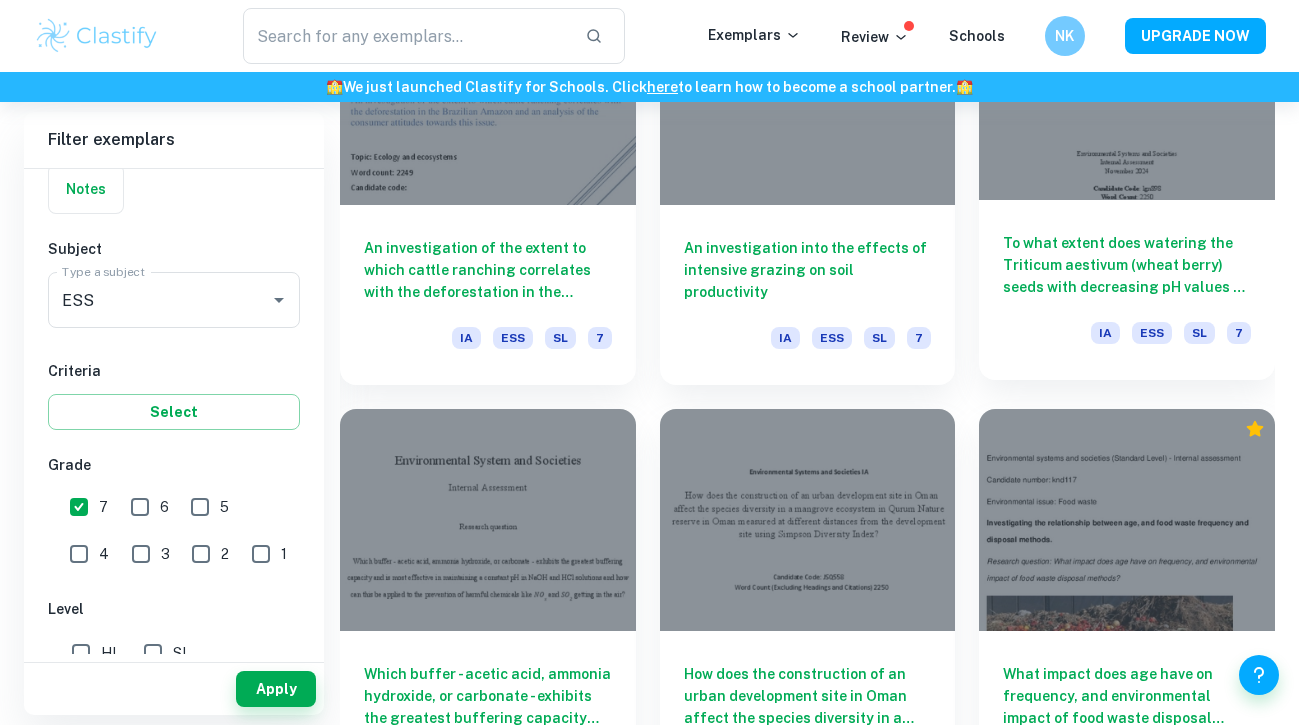 click on "To what extent does watering the Triticum aestivum (wheat berry) seeds with decreasing pH values of 7, 6, 5, 4 and 3 affect their germination rate?" at bounding box center [1127, 265] 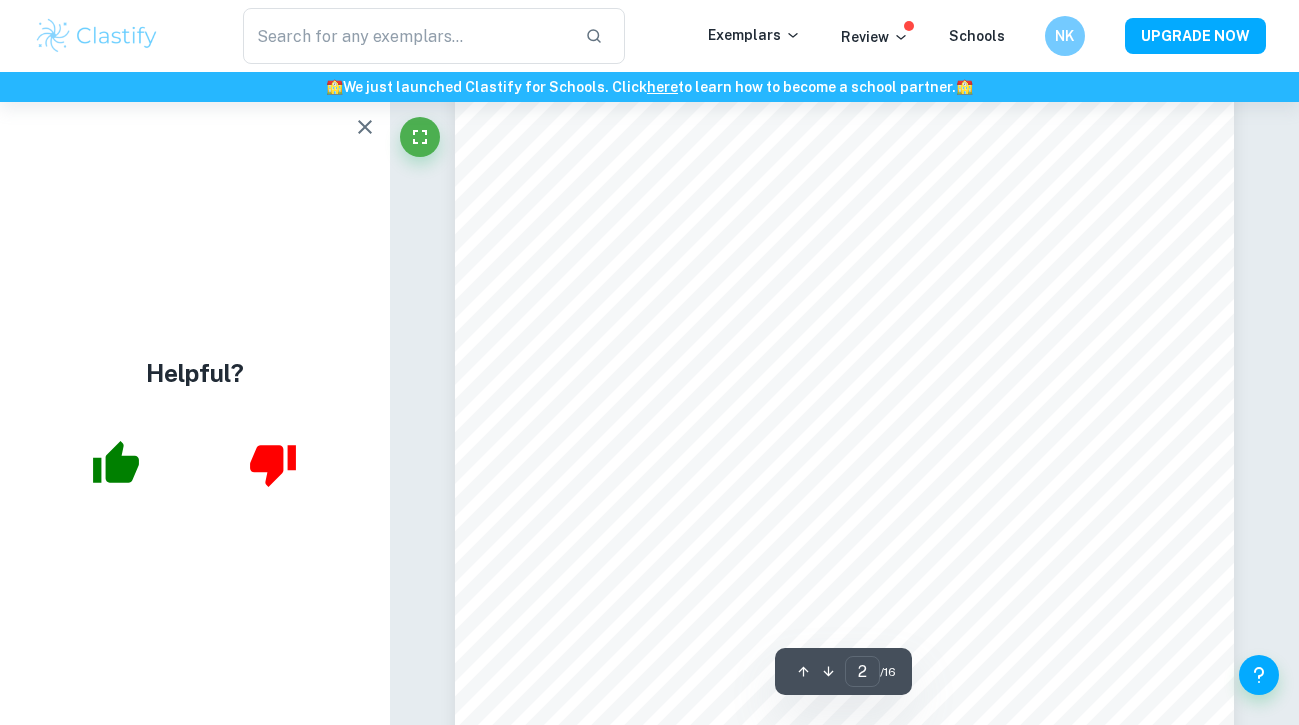 scroll, scrollTop: 1337, scrollLeft: 0, axis: vertical 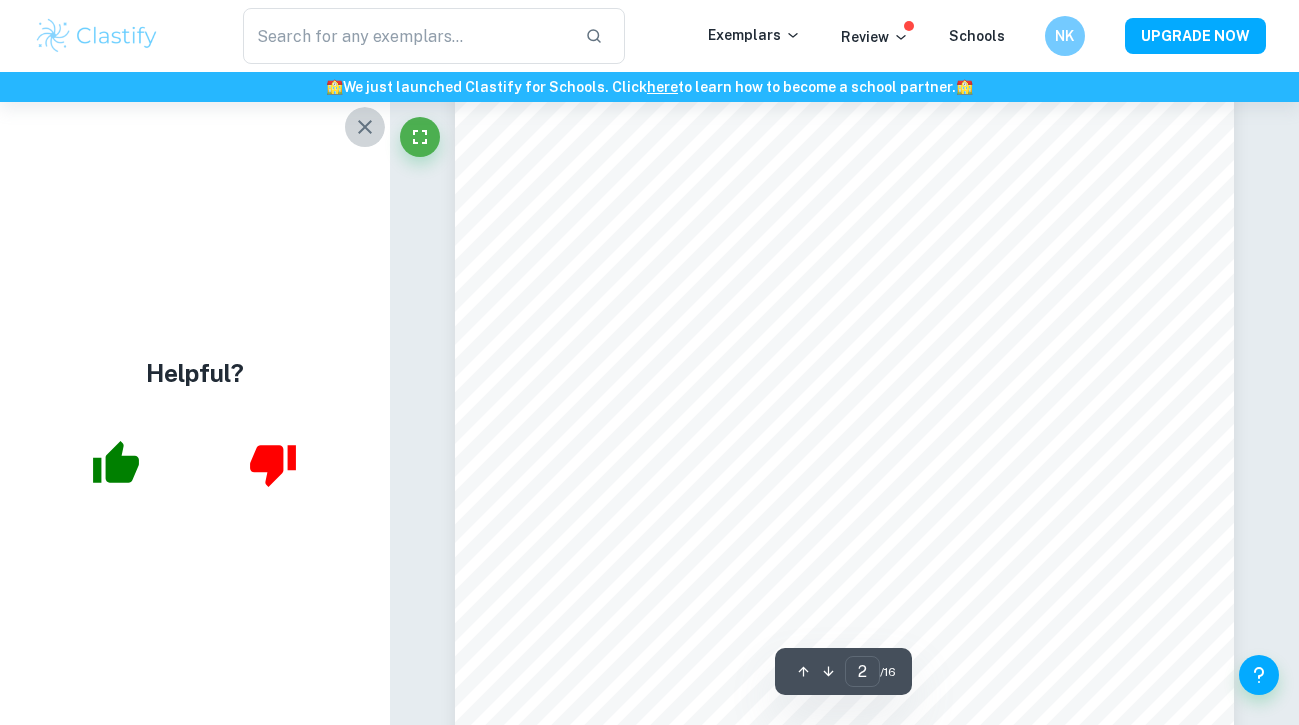 click at bounding box center (365, 127) 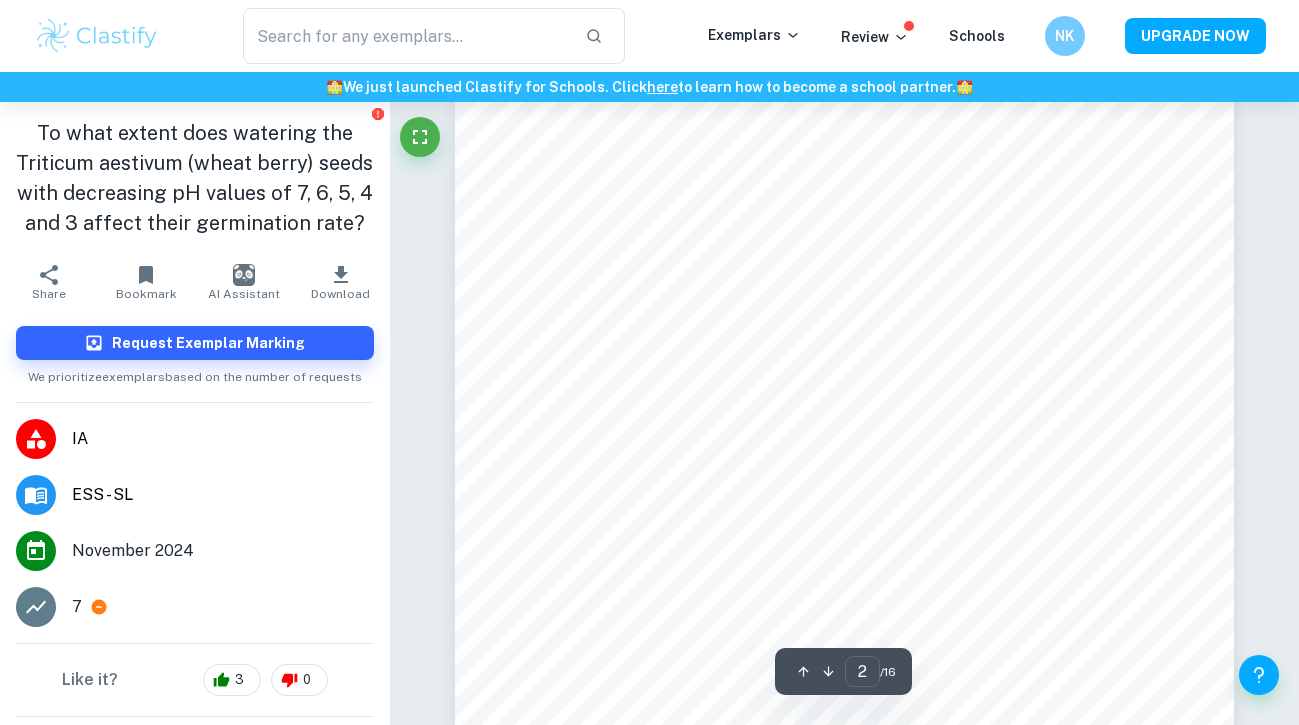 scroll, scrollTop: 1493, scrollLeft: 0, axis: vertical 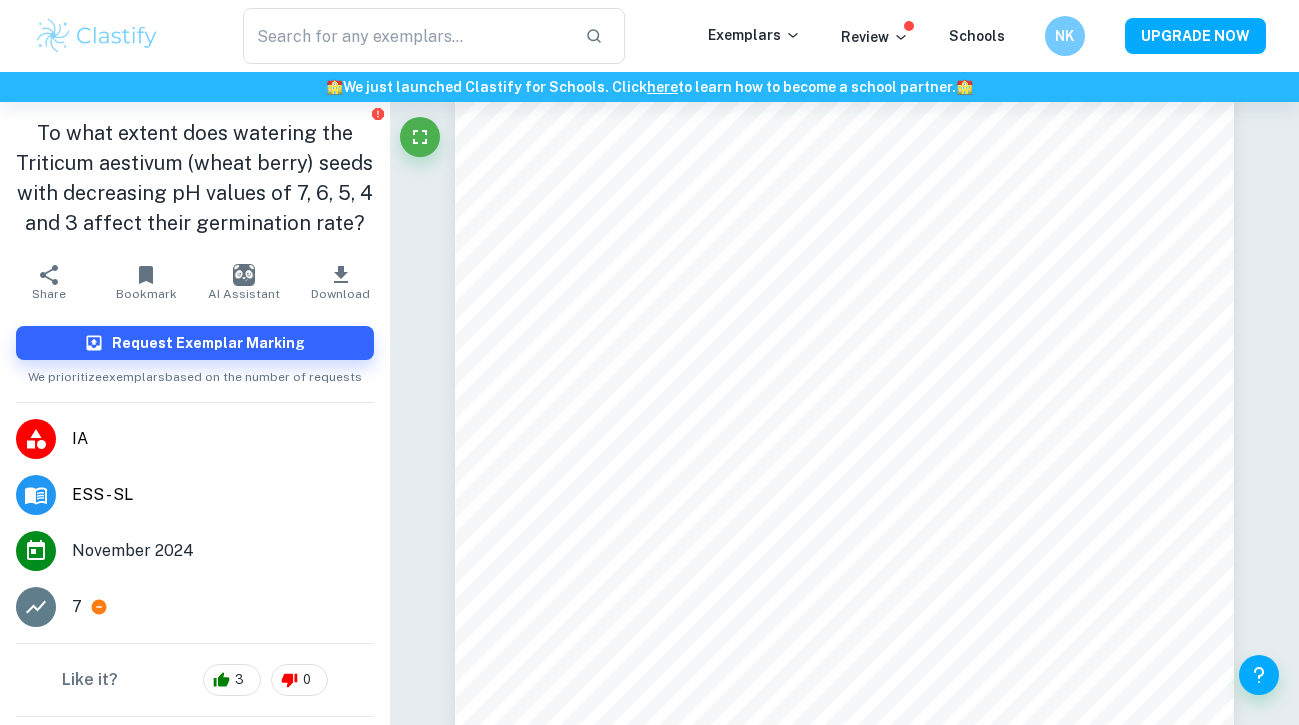 type on "5" 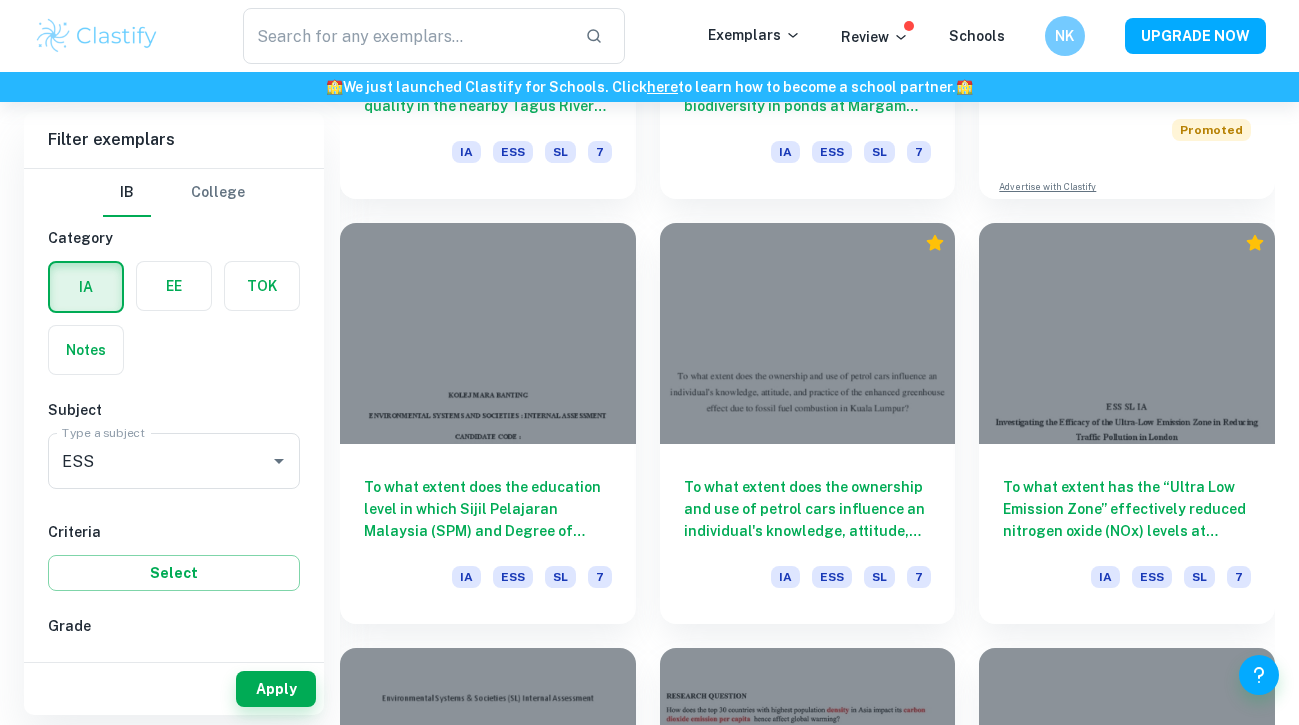 scroll, scrollTop: 6869, scrollLeft: 0, axis: vertical 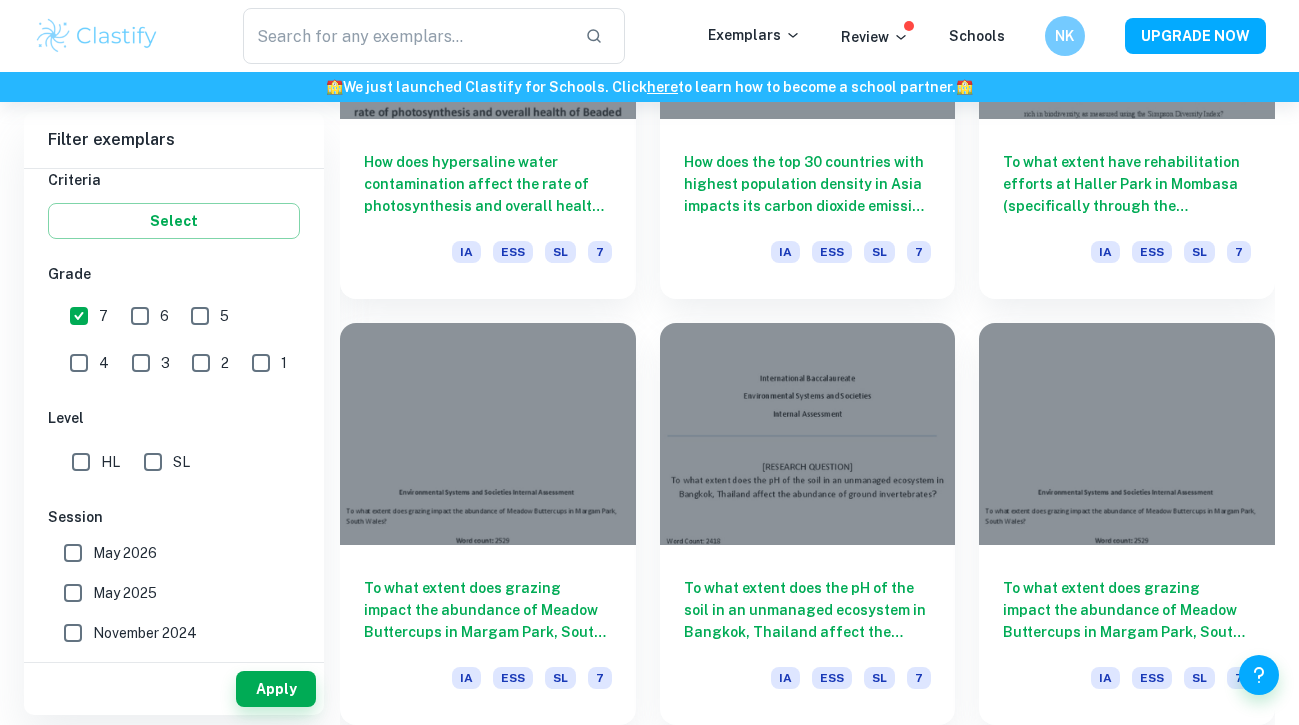 click on "SL" at bounding box center [153, 462] 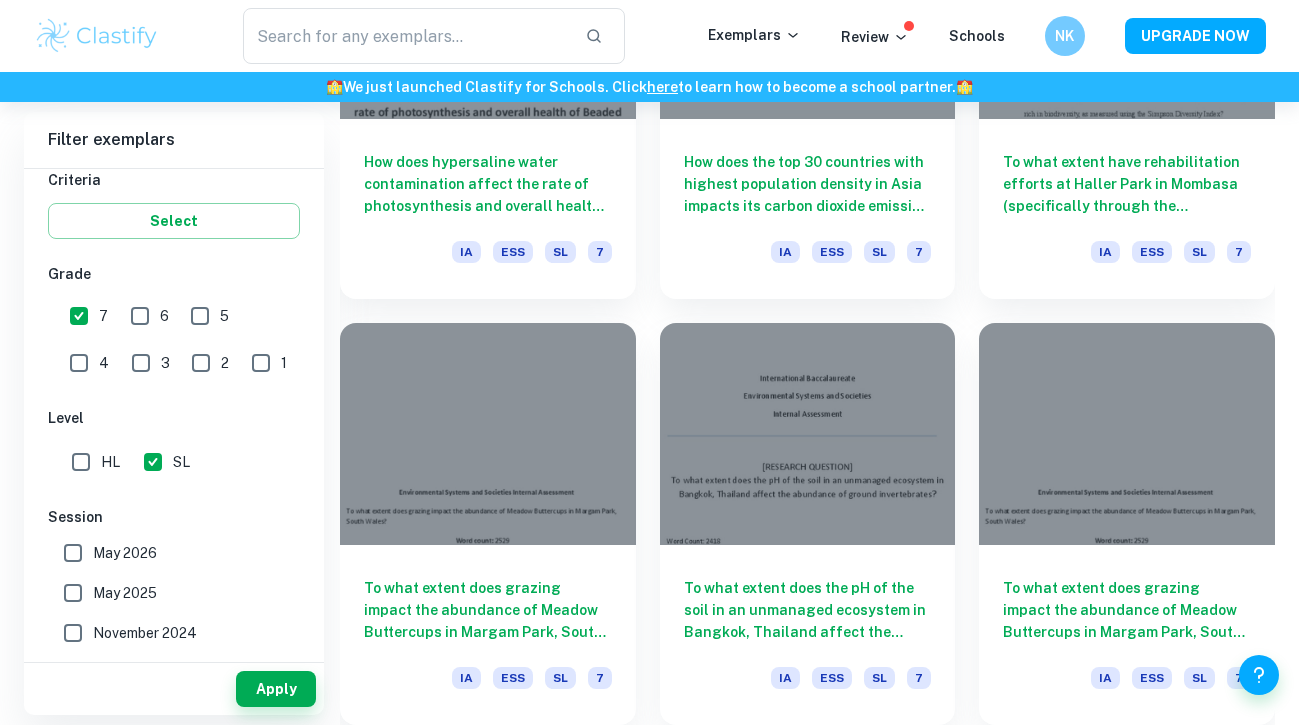 click on "HL" at bounding box center (81, 462) 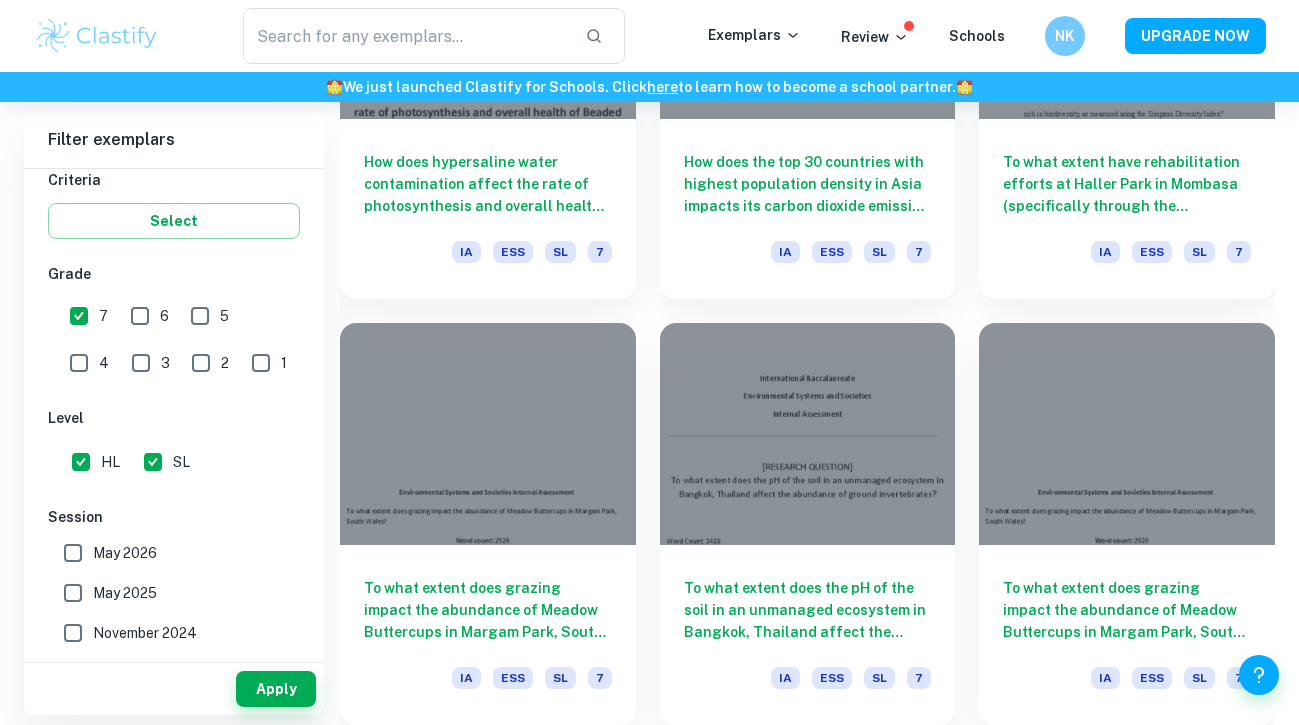 click on "SL" at bounding box center [153, 462] 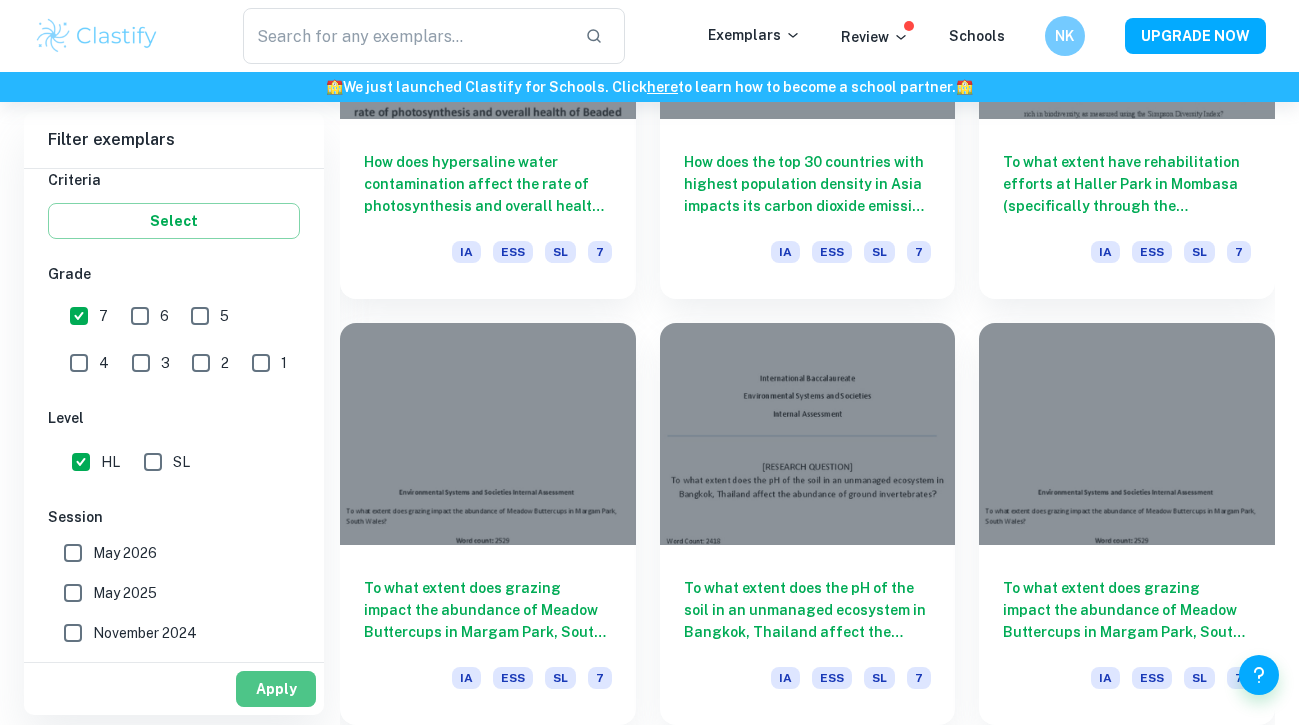 click on "Apply" at bounding box center [276, 689] 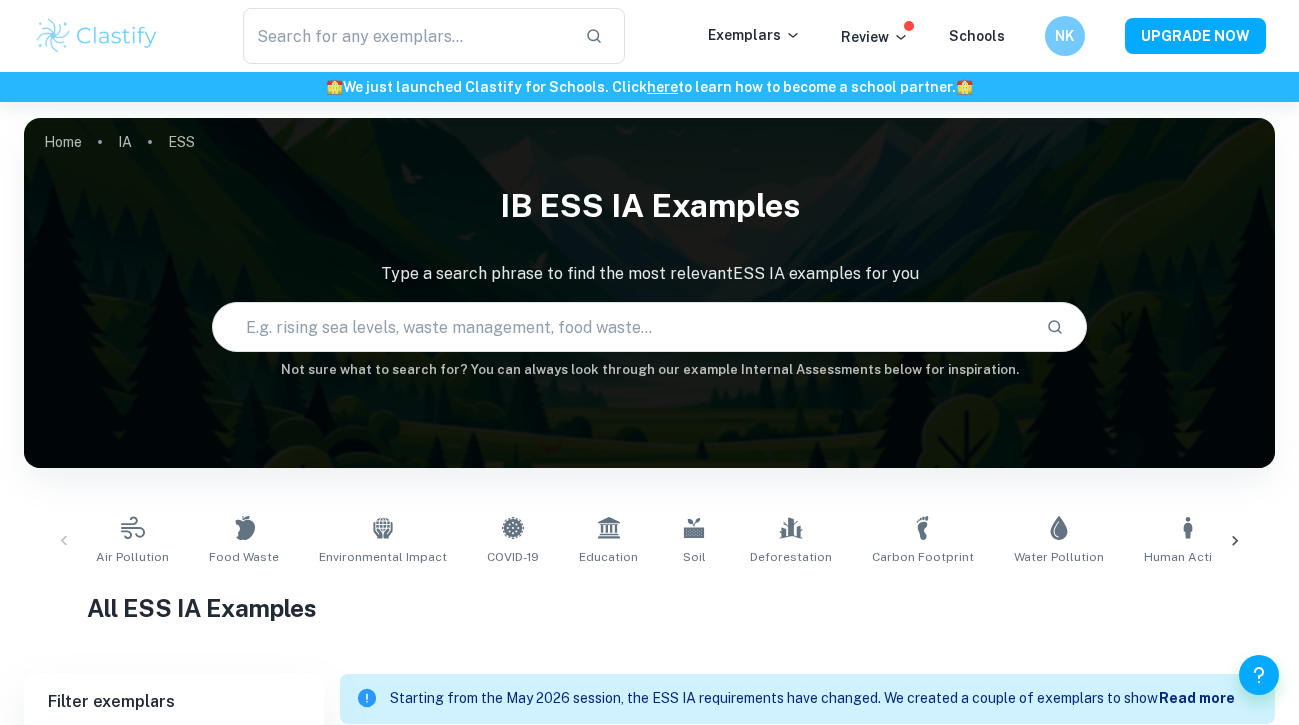scroll, scrollTop: 438, scrollLeft: 0, axis: vertical 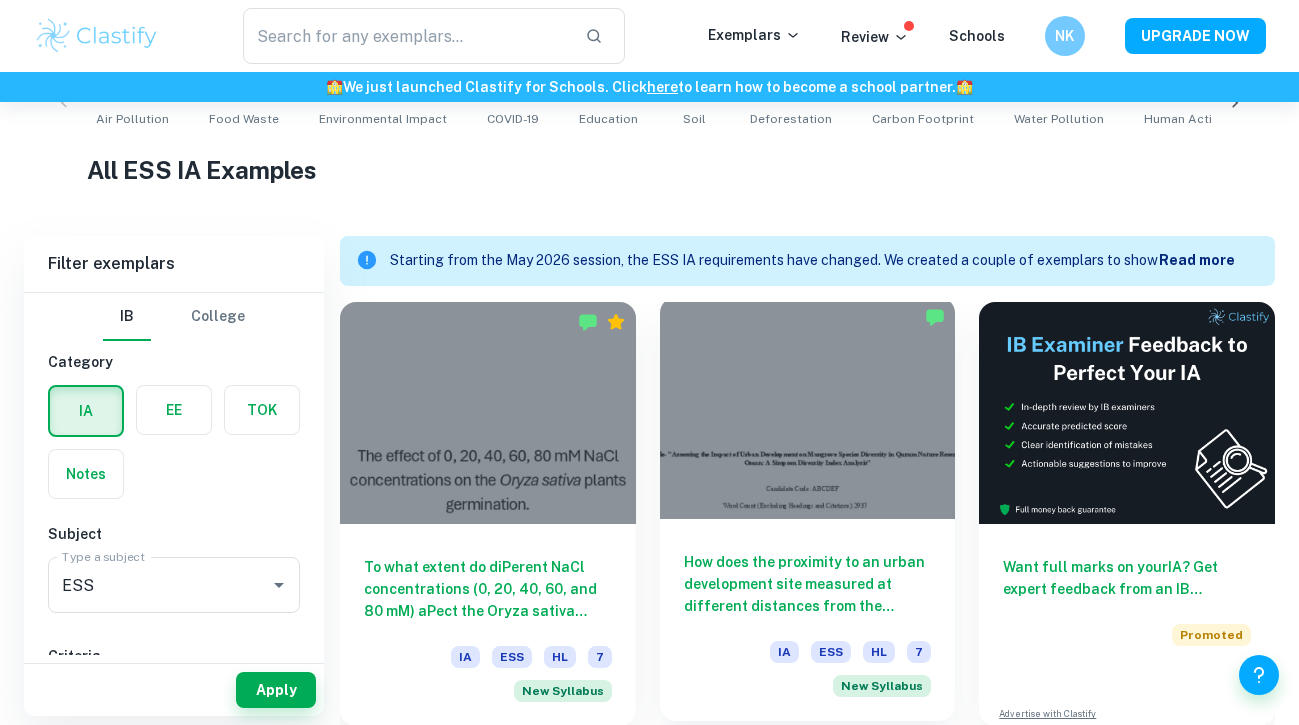 click at bounding box center (808, 408) 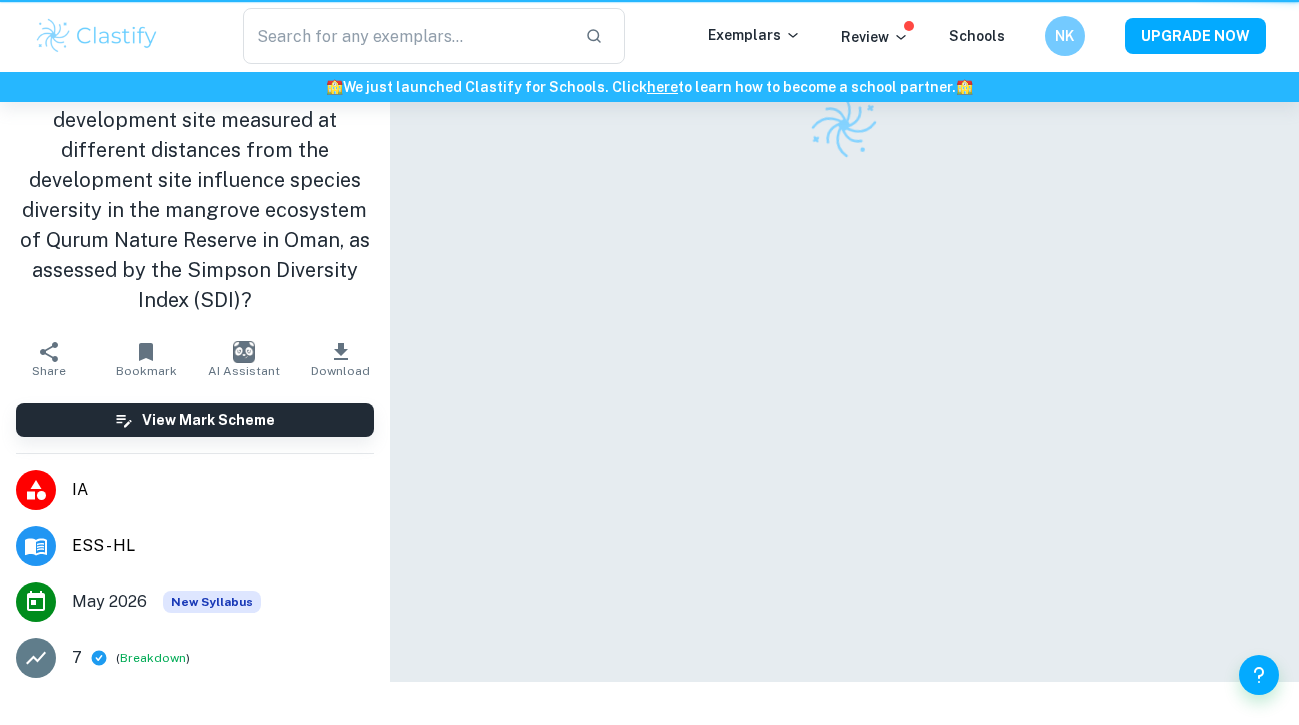 scroll, scrollTop: 0, scrollLeft: 0, axis: both 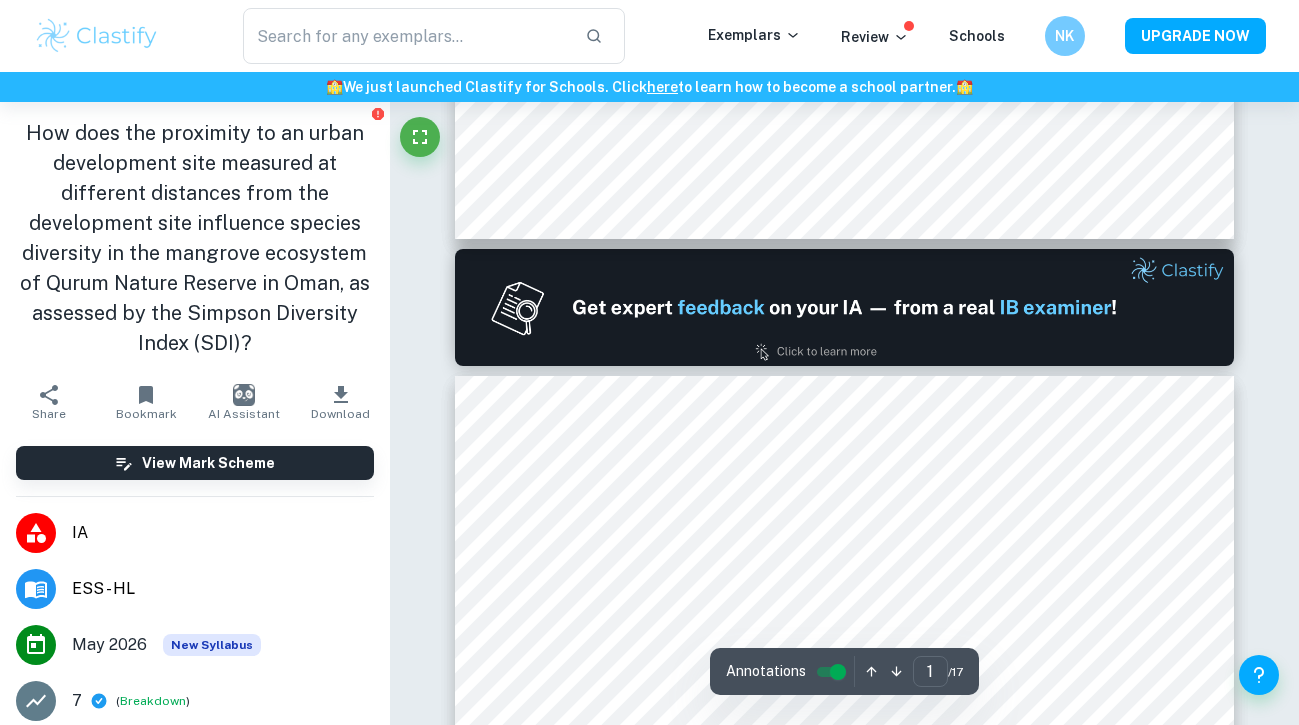 type on "2" 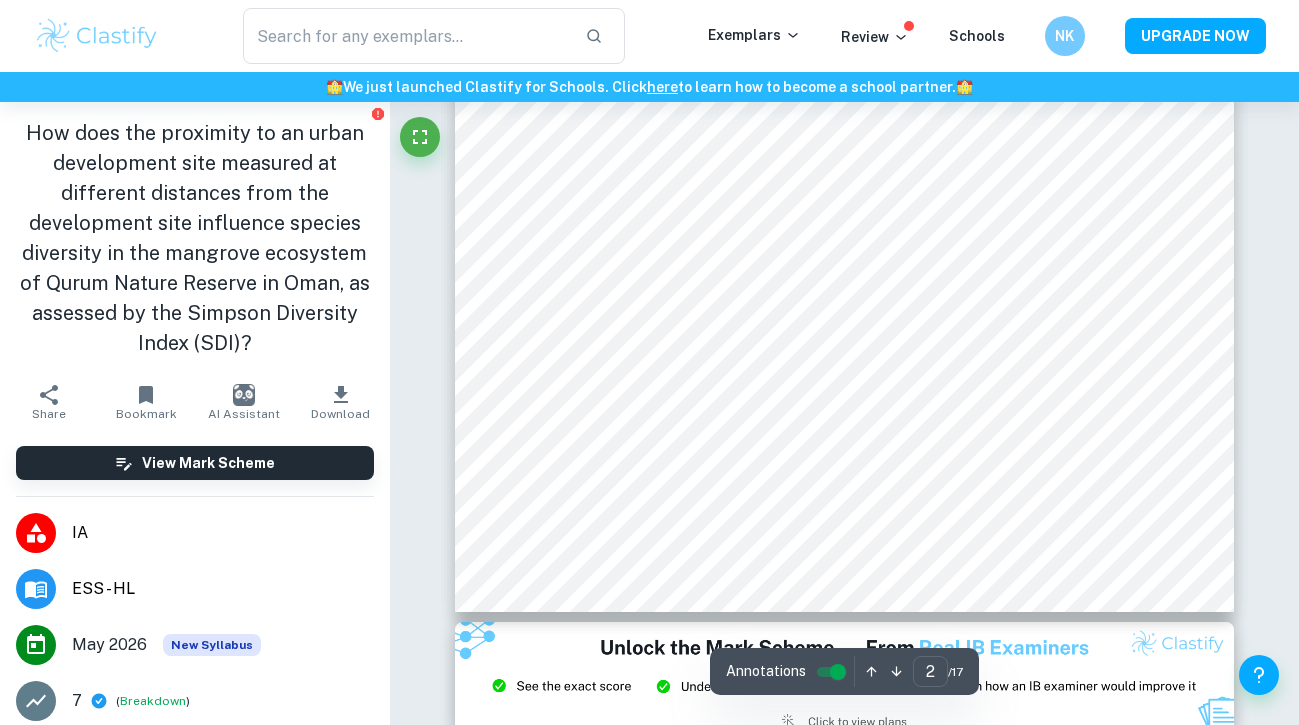 scroll, scrollTop: 1672, scrollLeft: 0, axis: vertical 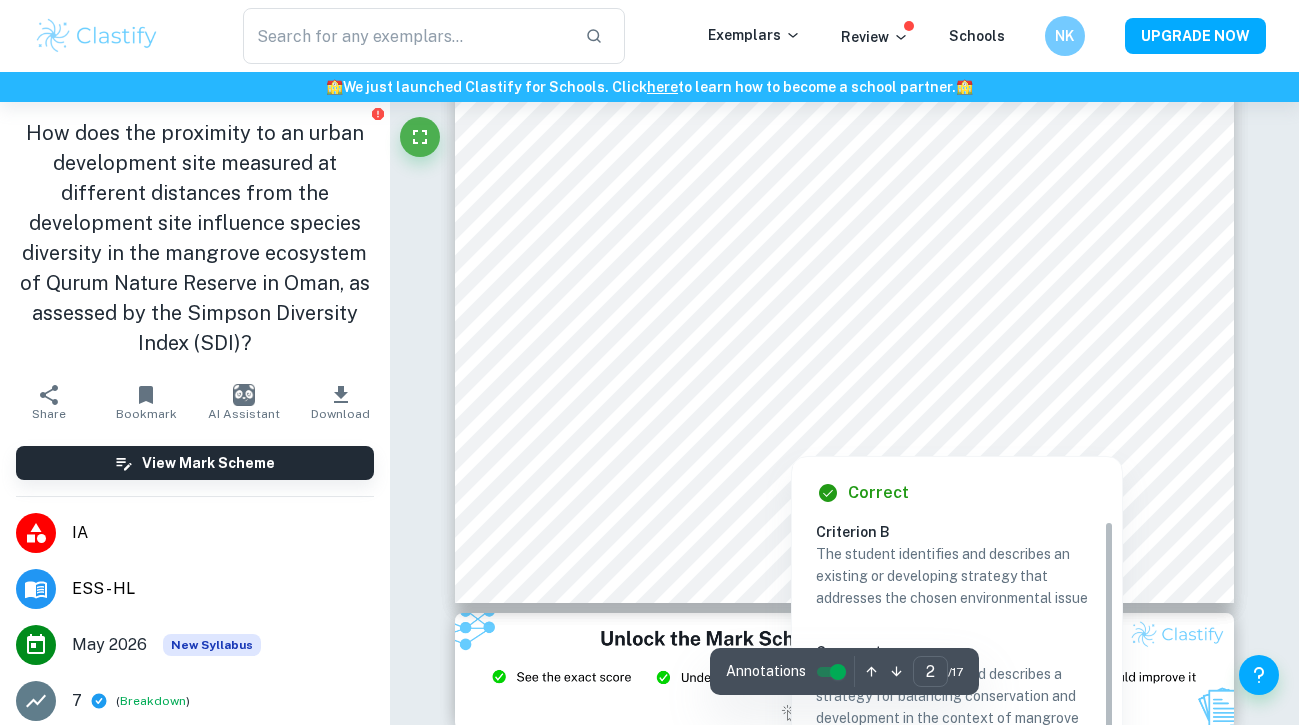 click at bounding box center (911, 407) 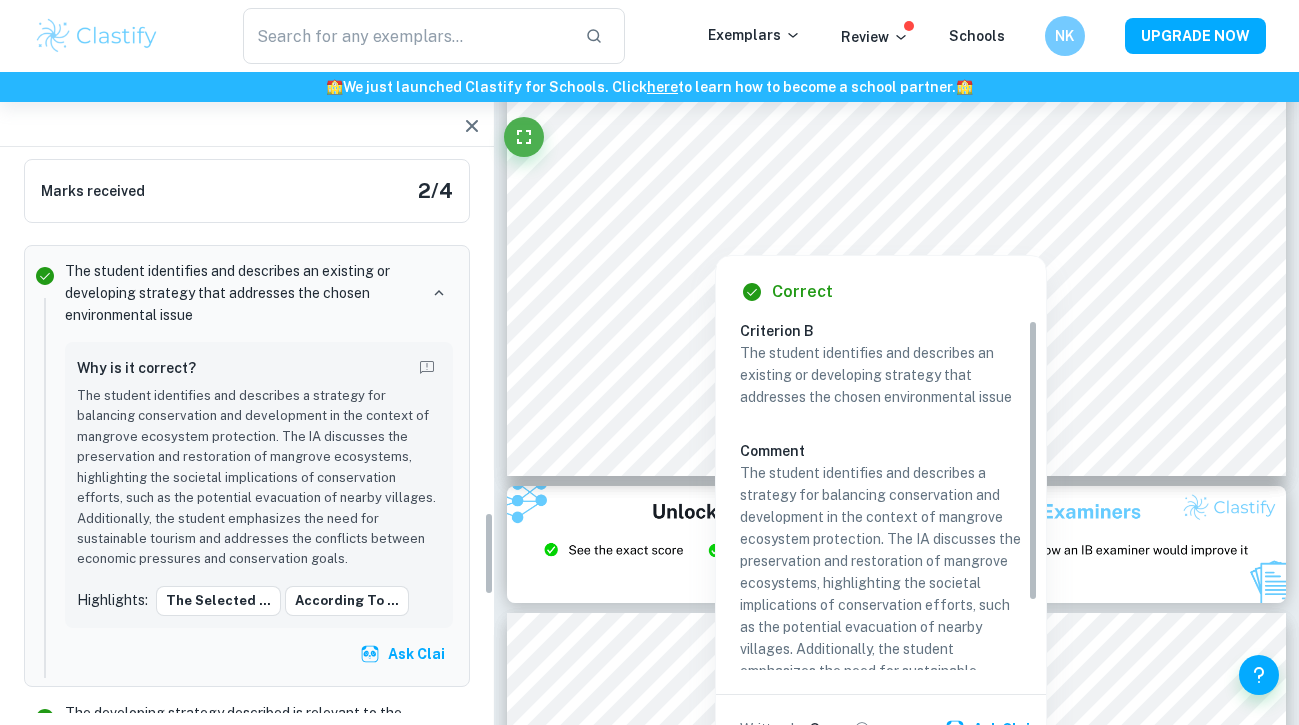 scroll, scrollTop: 2393, scrollLeft: 0, axis: vertical 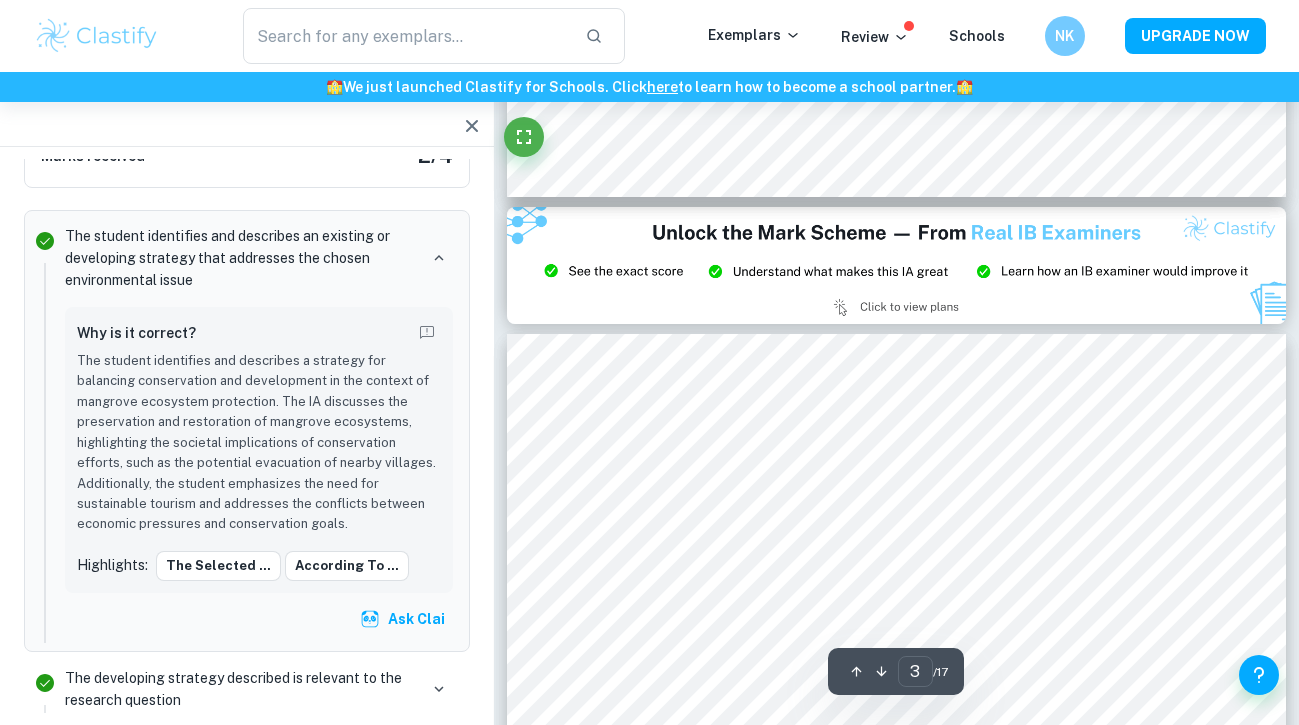 click at bounding box center [720, 592] 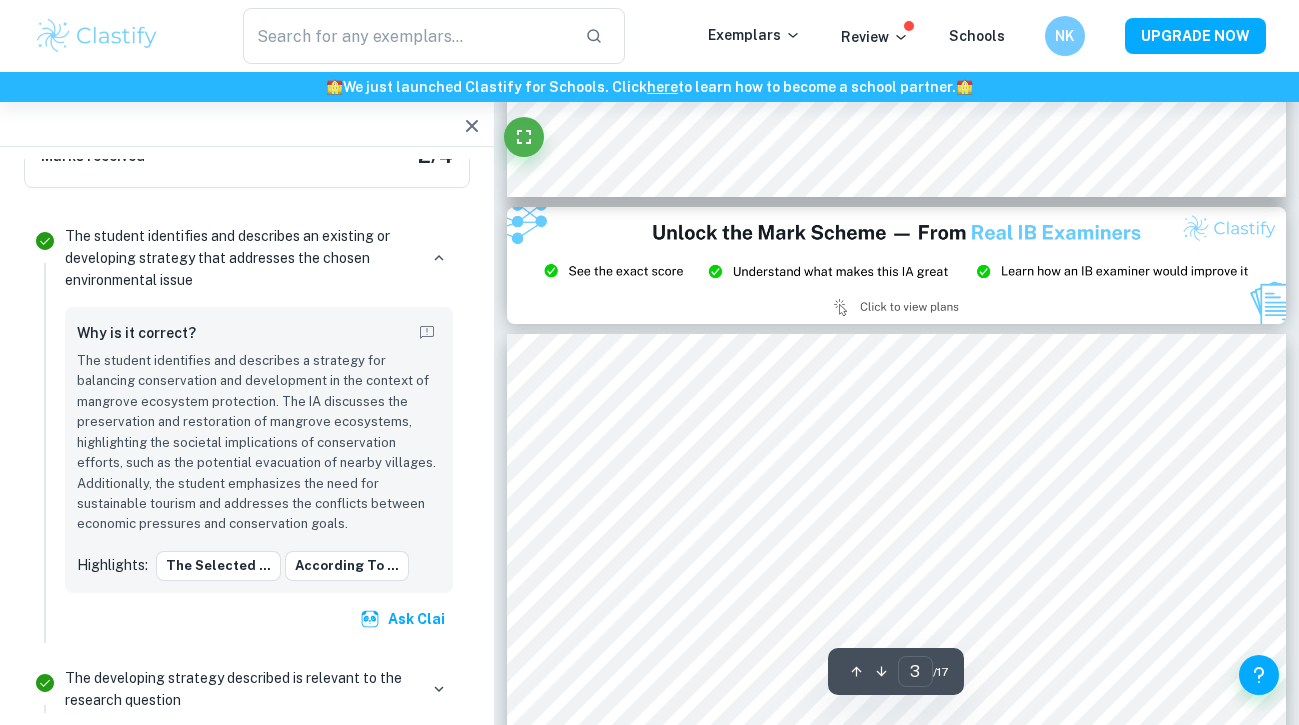 scroll, scrollTop: 2031, scrollLeft: 0, axis: vertical 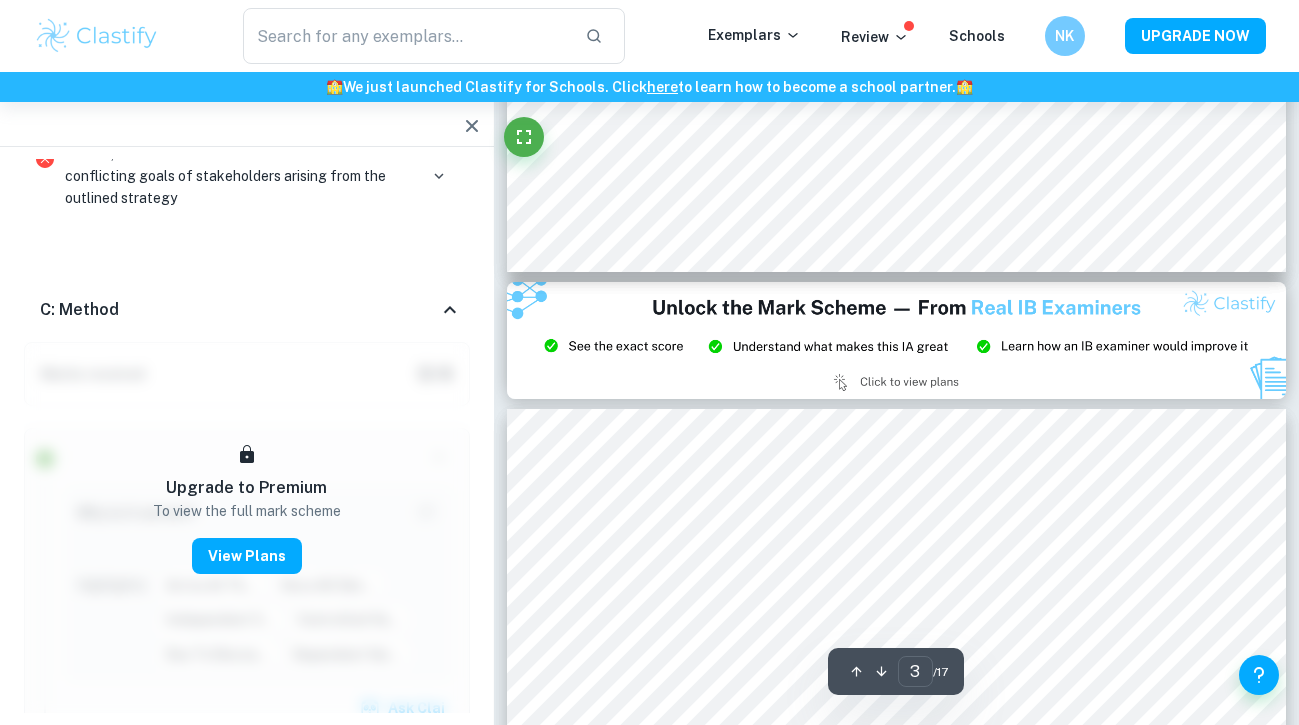 type on "2" 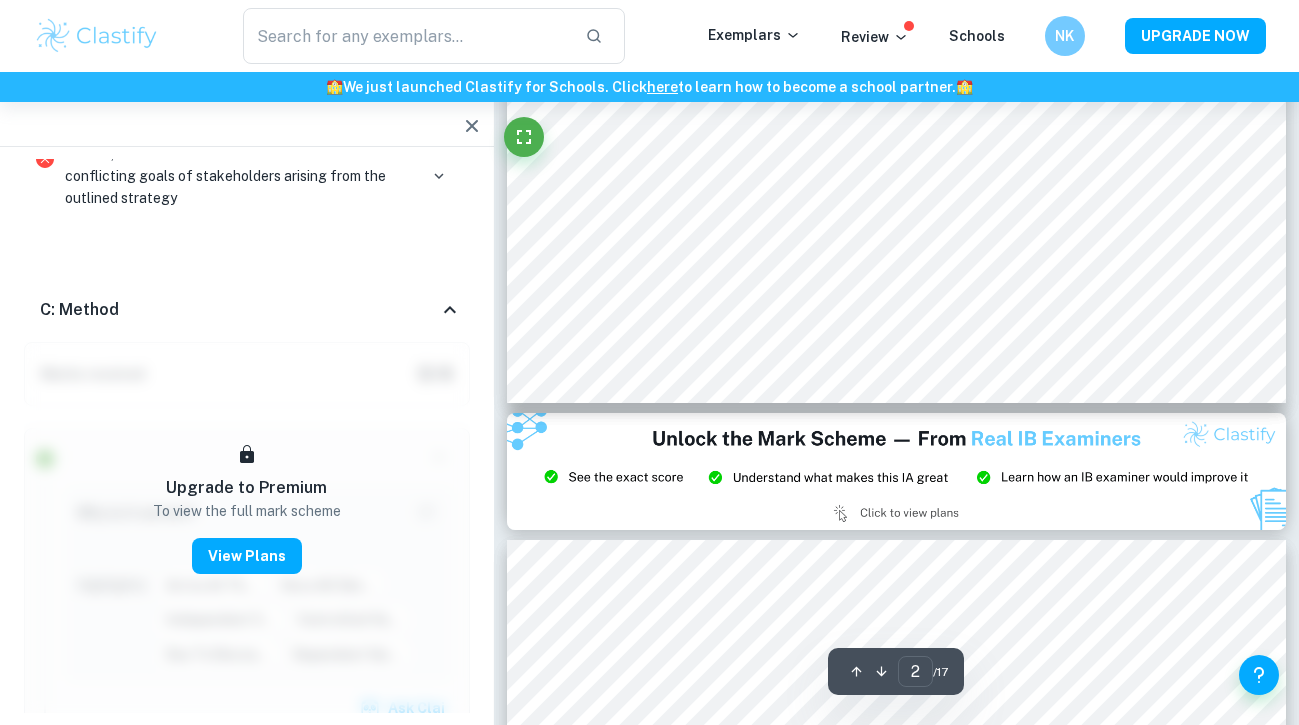 scroll, scrollTop: 1684, scrollLeft: 0, axis: vertical 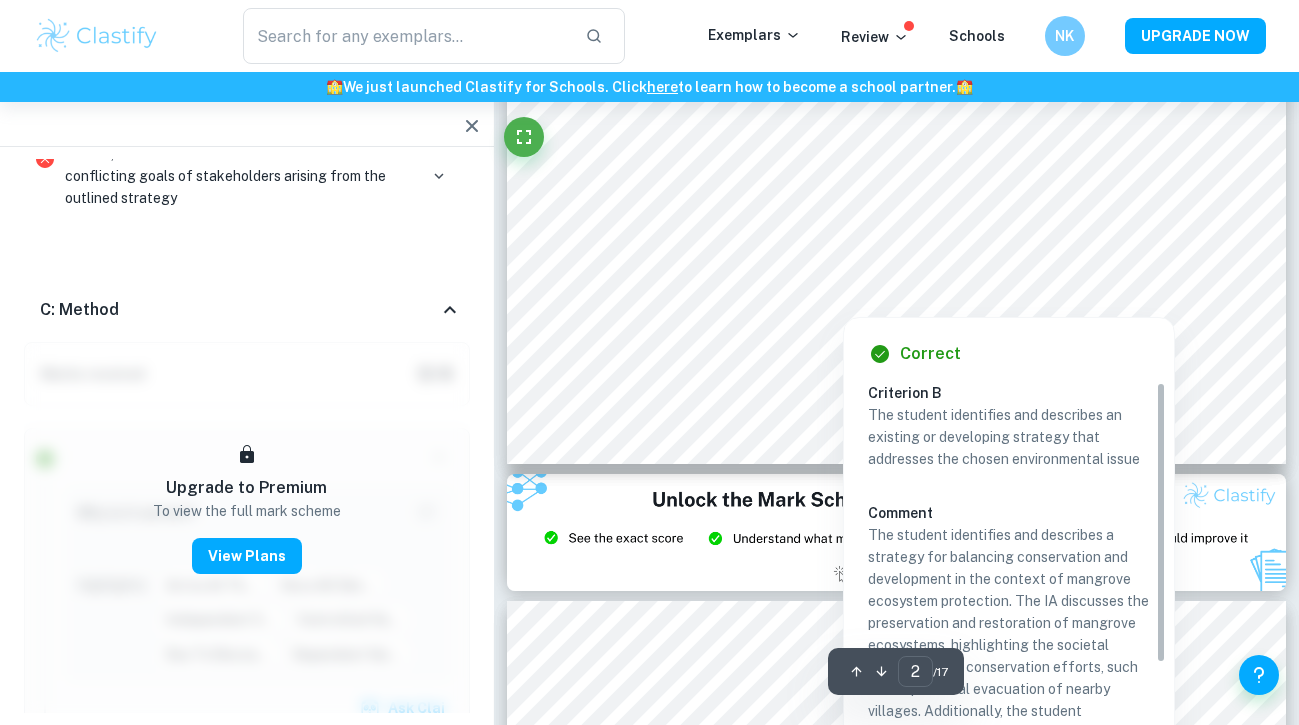 click at bounding box center [963, 268] 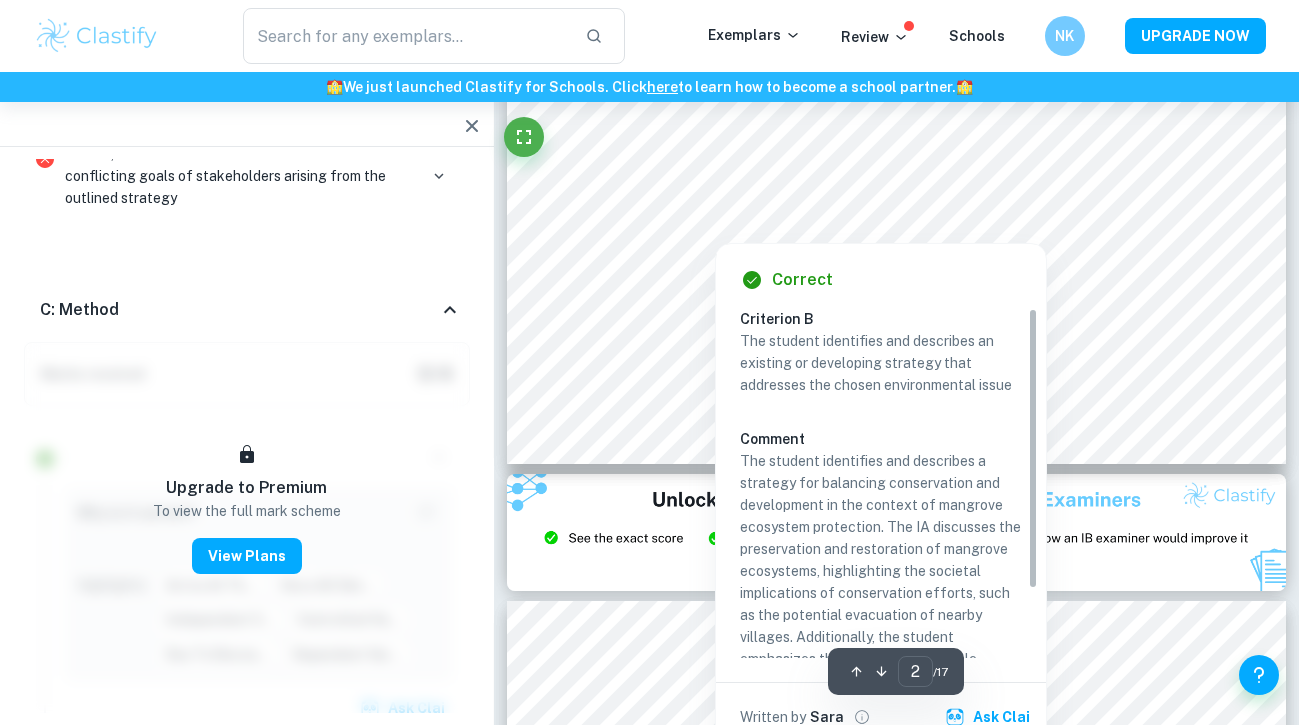 click at bounding box center (714, 228) 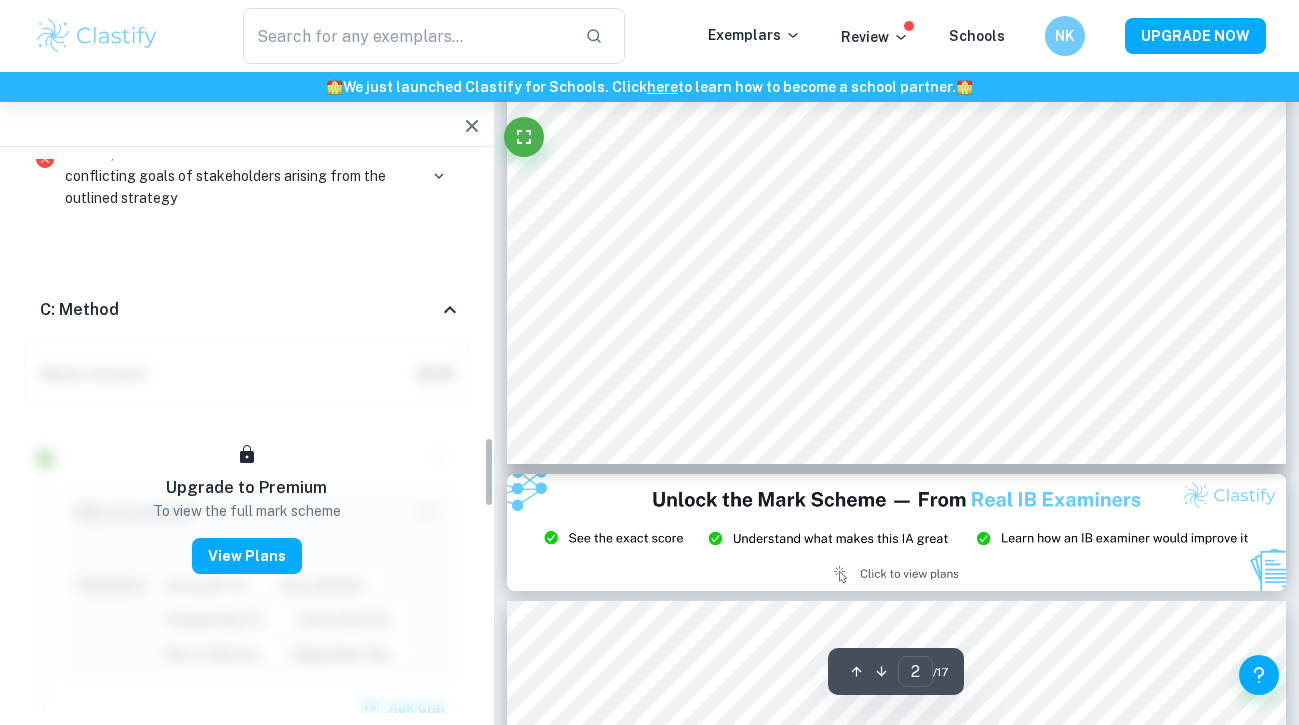 scroll, scrollTop: 2194, scrollLeft: 0, axis: vertical 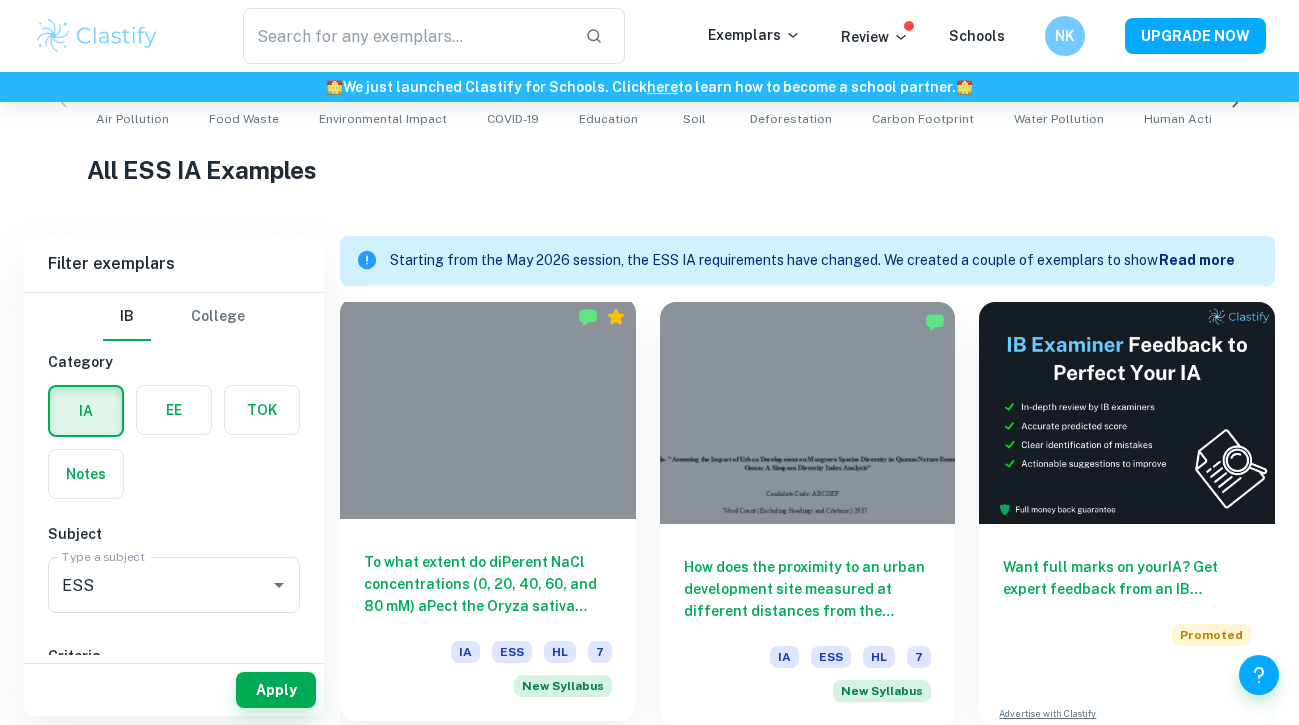 click on "To what extent do diPerent NaCl concentrations (0, 20, 40, 60, and 80 mM) aPect the Oryza sativa germinations?" at bounding box center [488, 584] 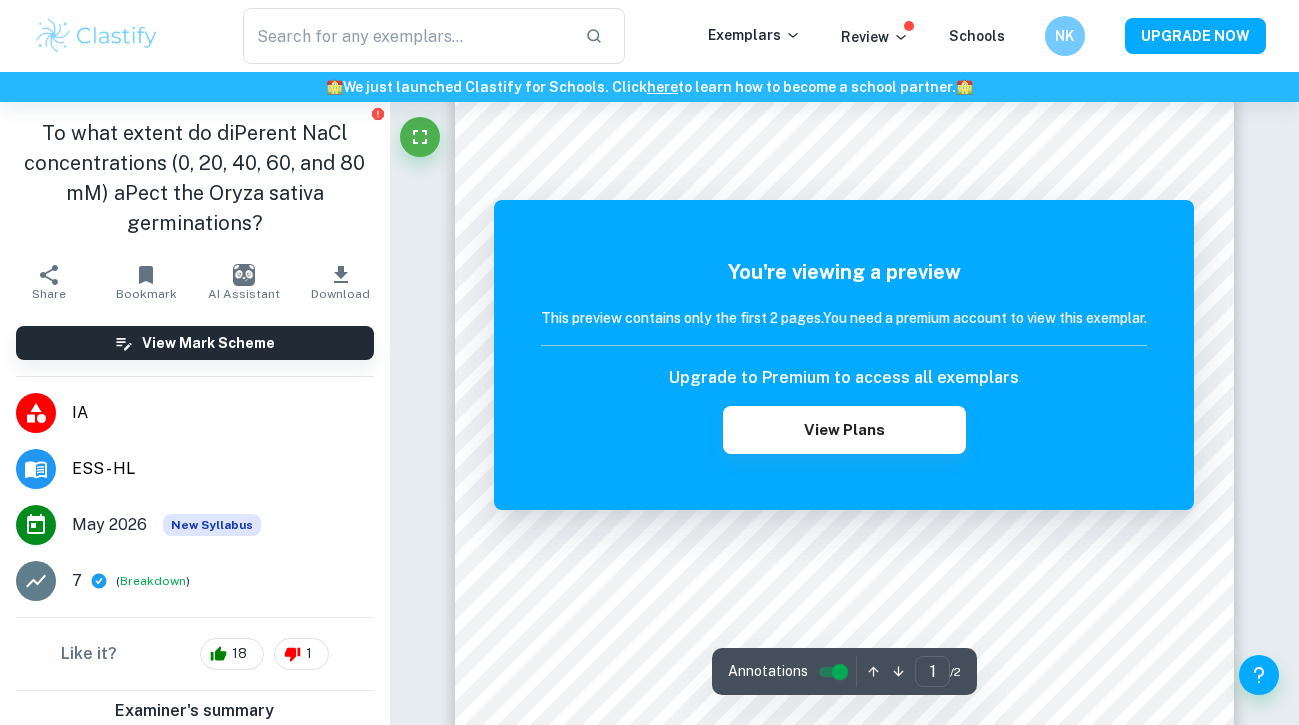scroll, scrollTop: 230, scrollLeft: 0, axis: vertical 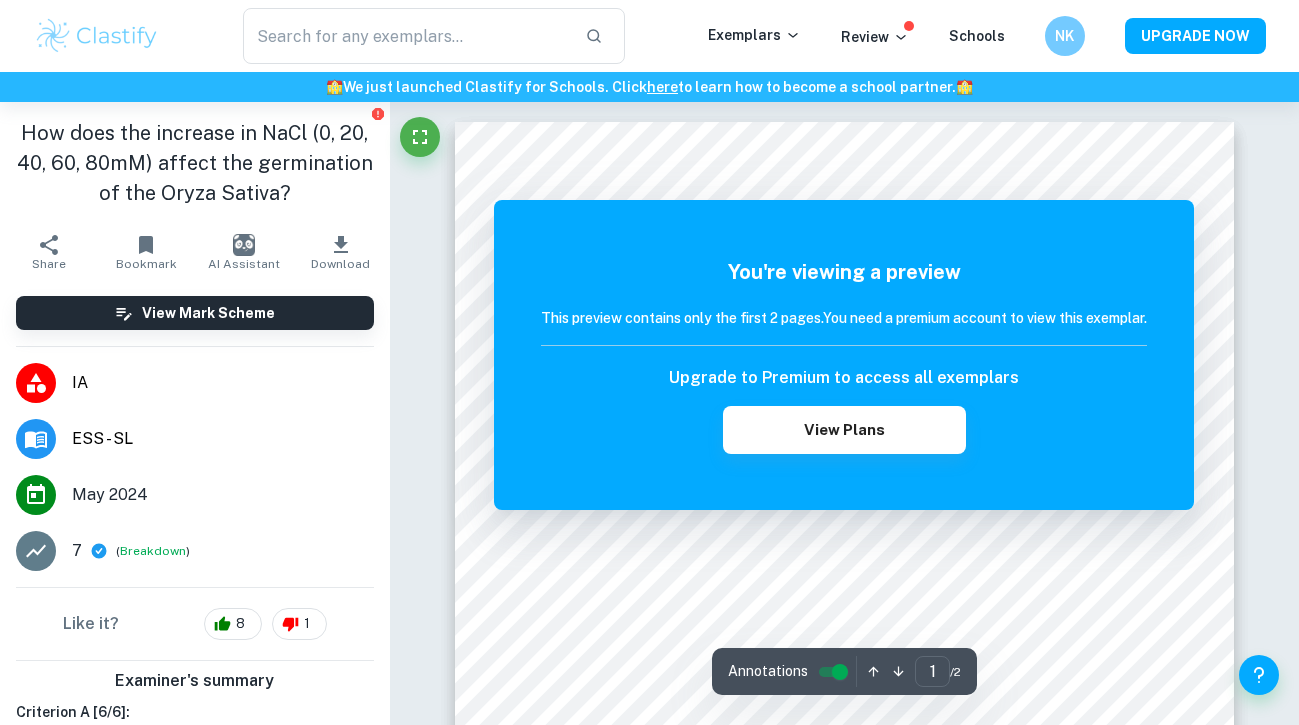 click 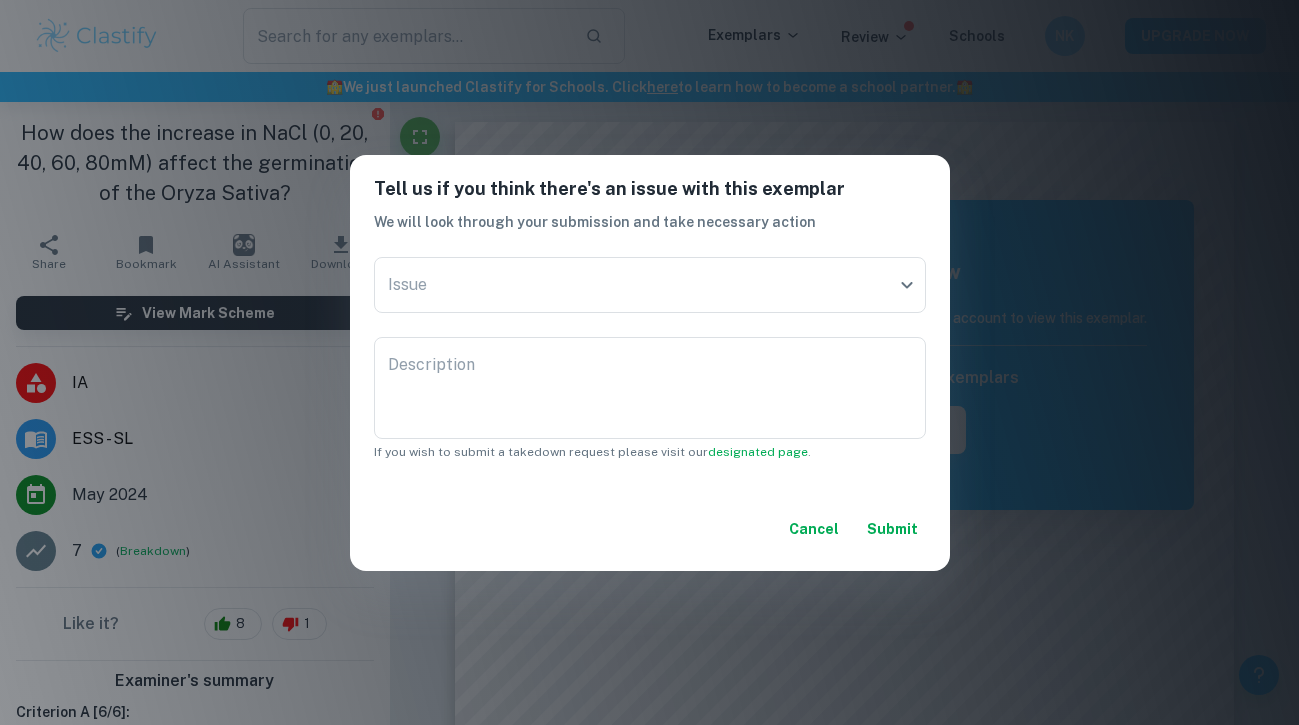 click on "Tell us if you think there's an issue with this exemplar We will look through your submission and take necessary action Issue ​ Issue Description x Description If you wish to submit a takedown request please visit our  designated page . Cancel Submit" at bounding box center (649, 362) 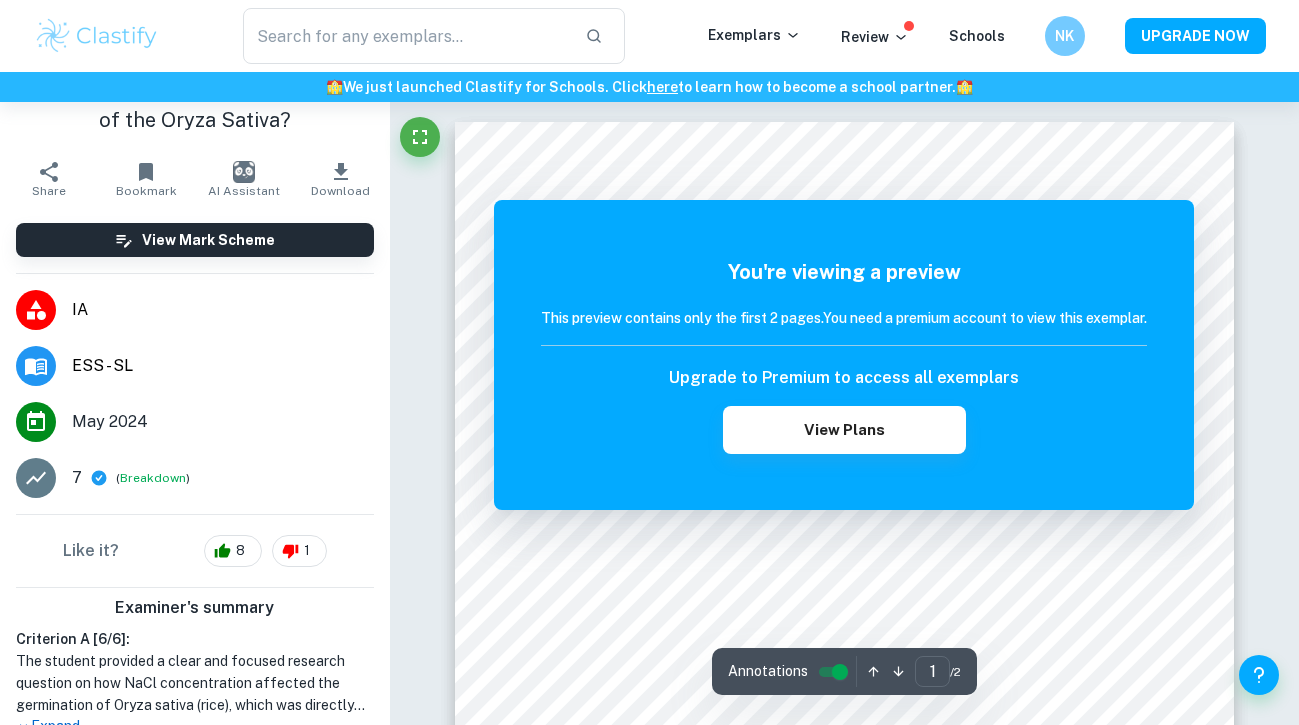 scroll, scrollTop: 148, scrollLeft: 0, axis: vertical 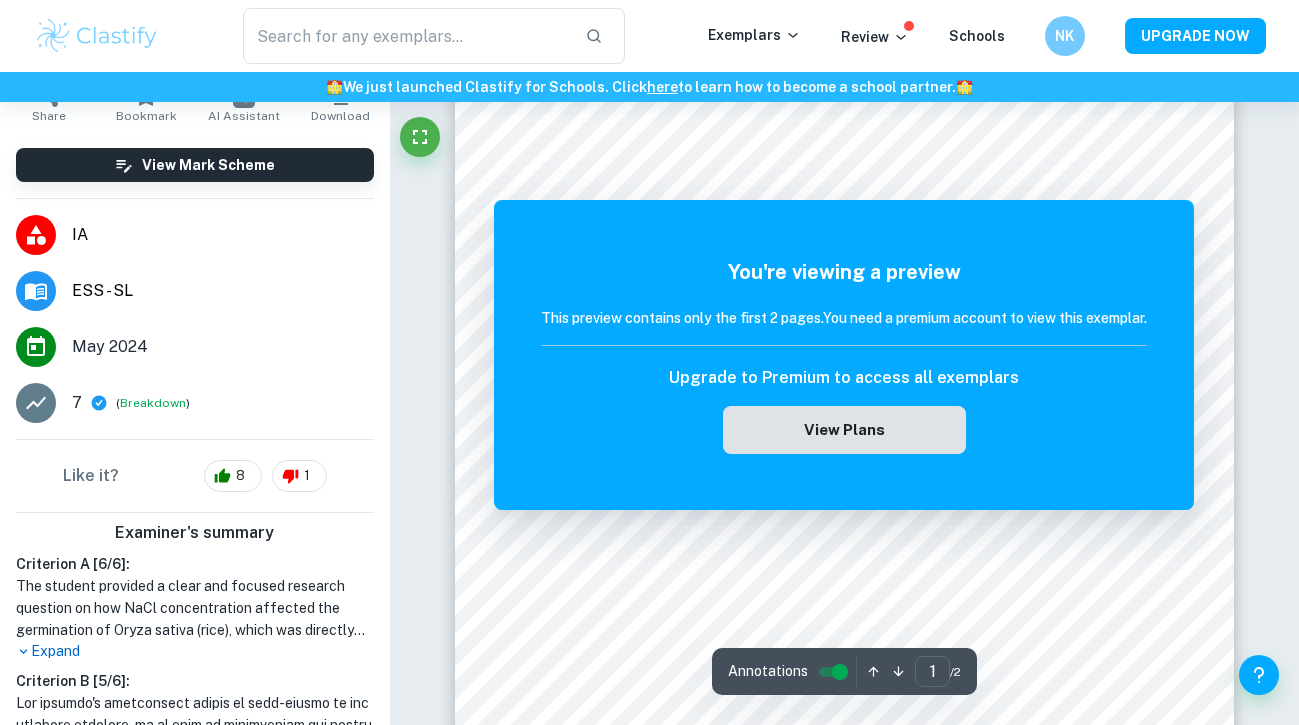 click on "View Plans" at bounding box center (844, 430) 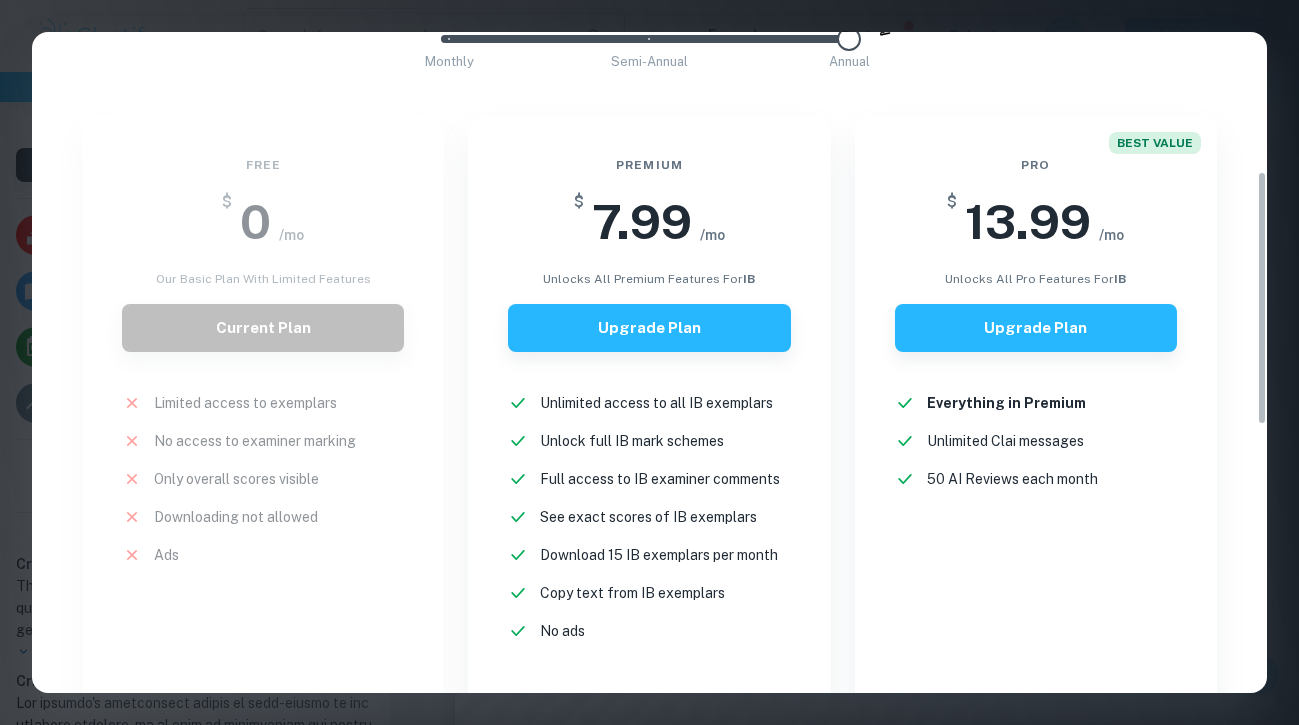 scroll, scrollTop: 0, scrollLeft: 0, axis: both 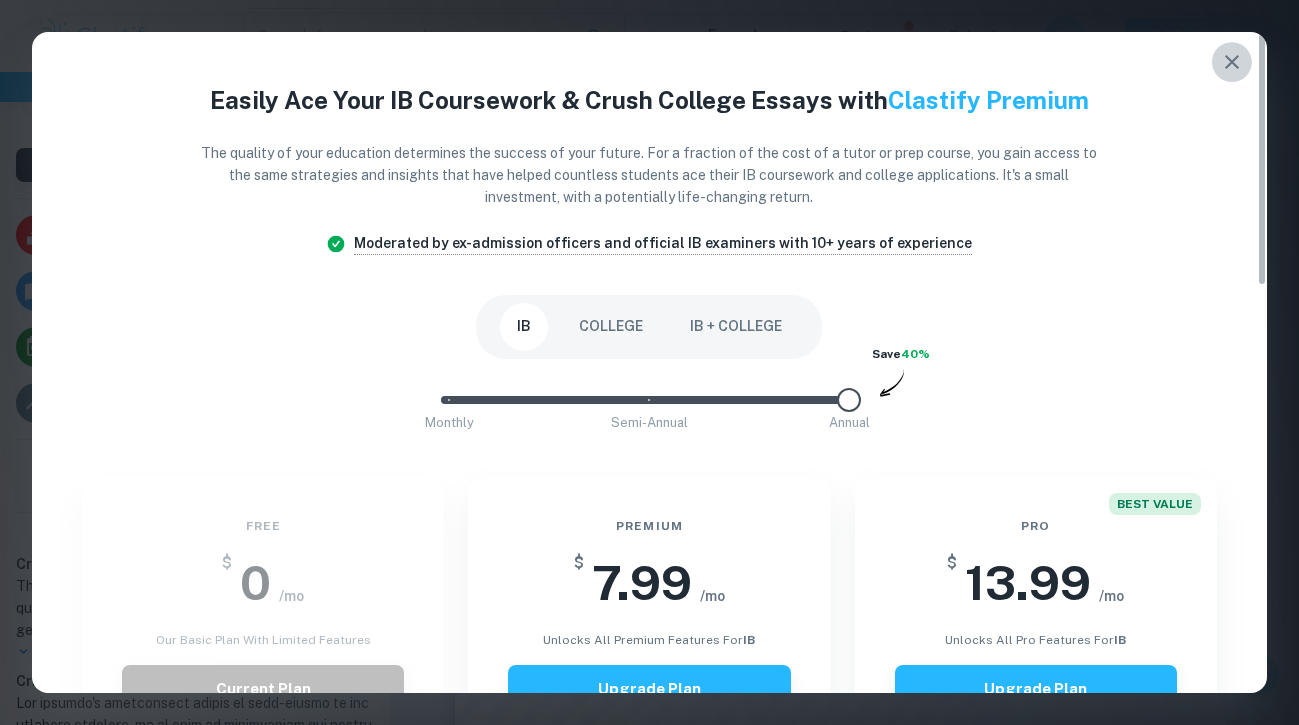 click 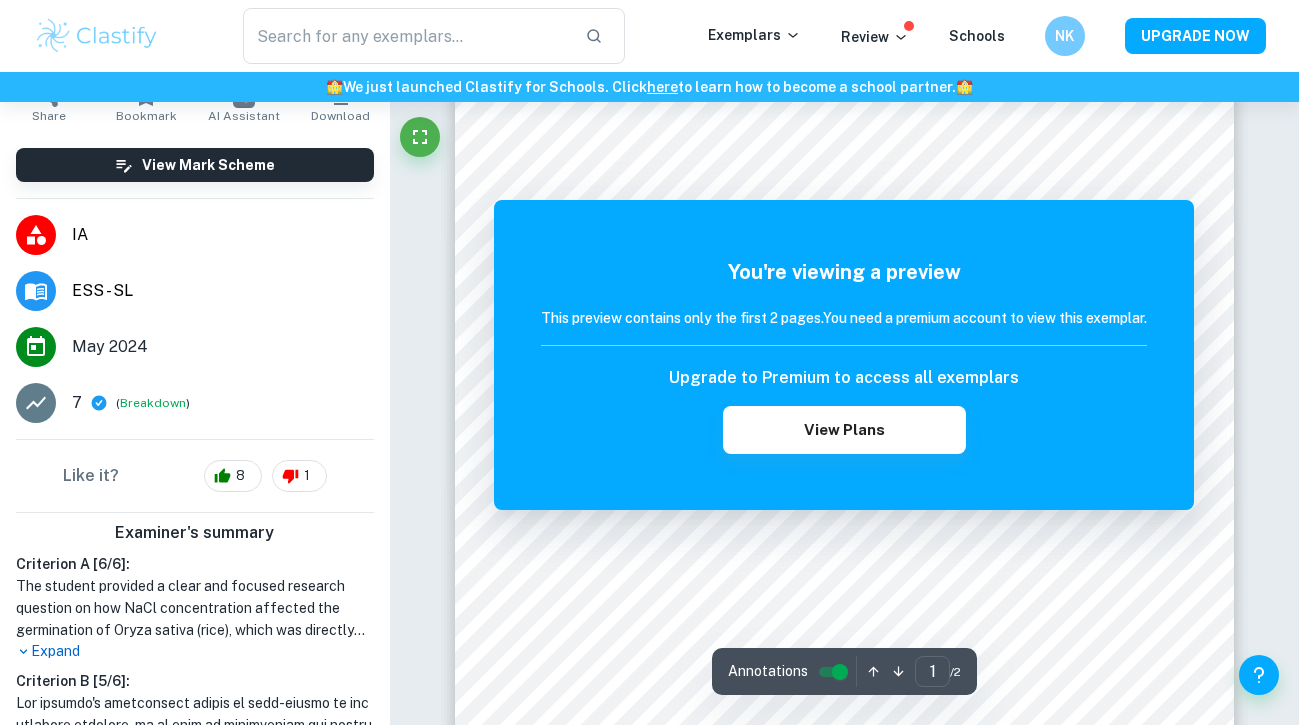 scroll, scrollTop: 0, scrollLeft: 0, axis: both 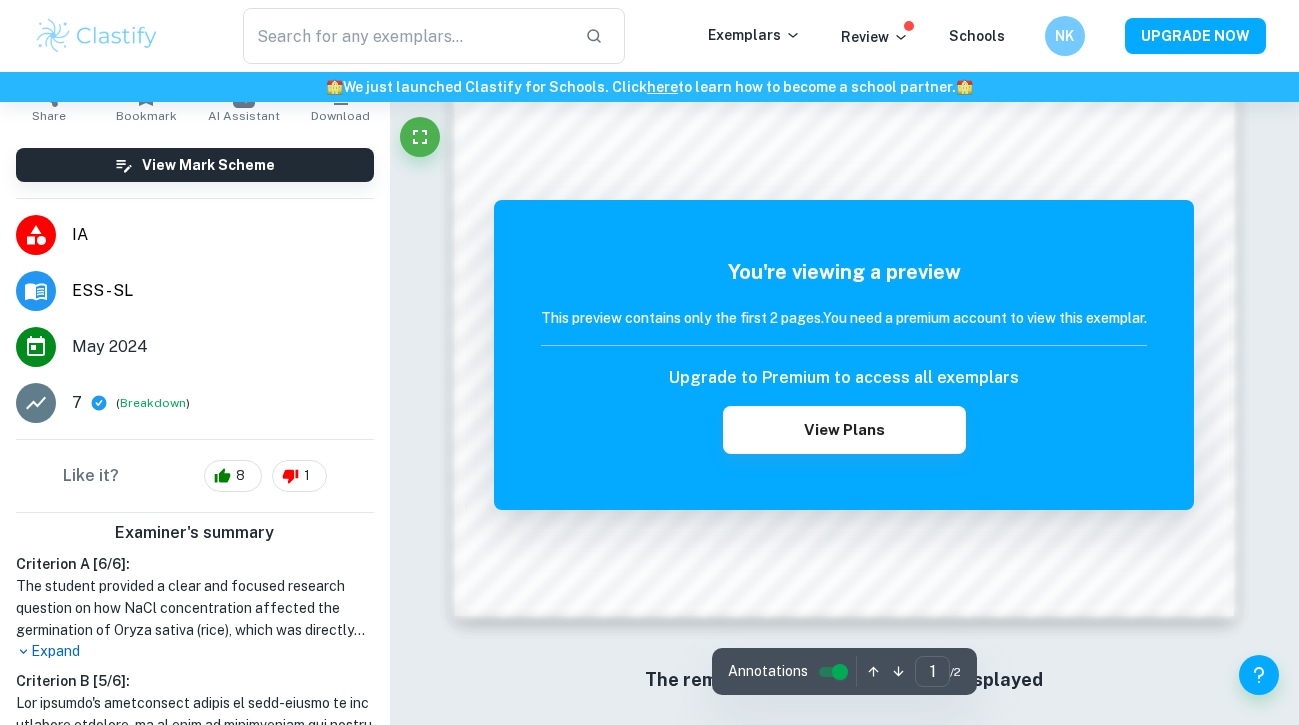 click at bounding box center (843, 154) 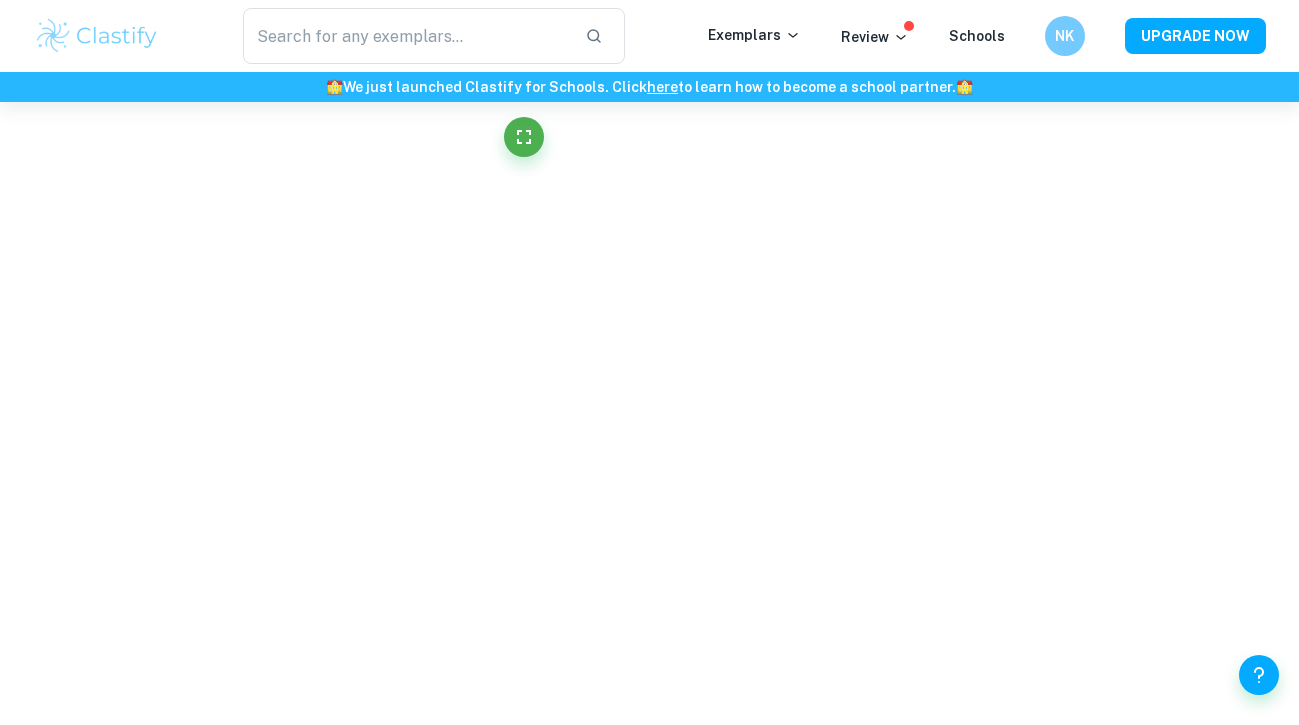 scroll, scrollTop: 1622, scrollLeft: 0, axis: vertical 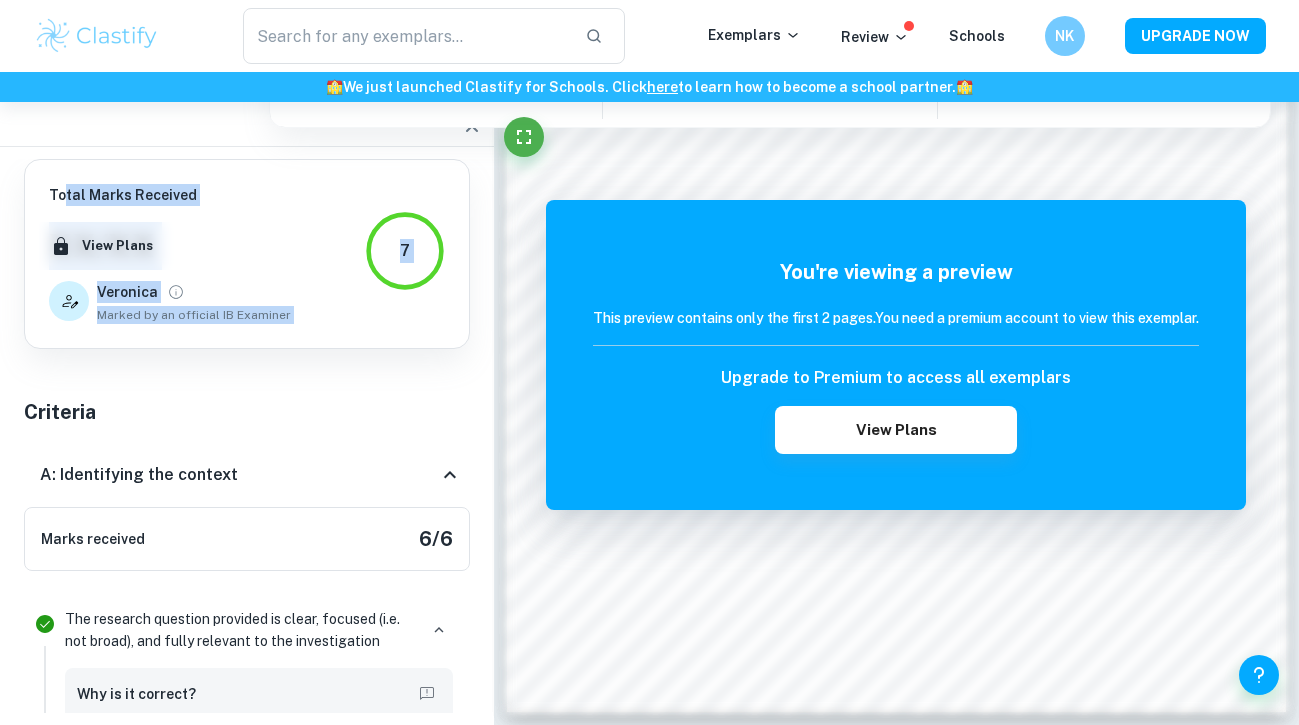 drag, startPoint x: 65, startPoint y: 197, endPoint x: 186, endPoint y: 352, distance: 196.63672 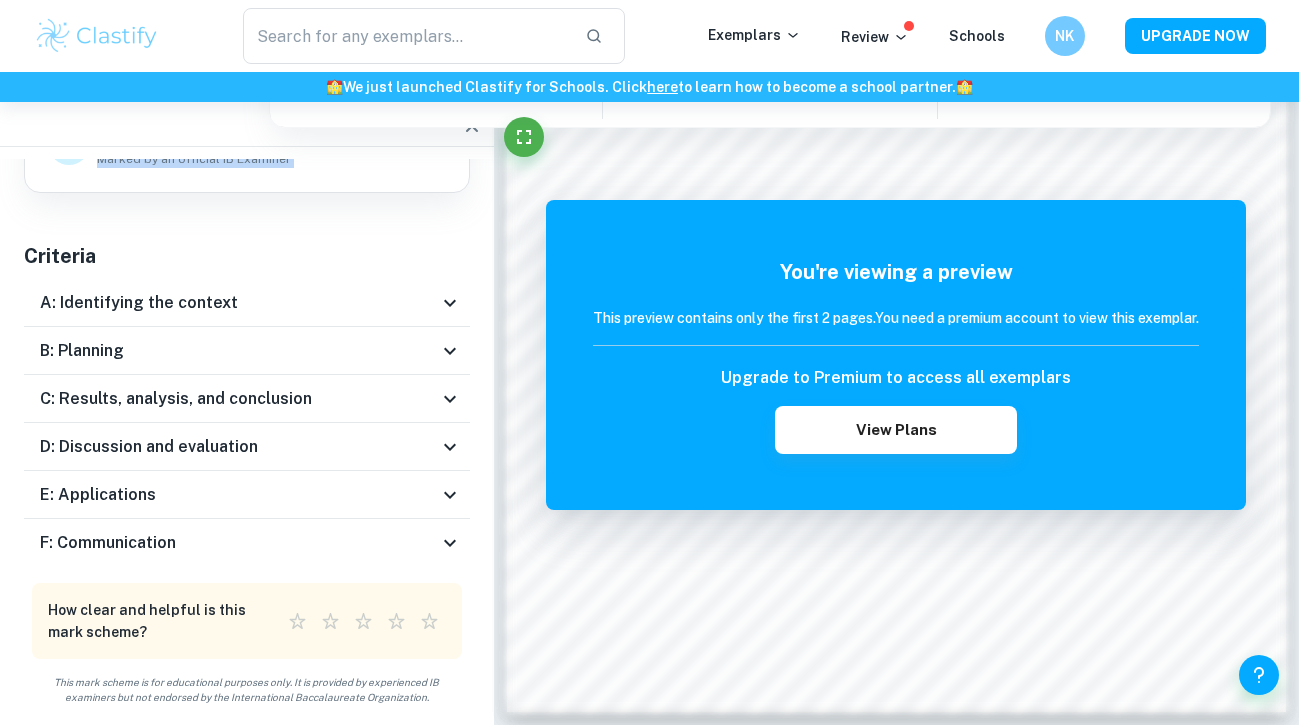 click on "A: Identifying the context" at bounding box center (247, 303) 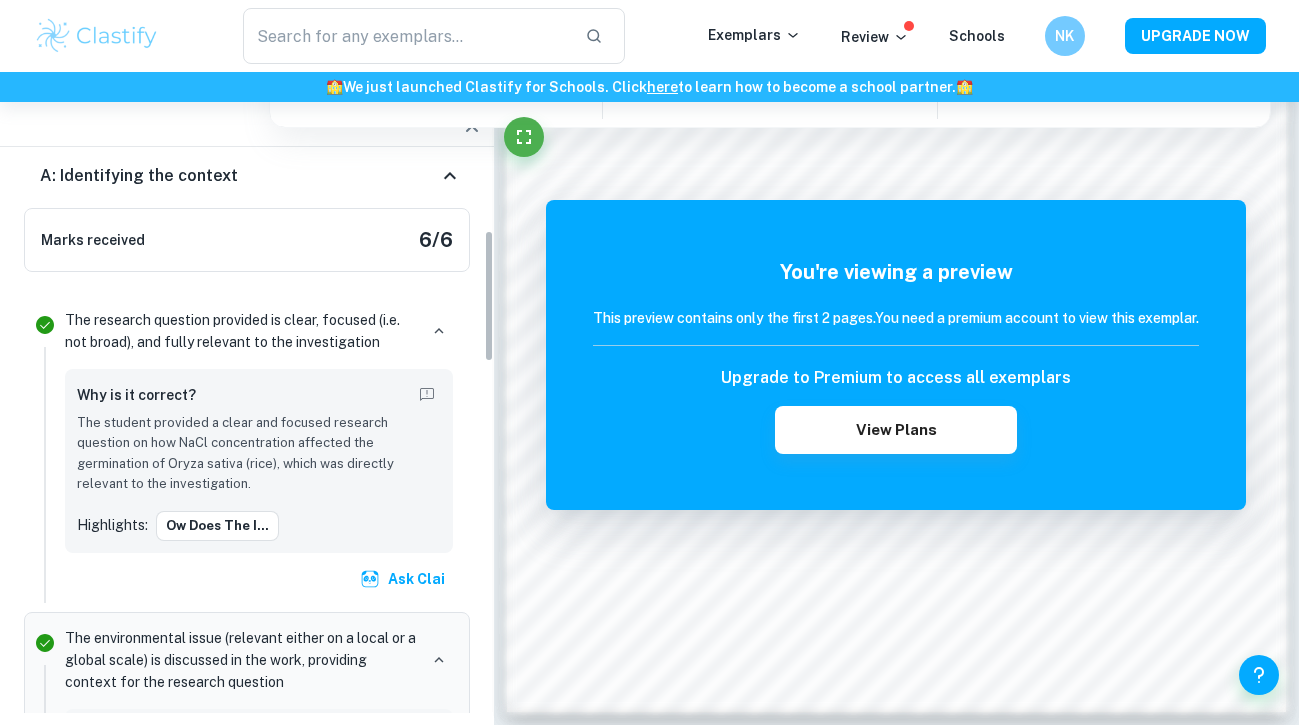 scroll, scrollTop: 300, scrollLeft: 0, axis: vertical 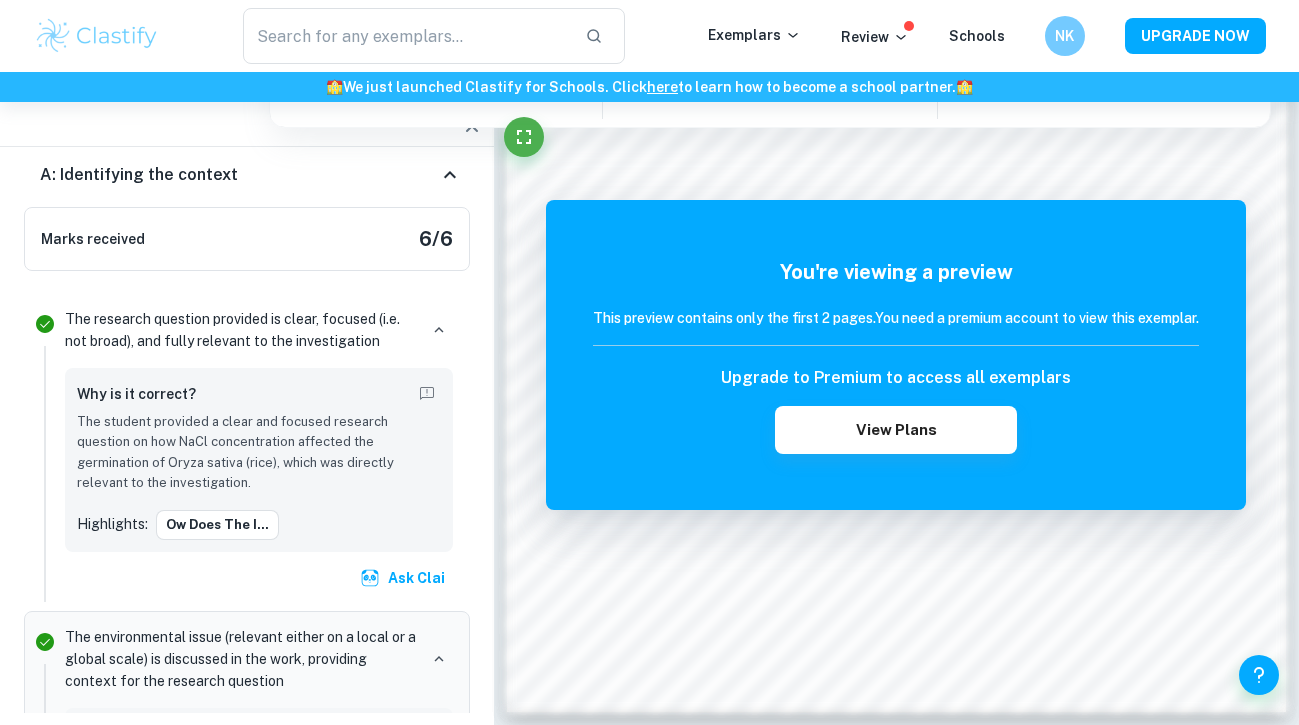 click on "The research question provided is clear, focused (i.e. not broad), and fully relevant to the investigation" at bounding box center (241, 330) 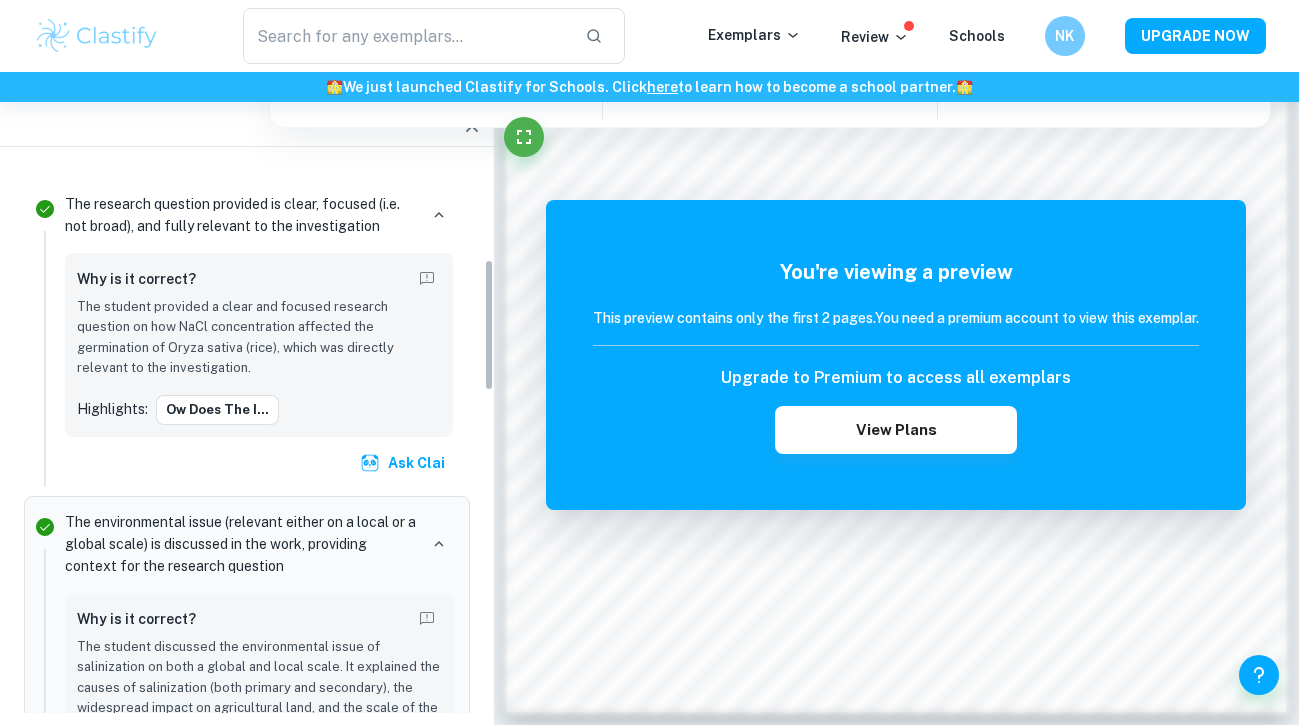 scroll, scrollTop: 426, scrollLeft: 0, axis: vertical 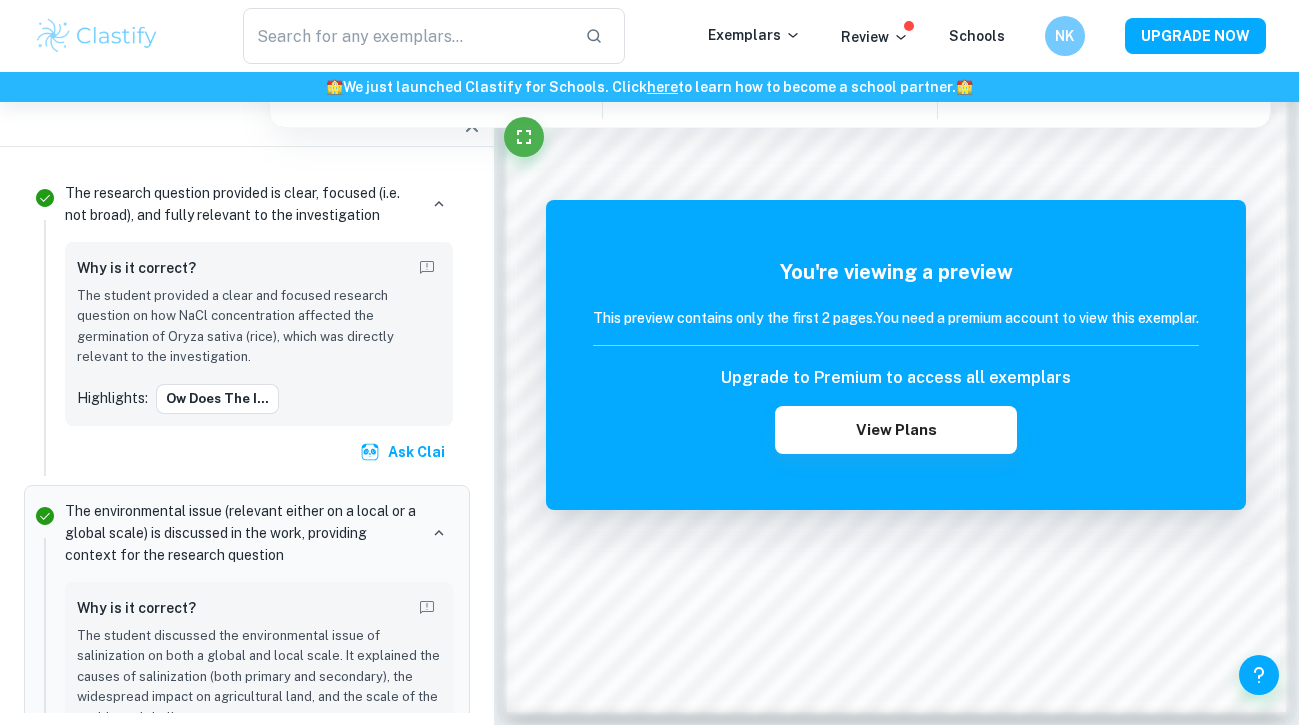 click on "The student provided a clear and focused research question on how NaCl concentration affected the germination of Oryza sativa (rice), which was directly relevant to the investigation." at bounding box center (259, 327) 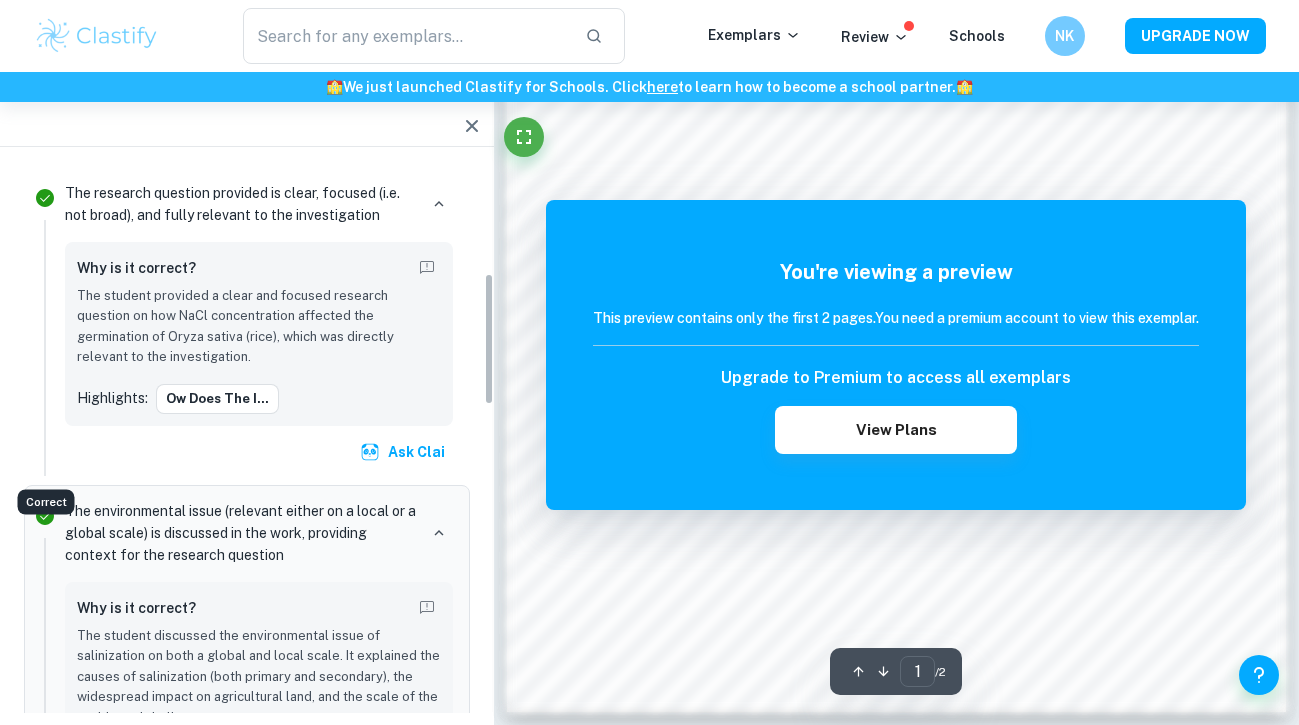 scroll, scrollTop: 575, scrollLeft: 0, axis: vertical 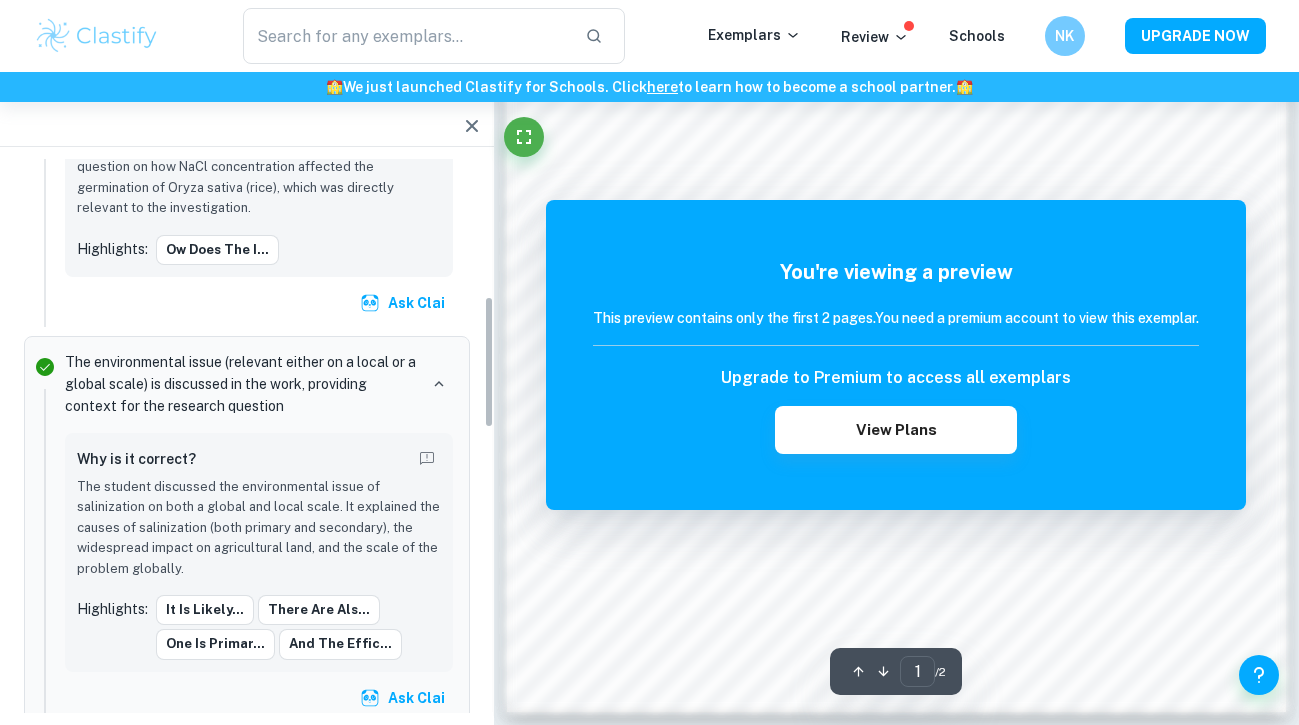 click on "The student discussed the environmental issue of salinization on both a global and local scale. It explained the causes of salinization (both primary and secondary), the widespread impact on agricultural land, and the scale of the problem globally." at bounding box center (259, 528) 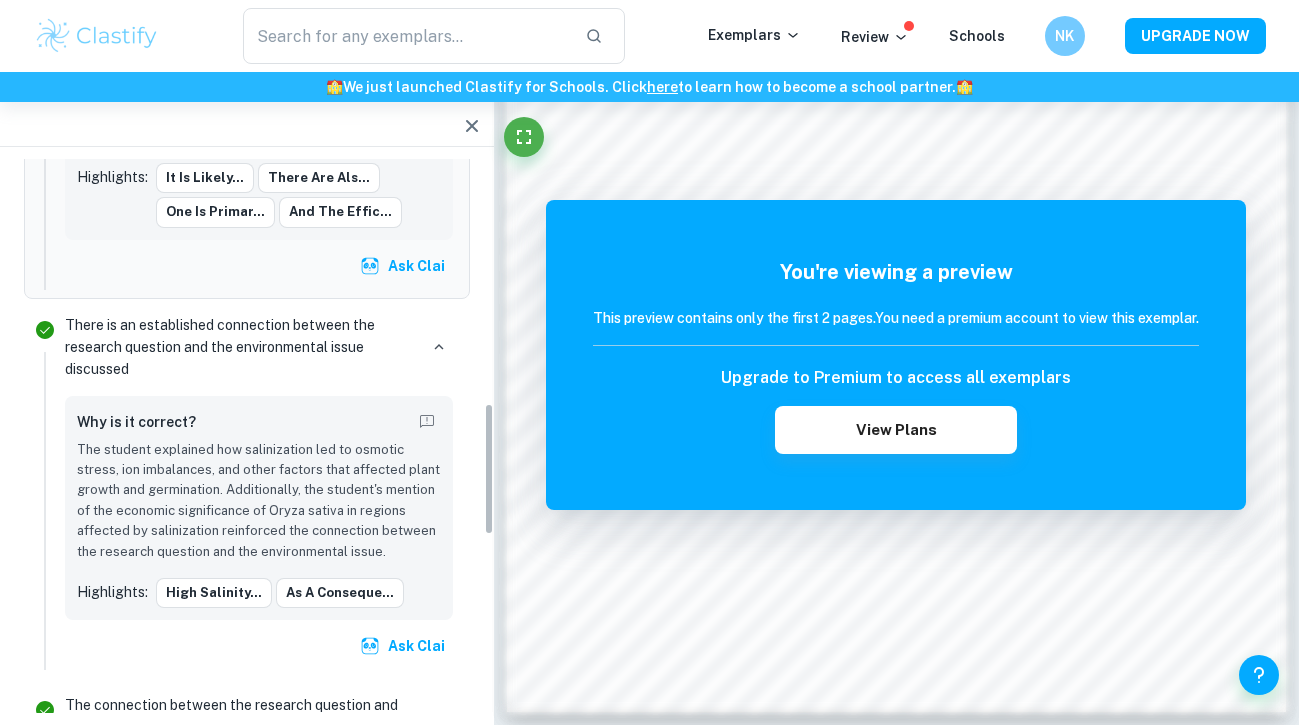 scroll, scrollTop: 1048, scrollLeft: 0, axis: vertical 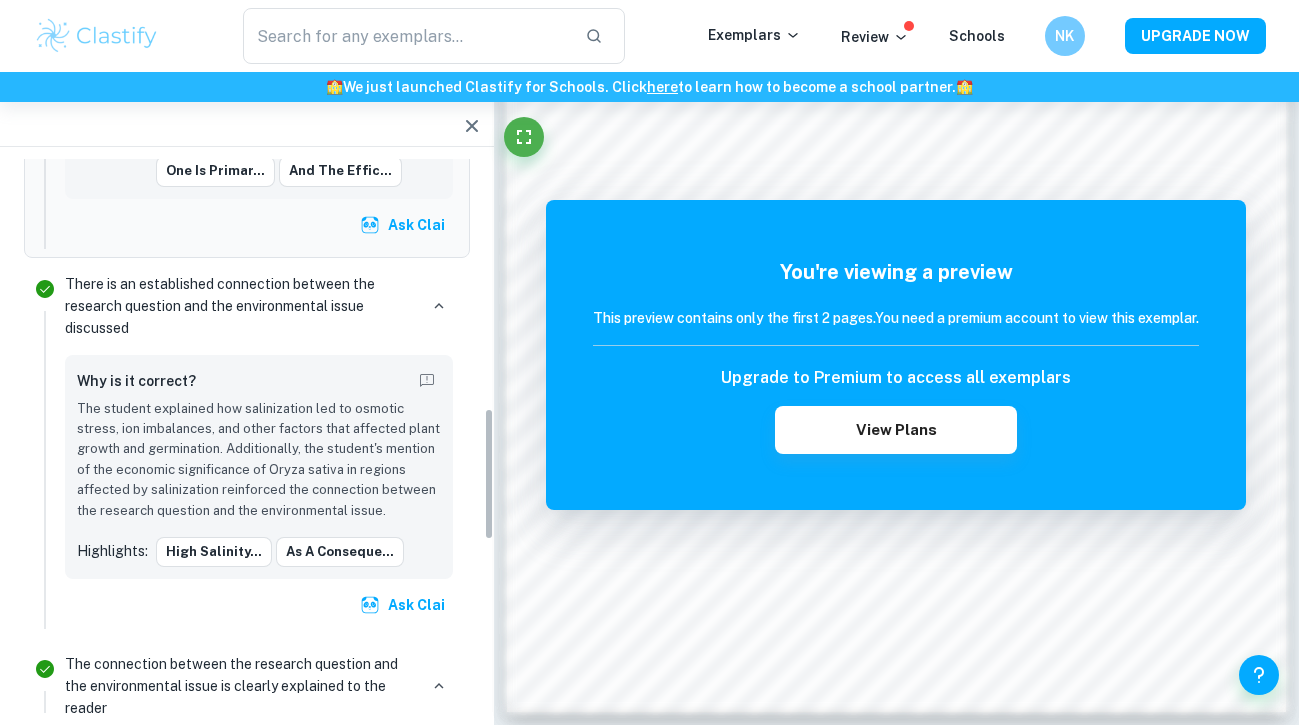 click on "The student explained how salinization led to osmotic stress, ion imbalances, and other factors that affected plant growth and germination. Additionally, the student's mention of the economic significance of Oryza sativa in regions affected by salinization reinforced the connection between the research question and the environmental issue." at bounding box center (259, 460) 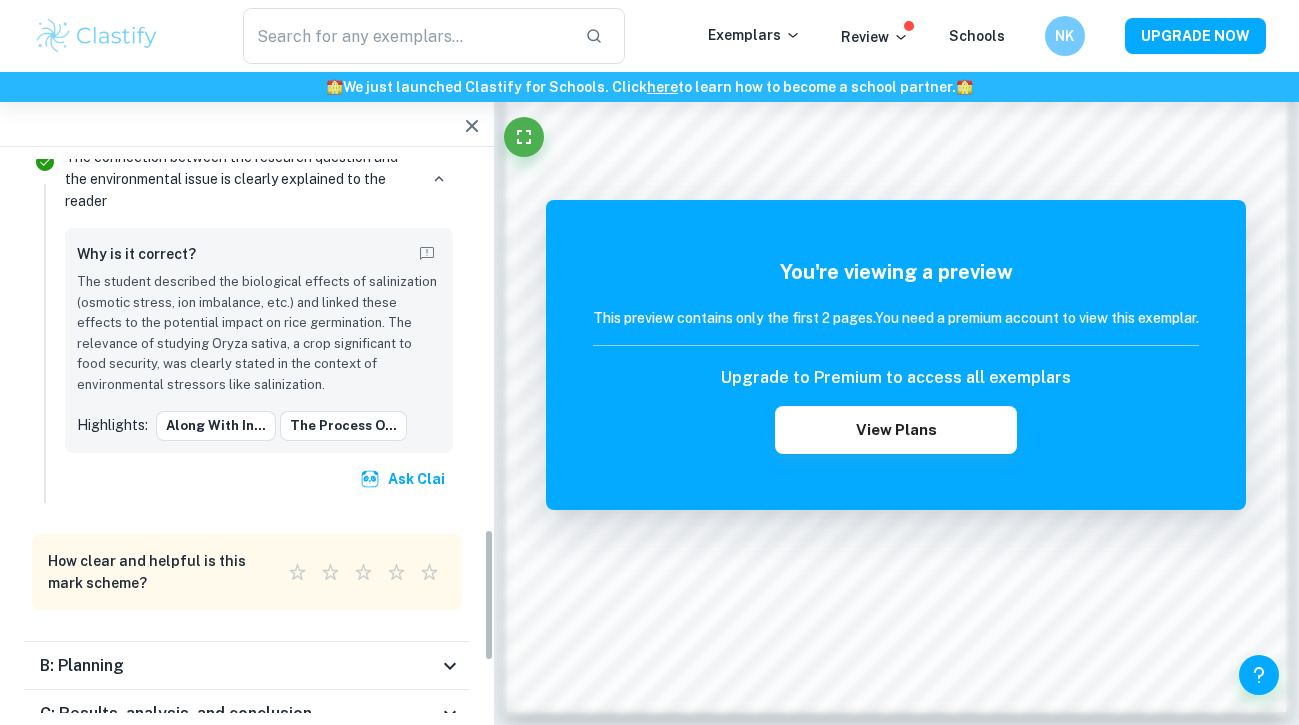 scroll, scrollTop: 1770, scrollLeft: 0, axis: vertical 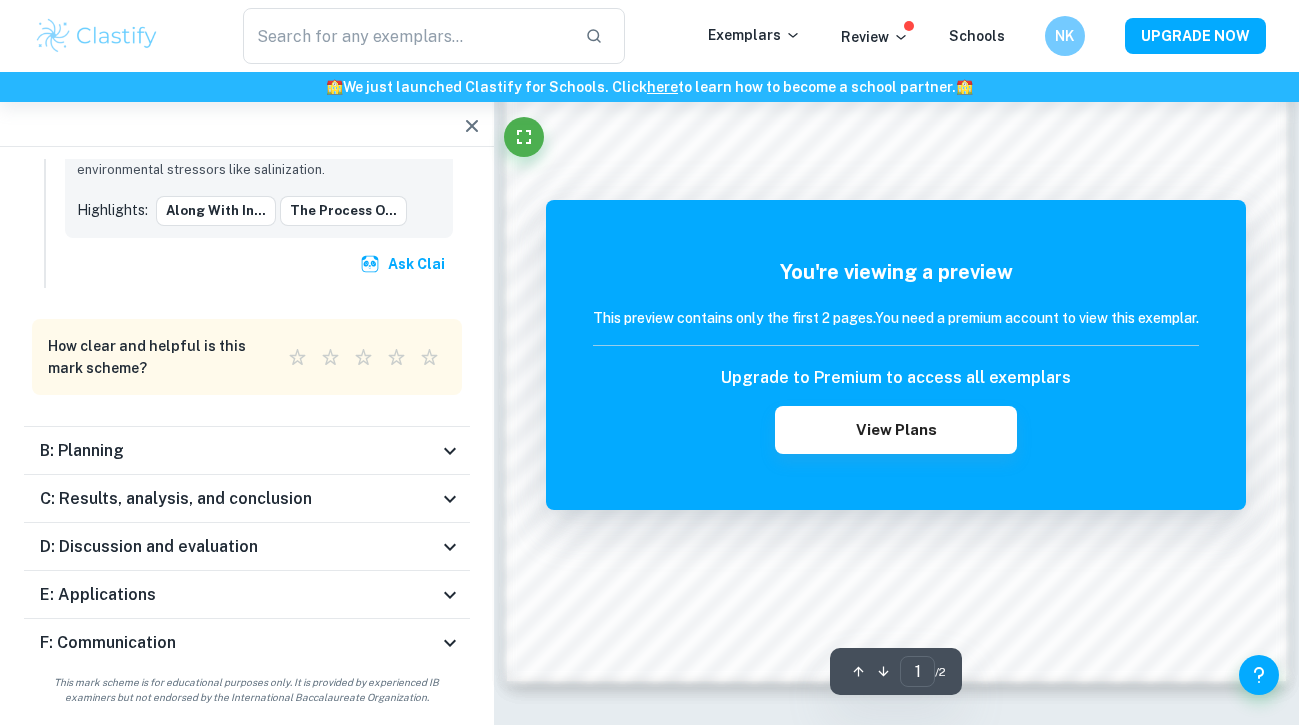 click on "B: Planning" at bounding box center (239, 451) 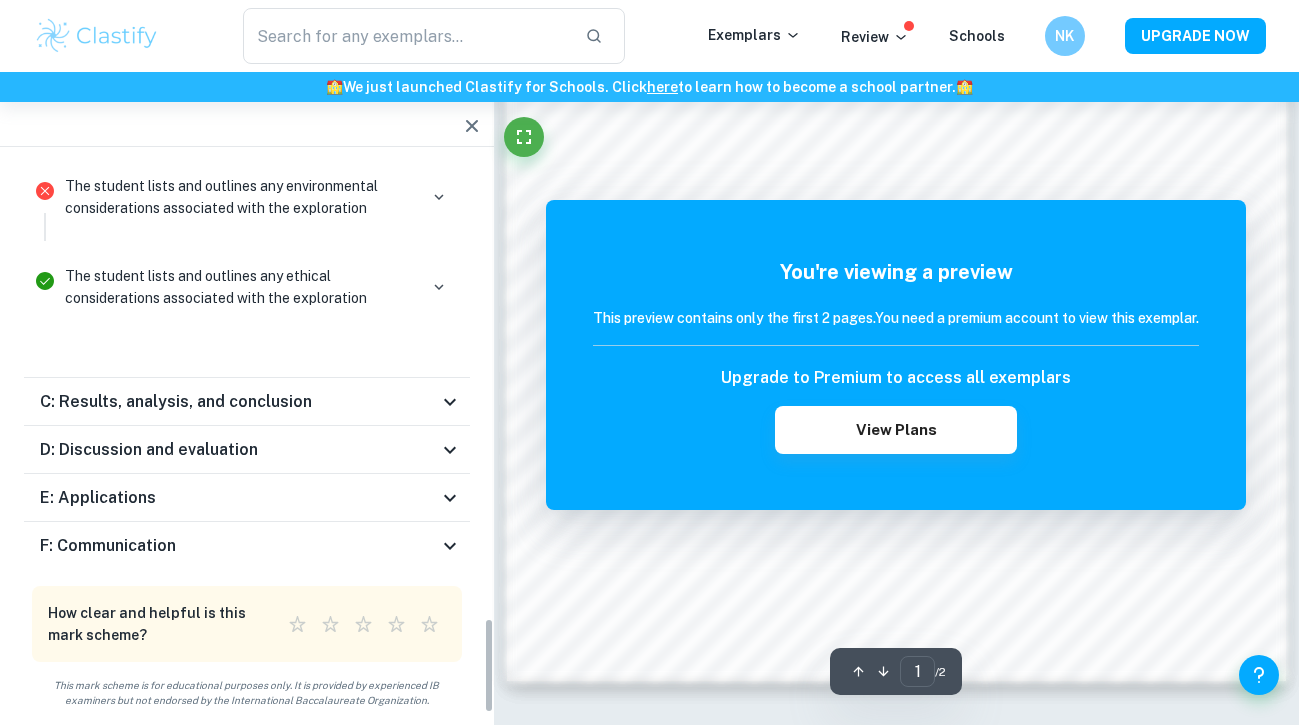 scroll, scrollTop: 2752, scrollLeft: 0, axis: vertical 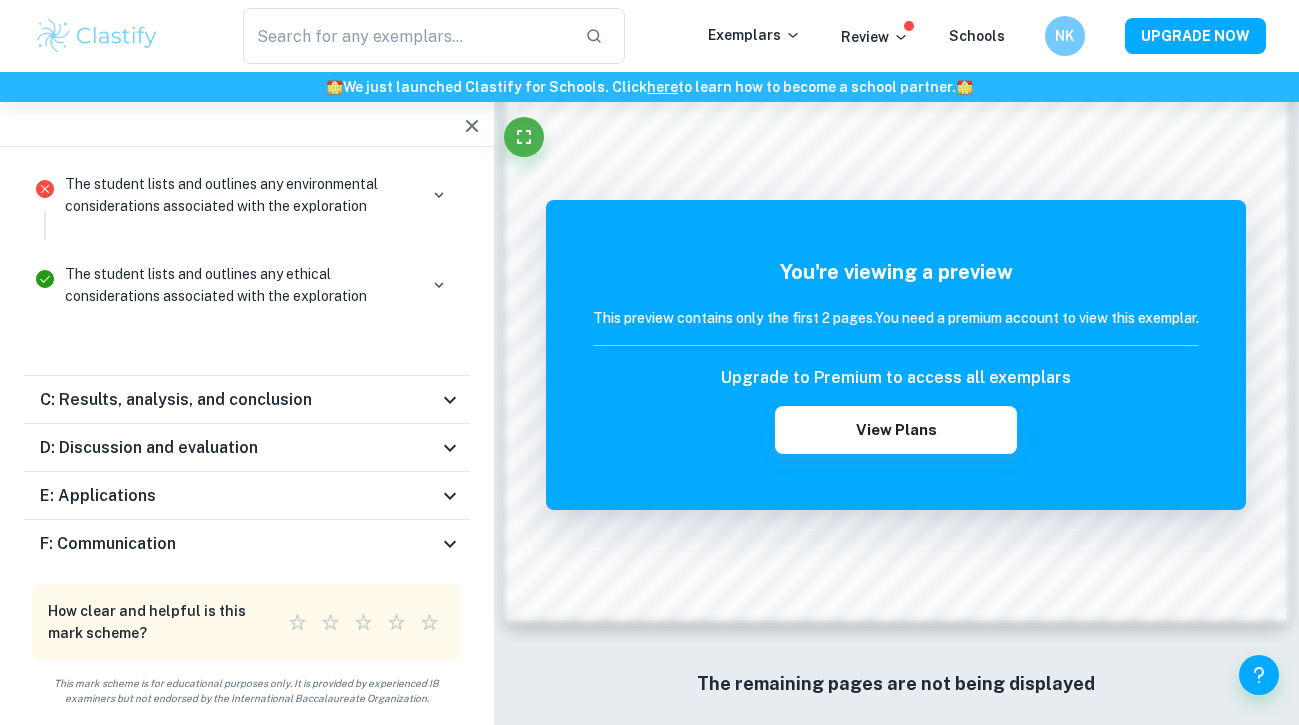 click on "The student lists and outlines any environmental considerations associated with the exploration" at bounding box center (241, 195) 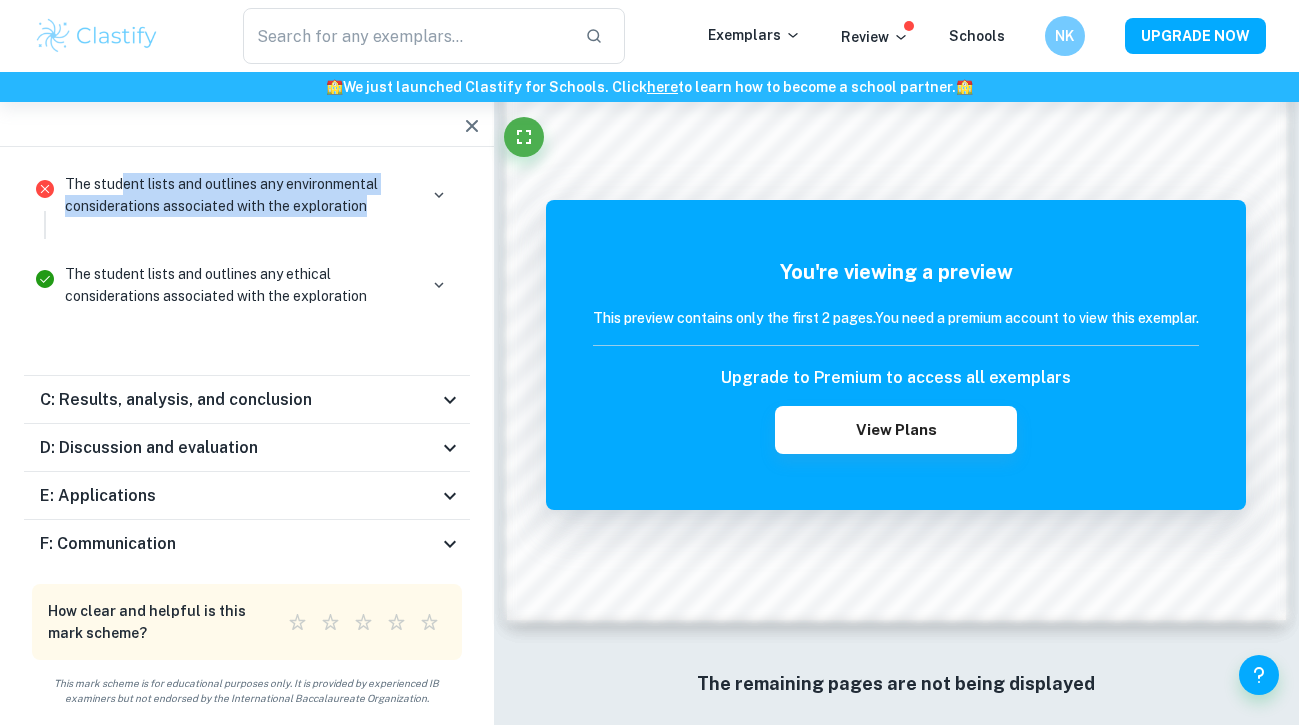 drag, startPoint x: 124, startPoint y: 181, endPoint x: 376, endPoint y: 205, distance: 253.14027 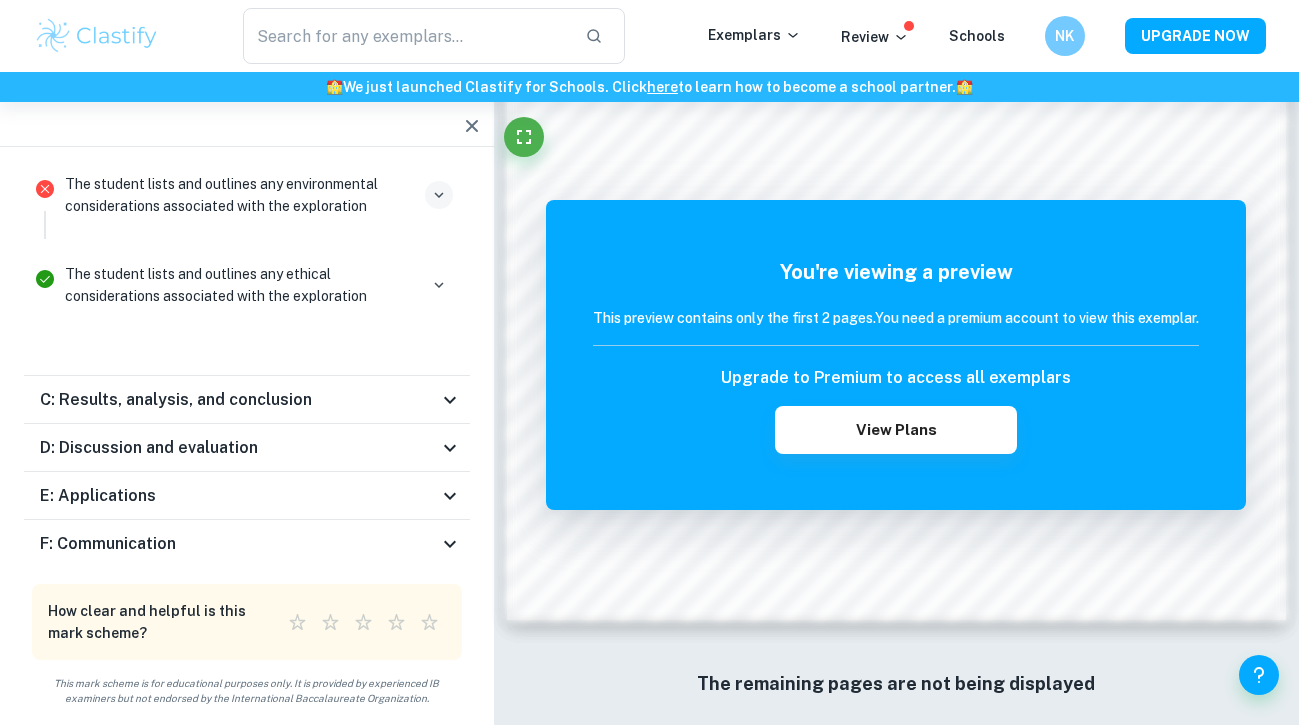 click 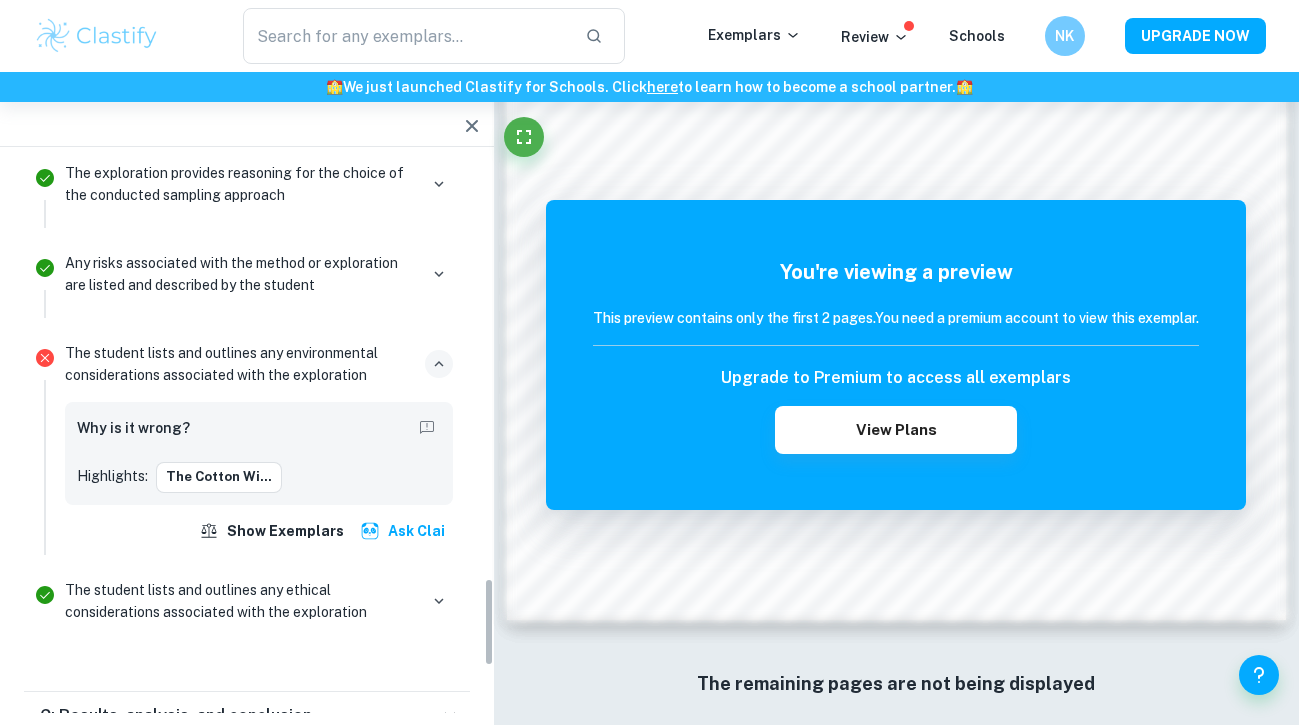 scroll, scrollTop: 2647, scrollLeft: 0, axis: vertical 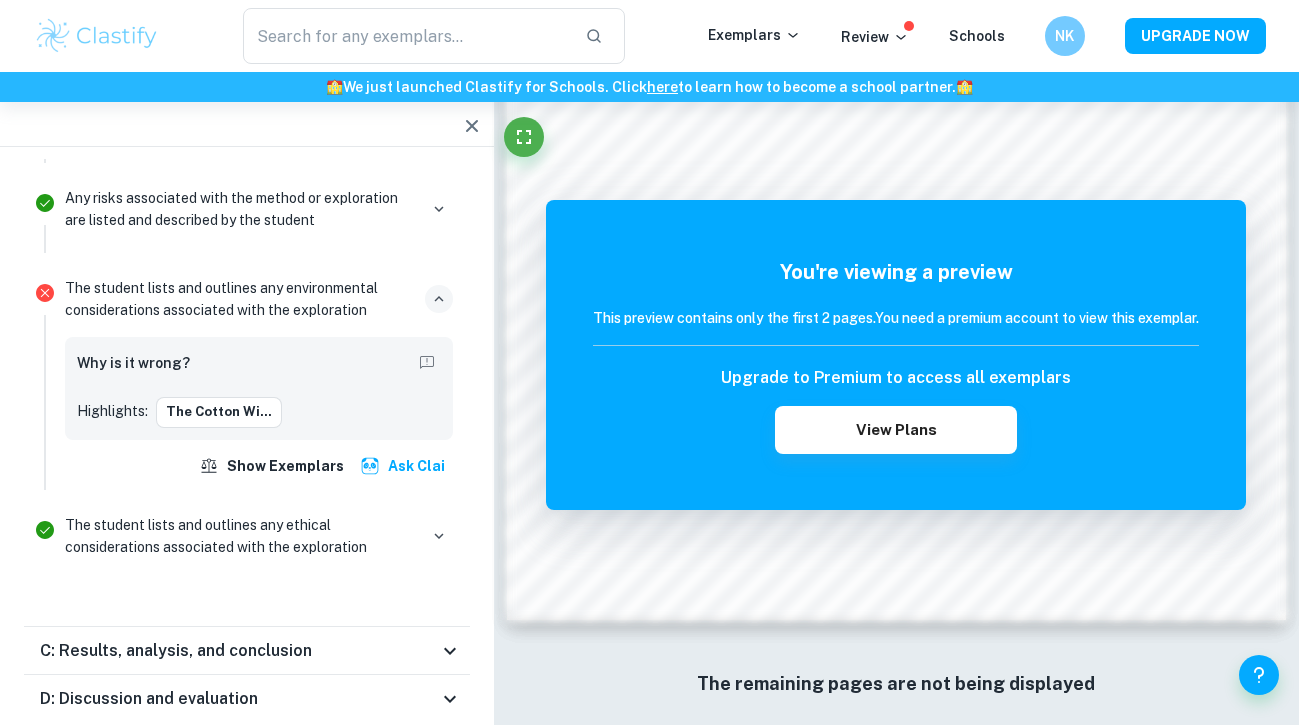click on "Why is it wrong?" at bounding box center [259, 365] 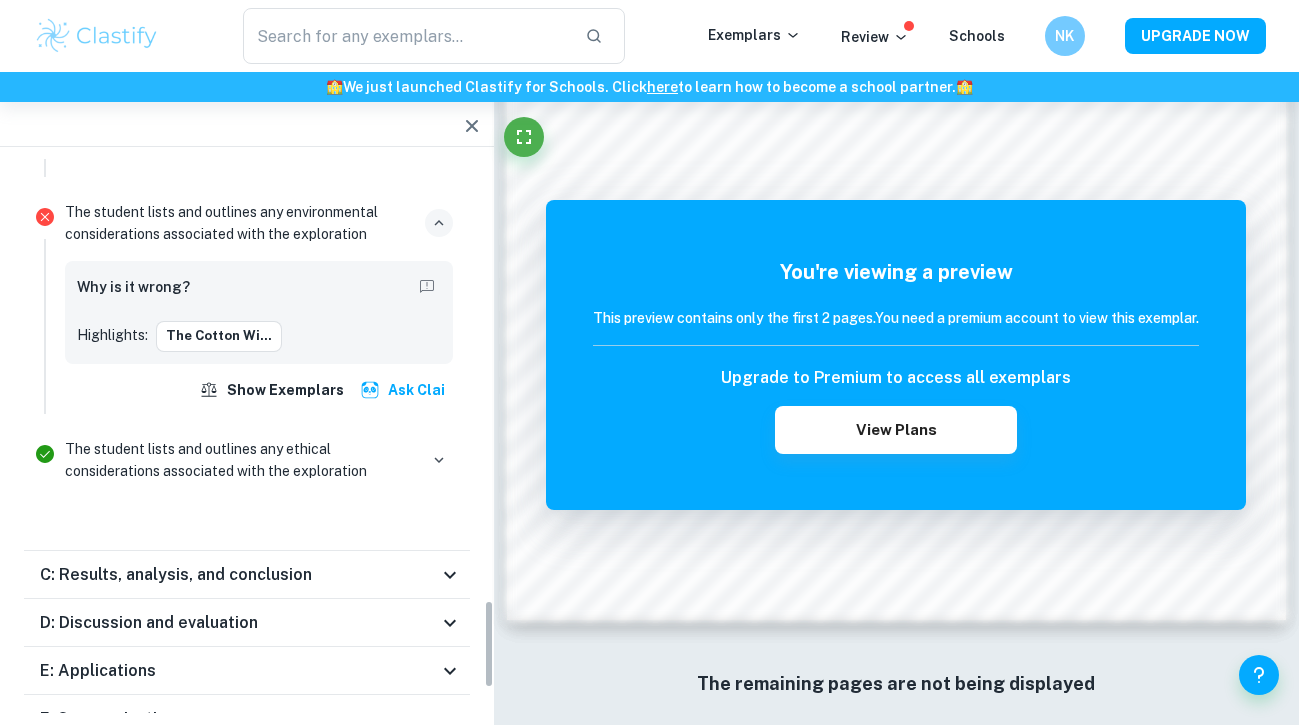 scroll, scrollTop: 2745, scrollLeft: 0, axis: vertical 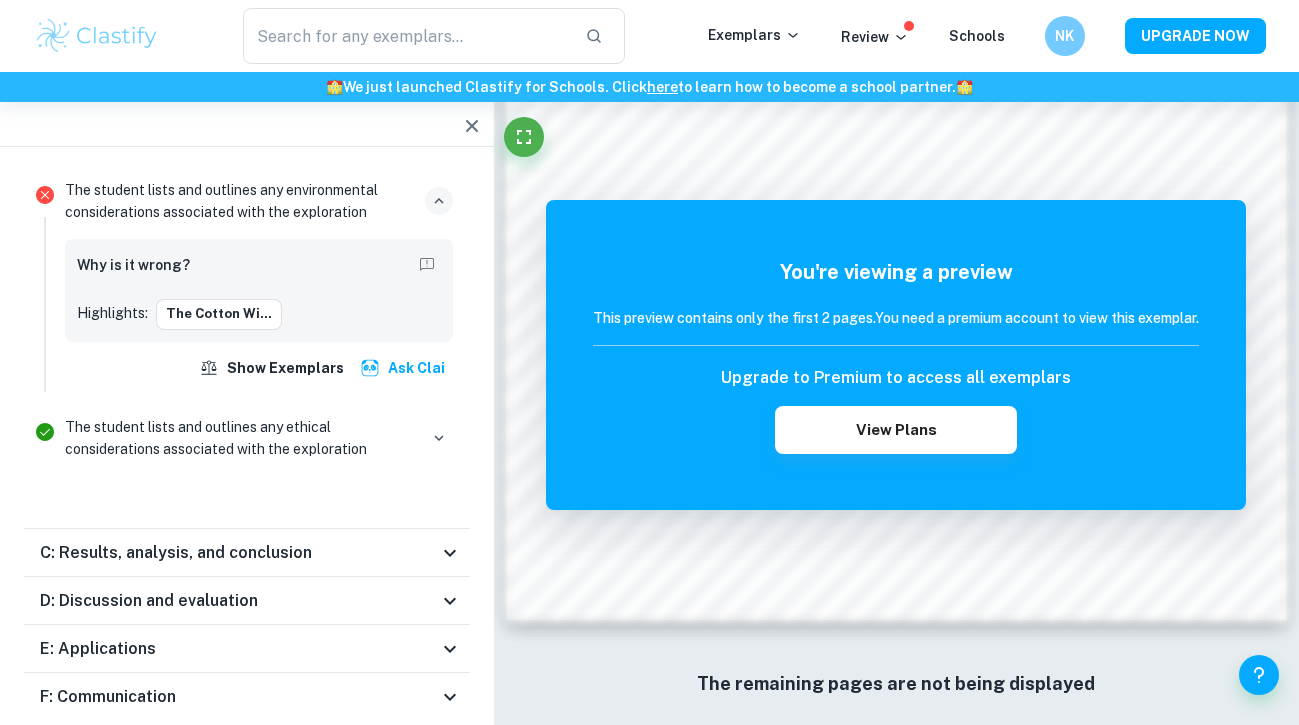 click on "The student lists and outlines any ethical considerations associated with the exploration" at bounding box center [241, 438] 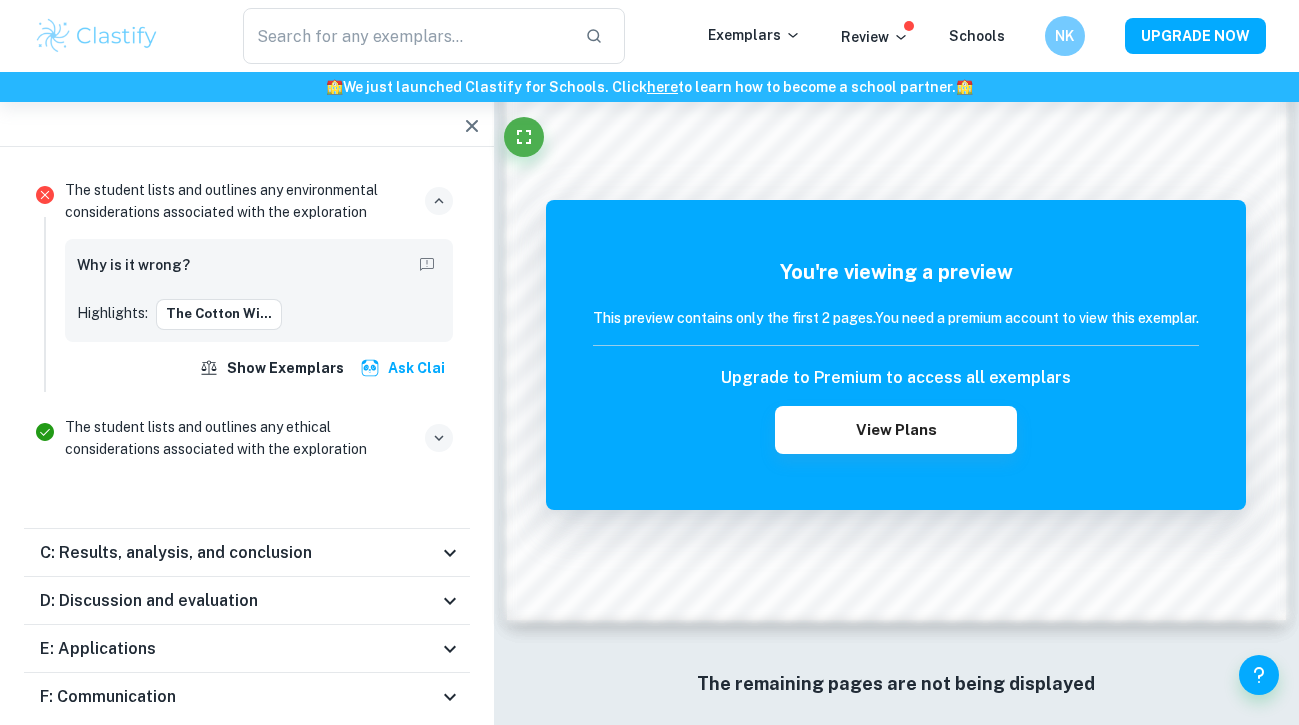 click 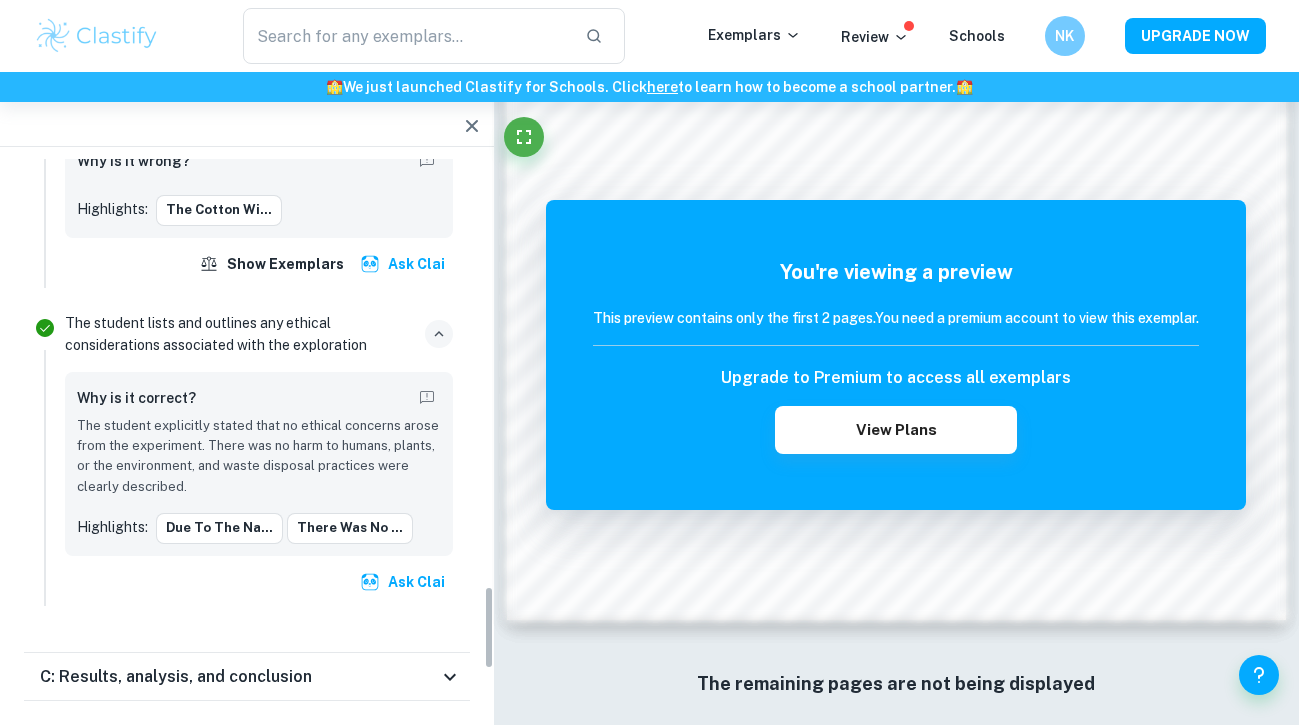 scroll, scrollTop: 2851, scrollLeft: 0, axis: vertical 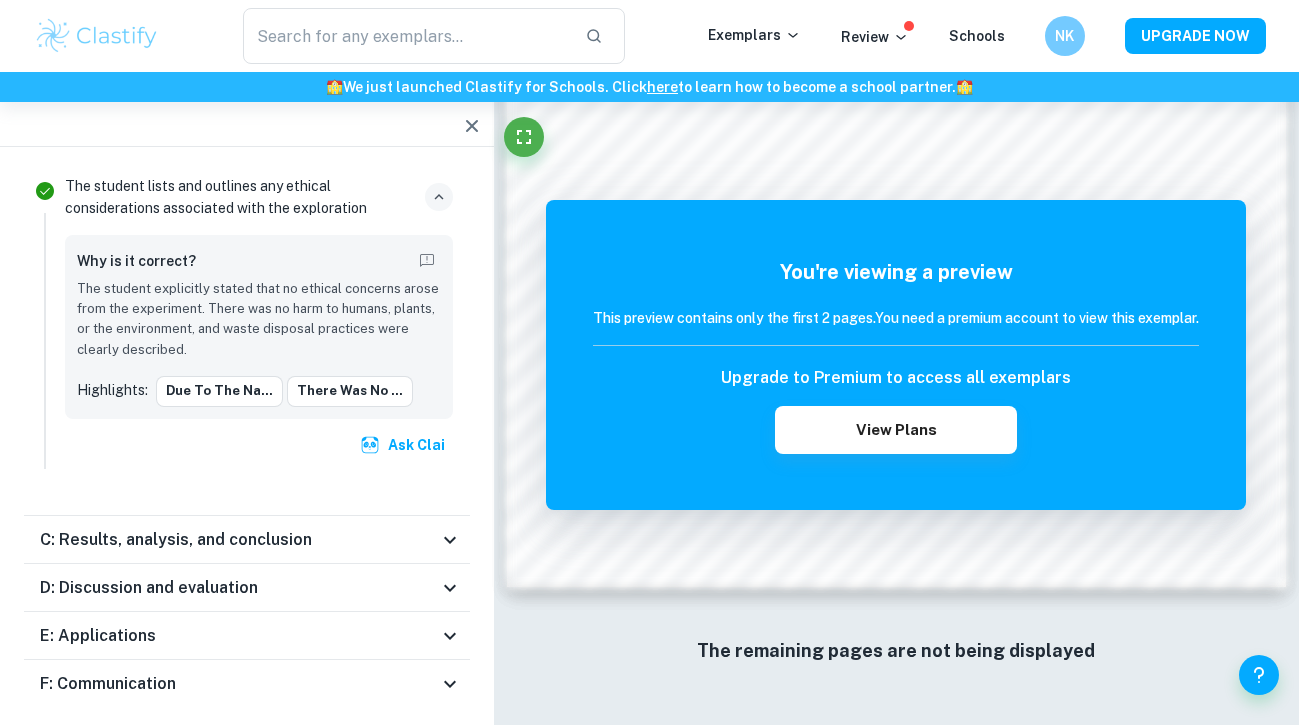 click on "C: Results, analysis, and conclusion" at bounding box center [247, 540] 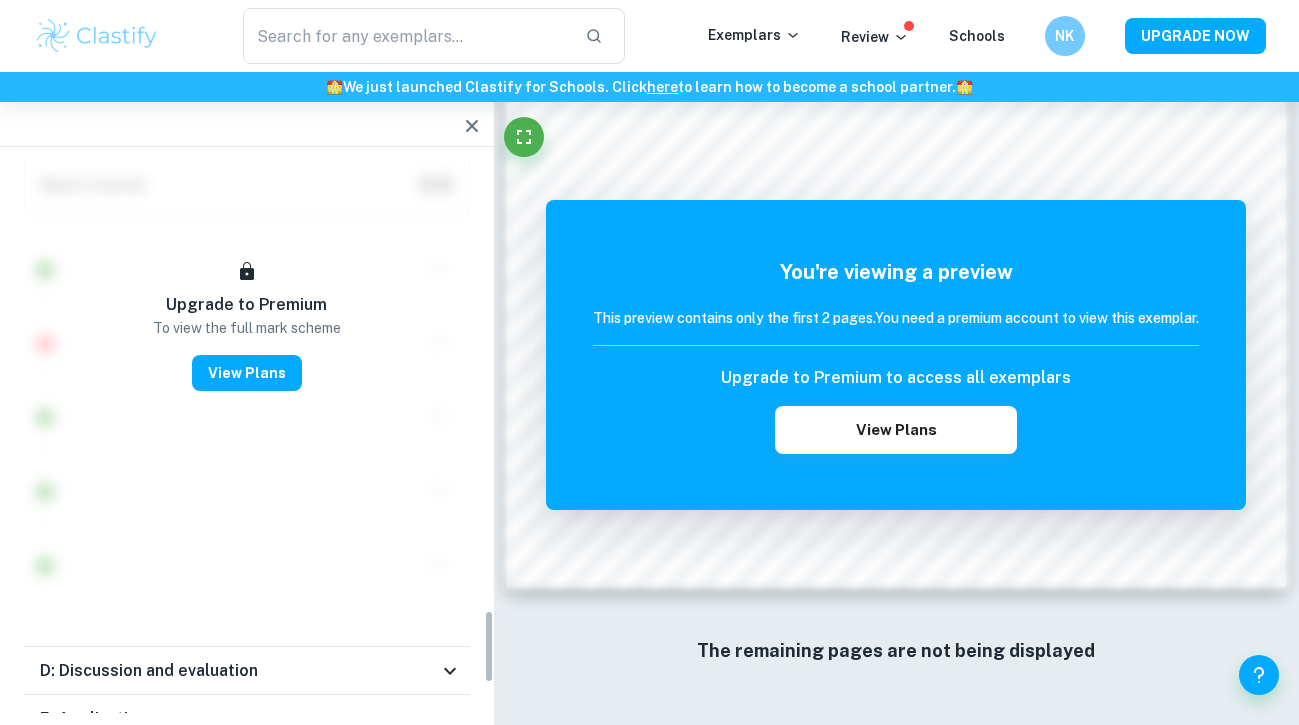 scroll, scrollTop: 3432, scrollLeft: 0, axis: vertical 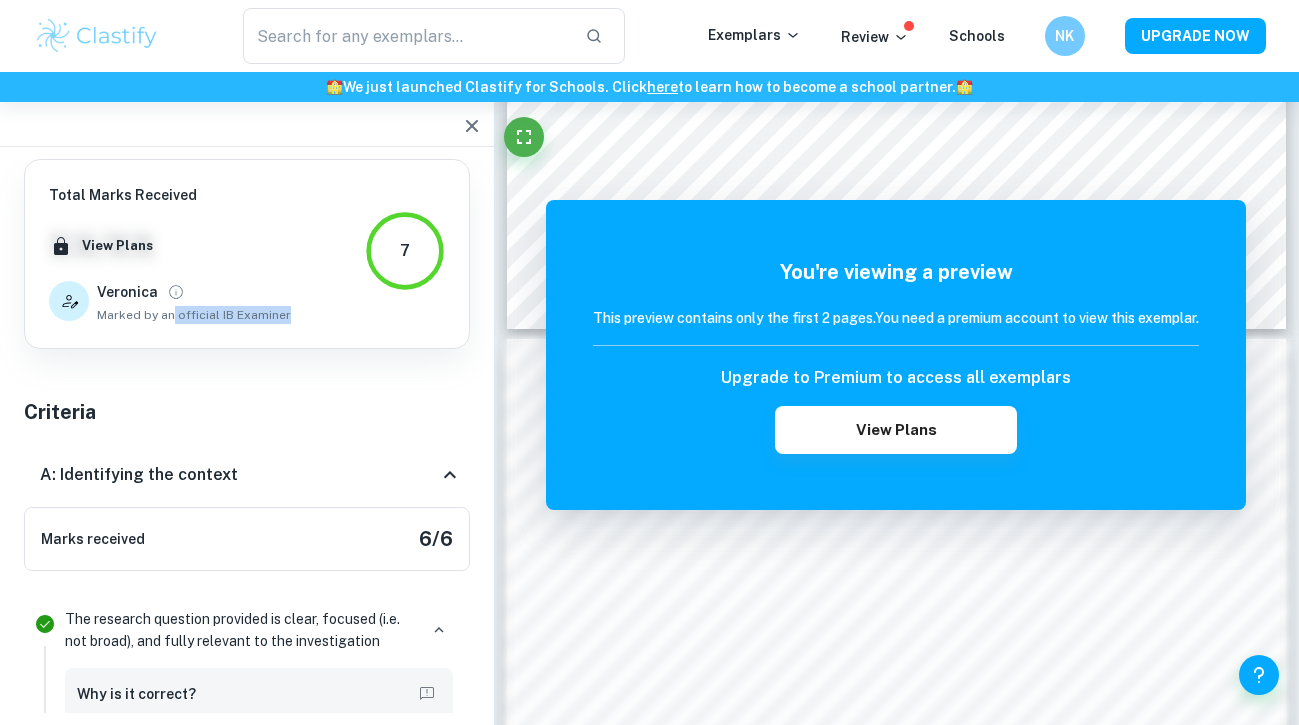 drag, startPoint x: 171, startPoint y: 313, endPoint x: 298, endPoint y: 314, distance: 127.00394 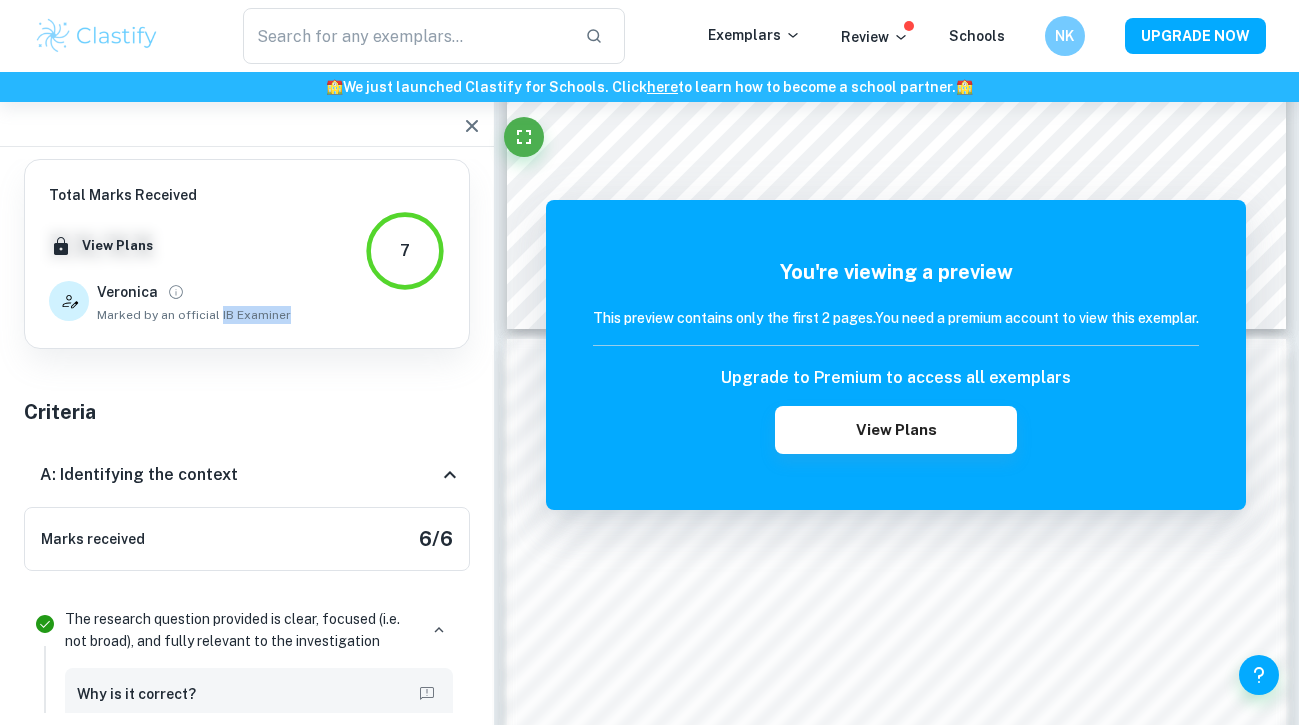 drag, startPoint x: 215, startPoint y: 315, endPoint x: 308, endPoint y: 317, distance: 93.0215 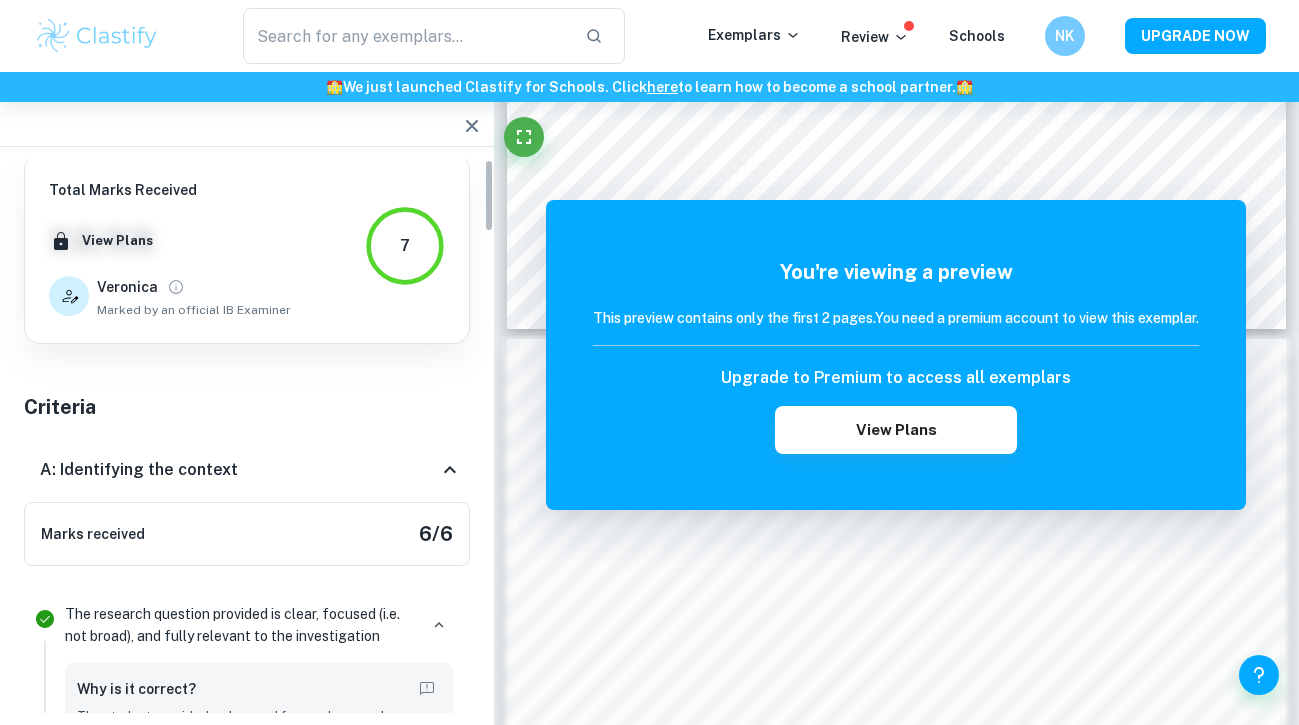scroll, scrollTop: 0, scrollLeft: 0, axis: both 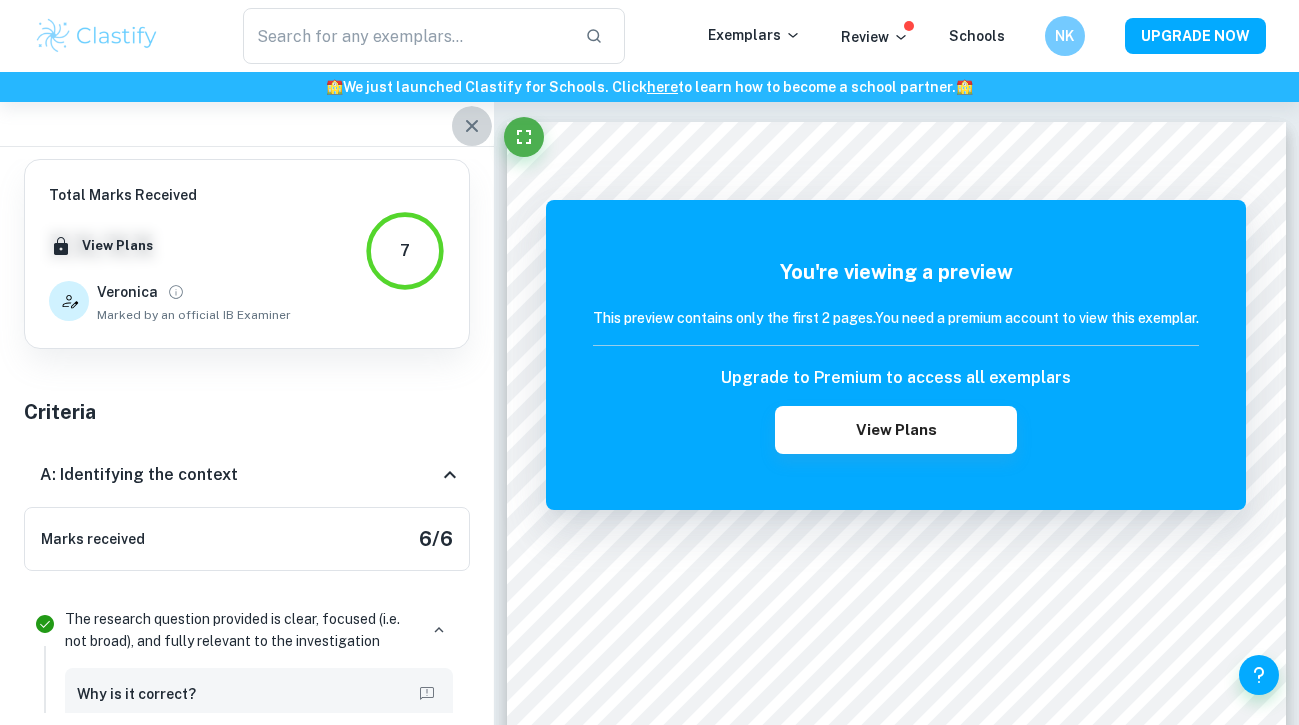 click 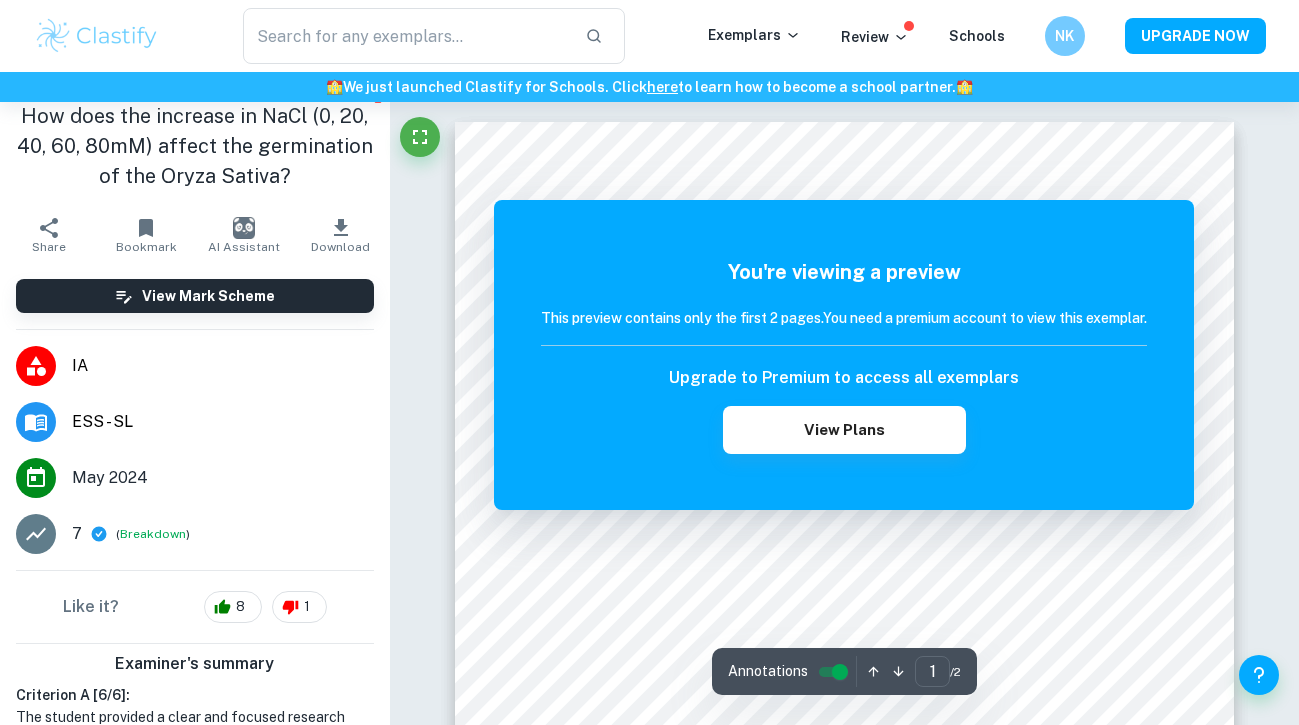 scroll, scrollTop: 19, scrollLeft: 0, axis: vertical 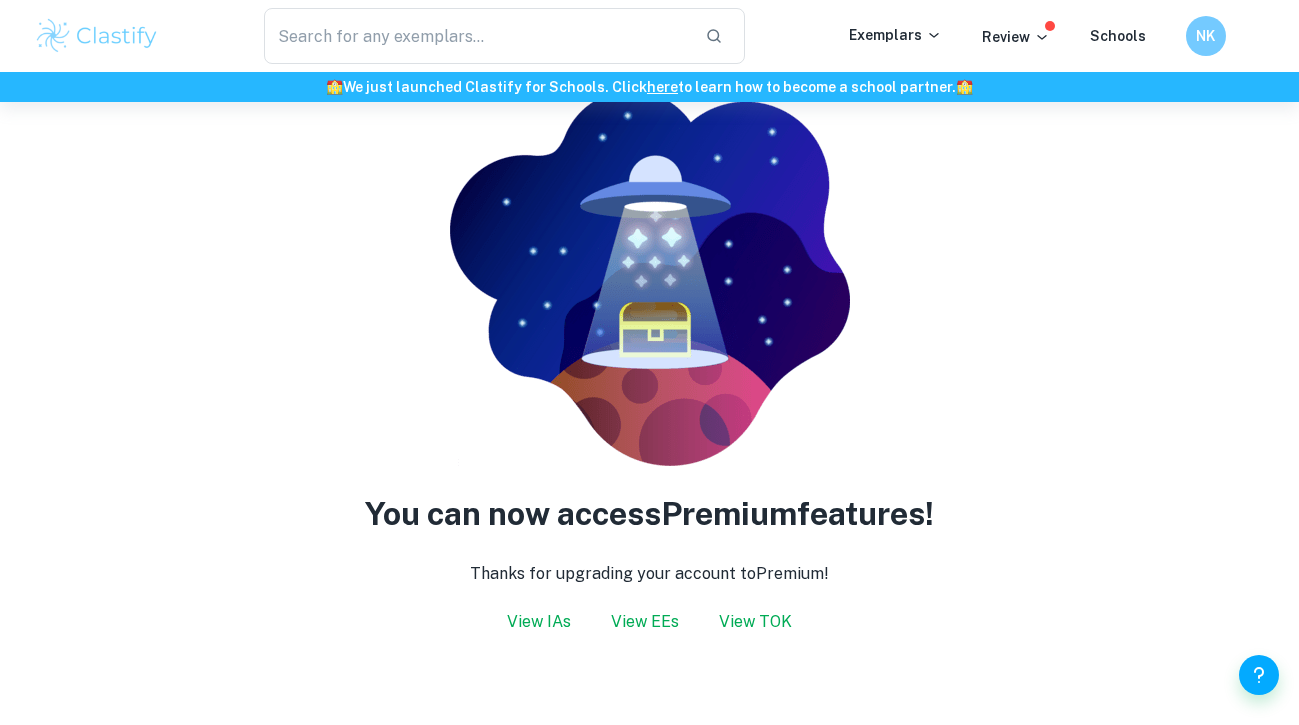 click on "View IAs" at bounding box center [539, 622] 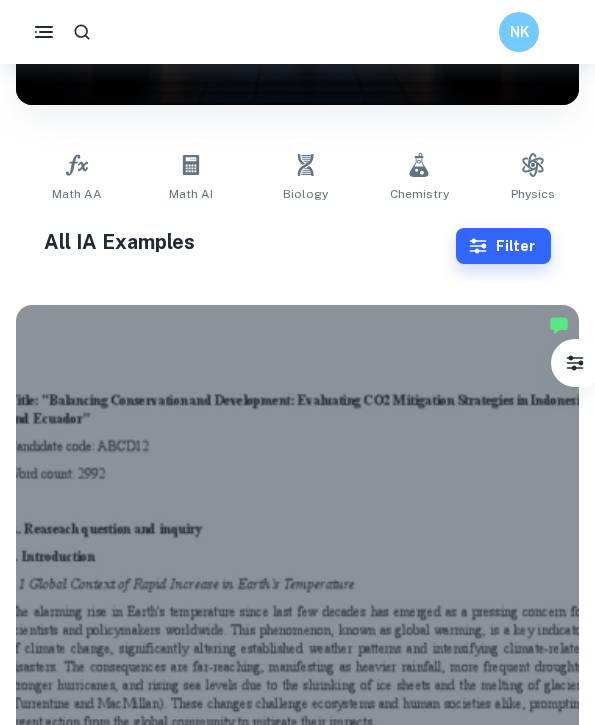 scroll, scrollTop: 174, scrollLeft: 0, axis: vertical 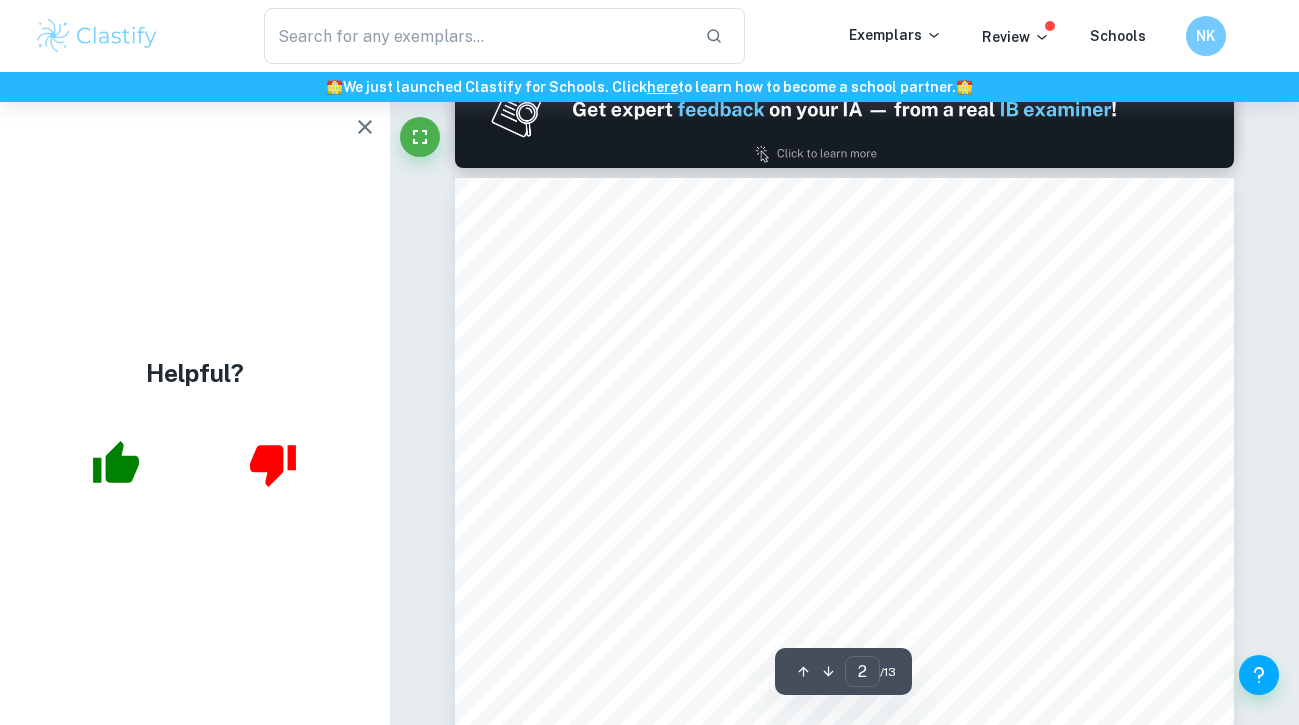 type on "1" 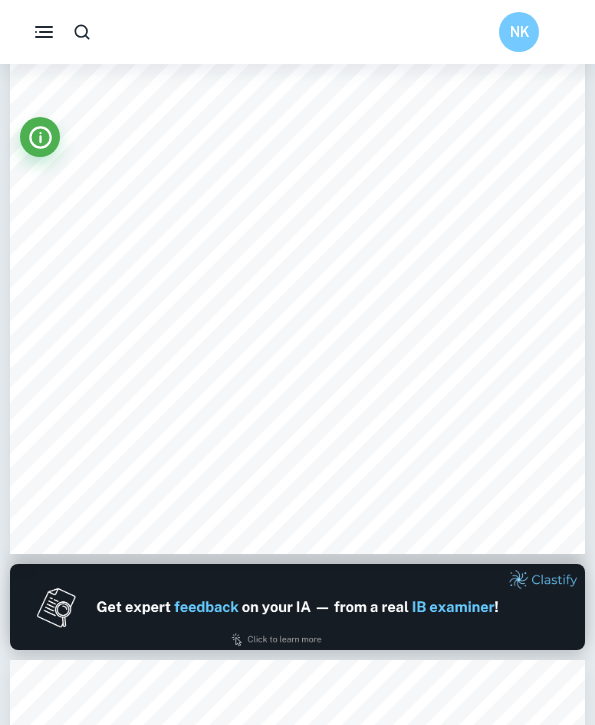 scroll, scrollTop: 402, scrollLeft: 0, axis: vertical 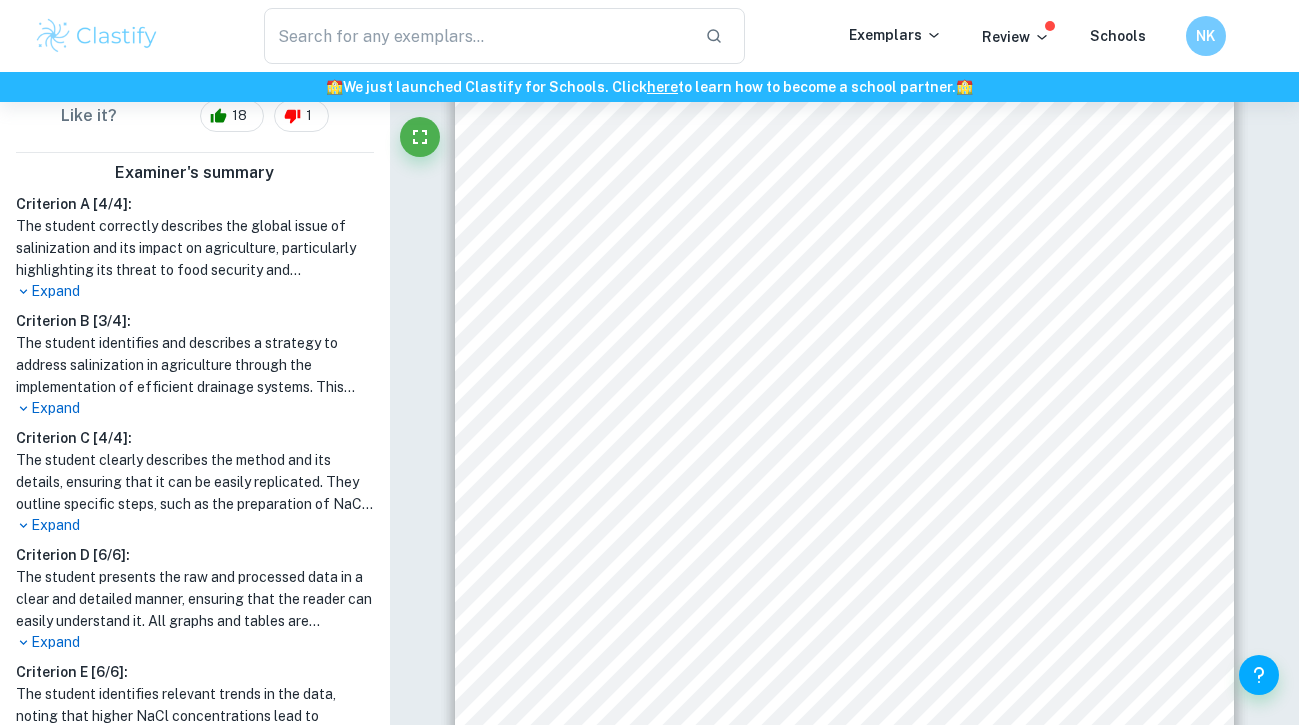 click on "The student correctly describes the global issue of salinization and its impact on agriculture, particularly highlighting its threat to food security and sustainability in arid regions. The explanation of salinization is sufficient for the reader to grasp the research question, as the student provides background information on the origins of salinity and its effects on *Oryza sativa*, a staple food. Additionally, the student offers a solid literature overview, discussing primary and secondary salinity while referencing relevant studies and the significance of rice in global food security. The research question posed is focused and clearly addresses the environmental issue of salinity stress on rice germination." at bounding box center (195, 248) 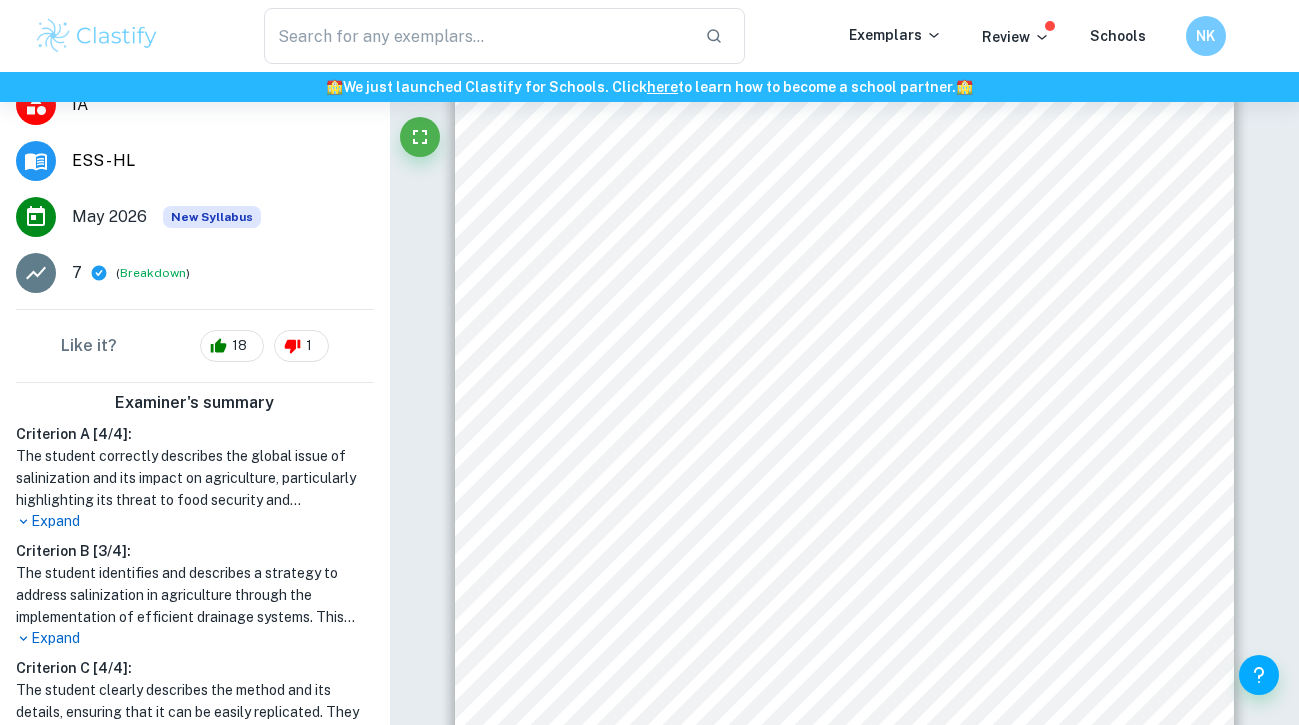 scroll, scrollTop: 281, scrollLeft: 0, axis: vertical 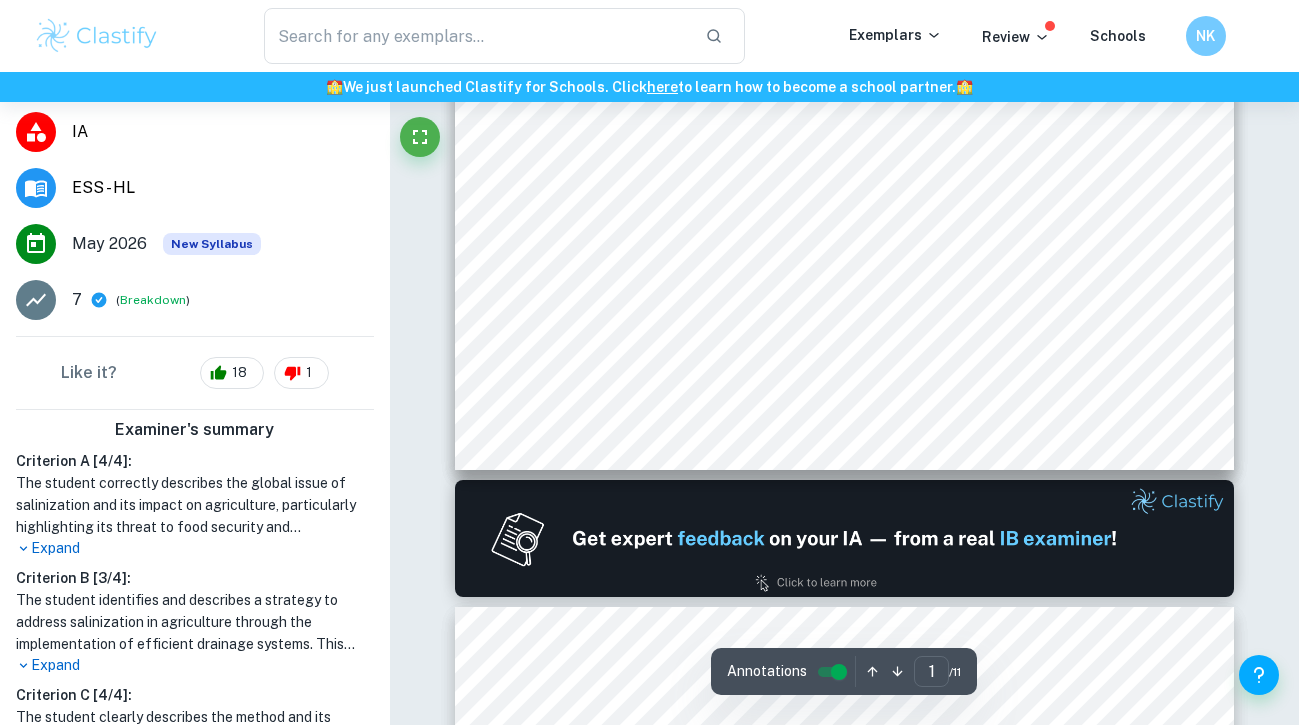 type on "2" 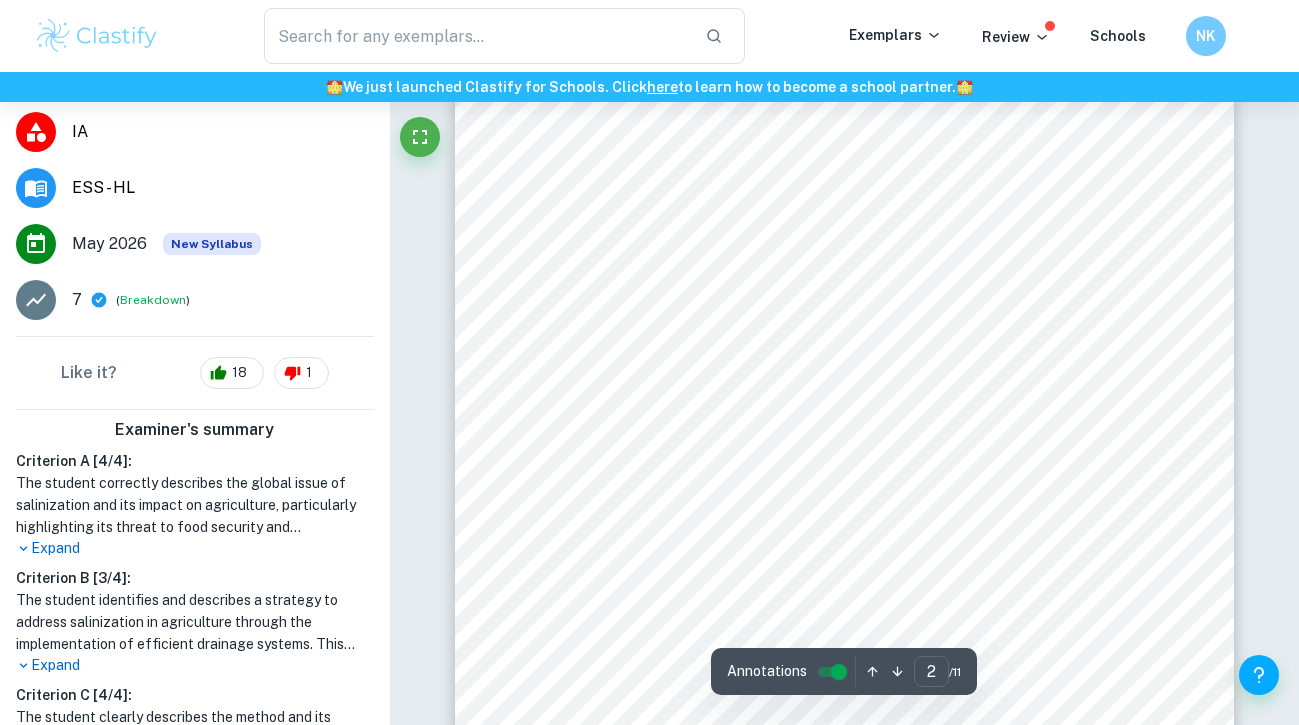 scroll, scrollTop: 1264, scrollLeft: 0, axis: vertical 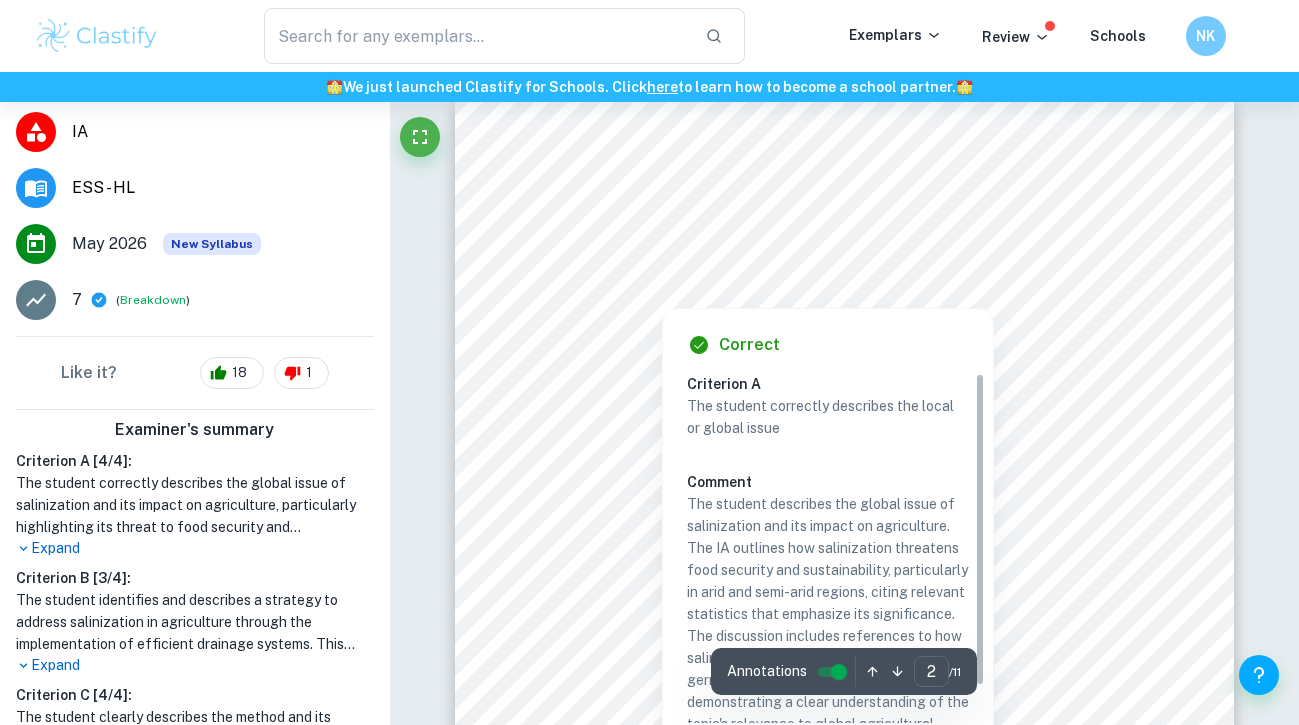 click at bounding box center [662, 292] 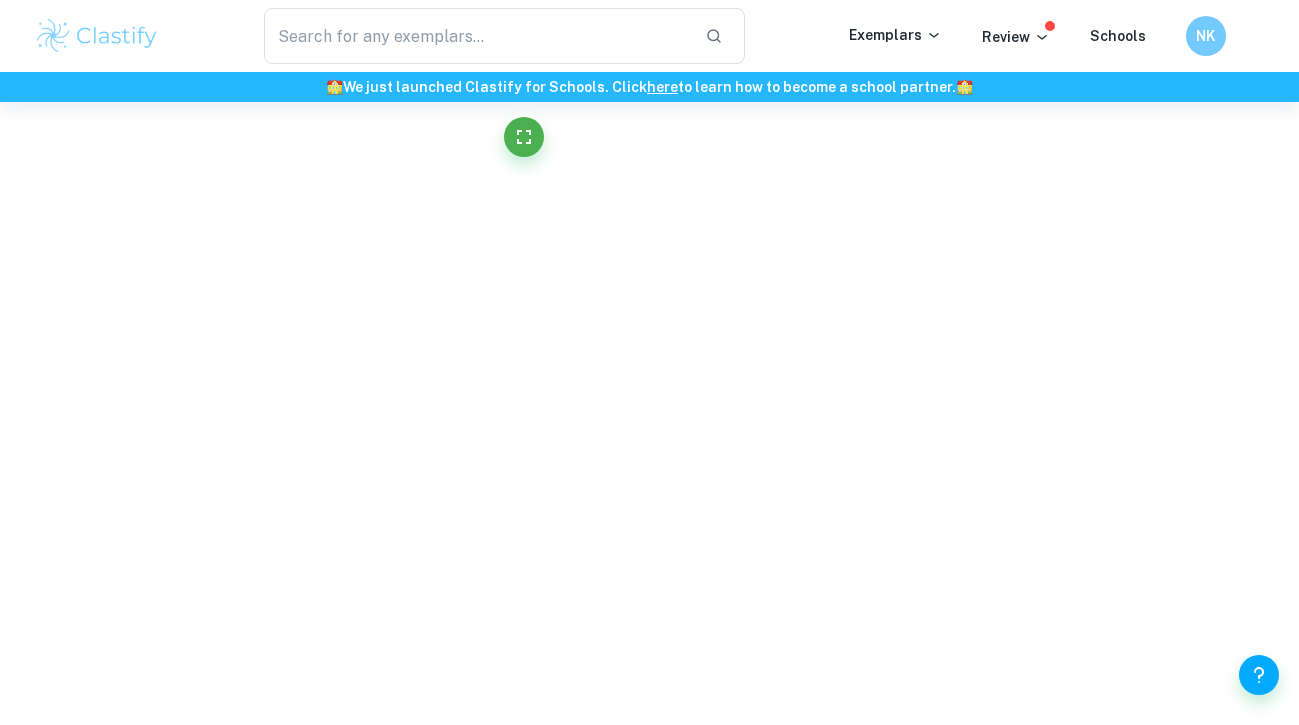 scroll, scrollTop: 0, scrollLeft: 0, axis: both 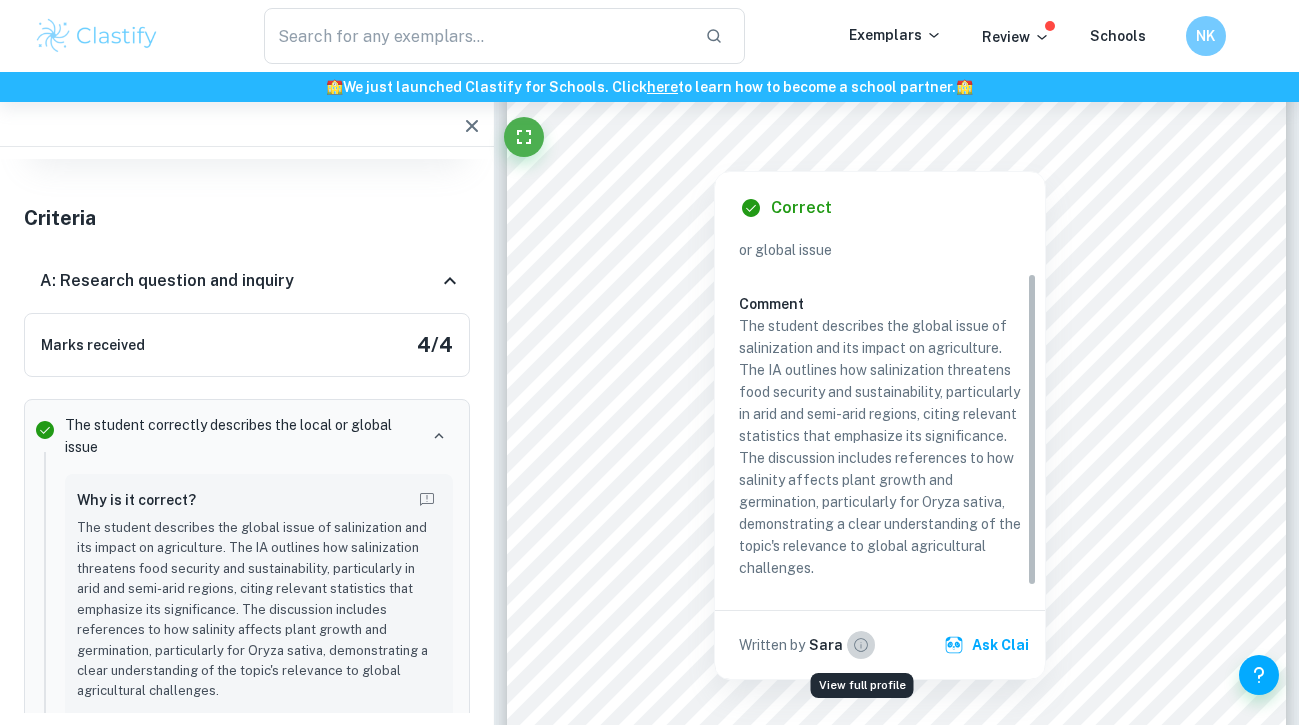 click 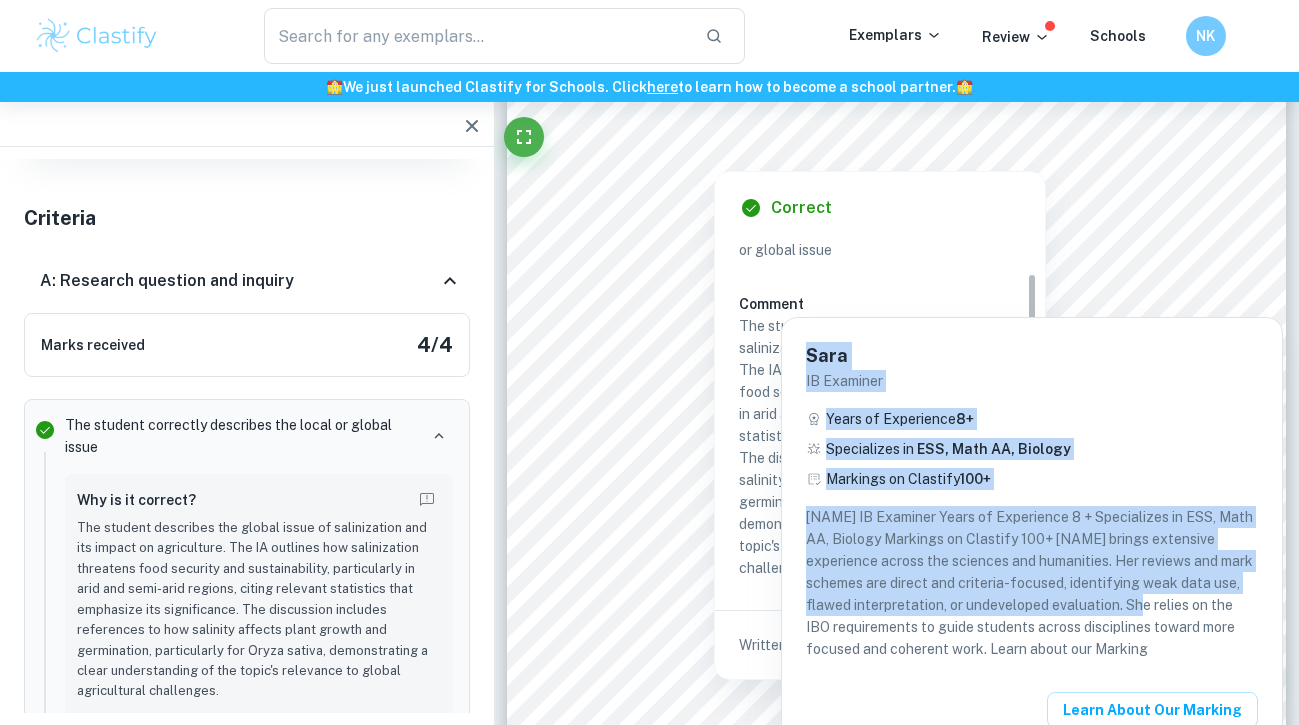 drag, startPoint x: 809, startPoint y: 359, endPoint x: 940, endPoint y: 619, distance: 291.13742 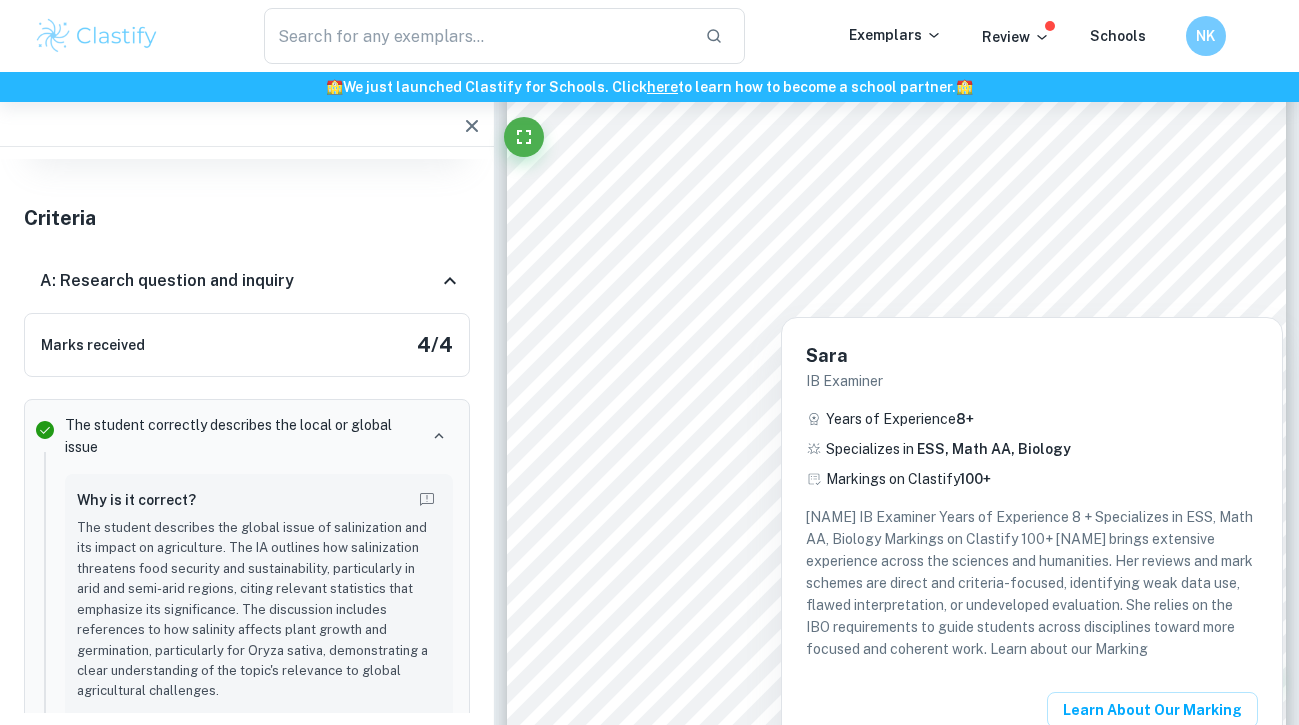 click at bounding box center (649, 362) 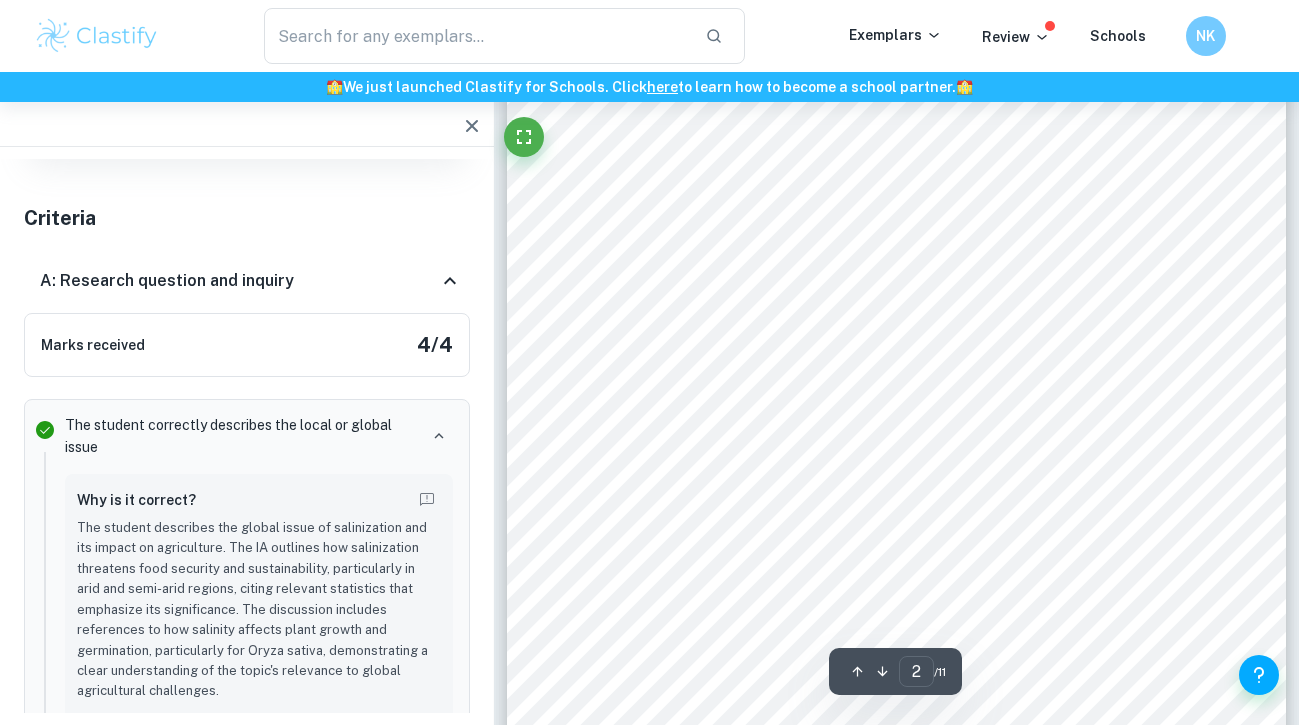 scroll, scrollTop: 1283, scrollLeft: 0, axis: vertical 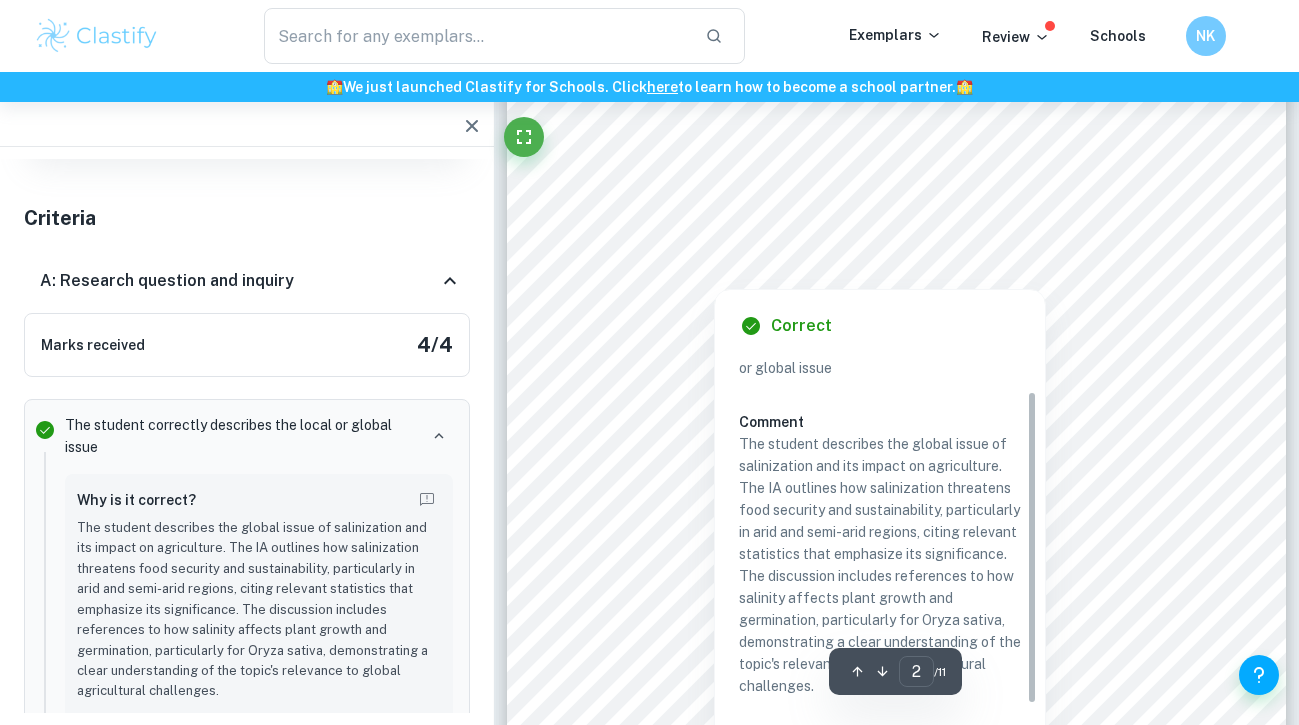 drag, startPoint x: 744, startPoint y: 271, endPoint x: 711, endPoint y: 285, distance: 35.846897 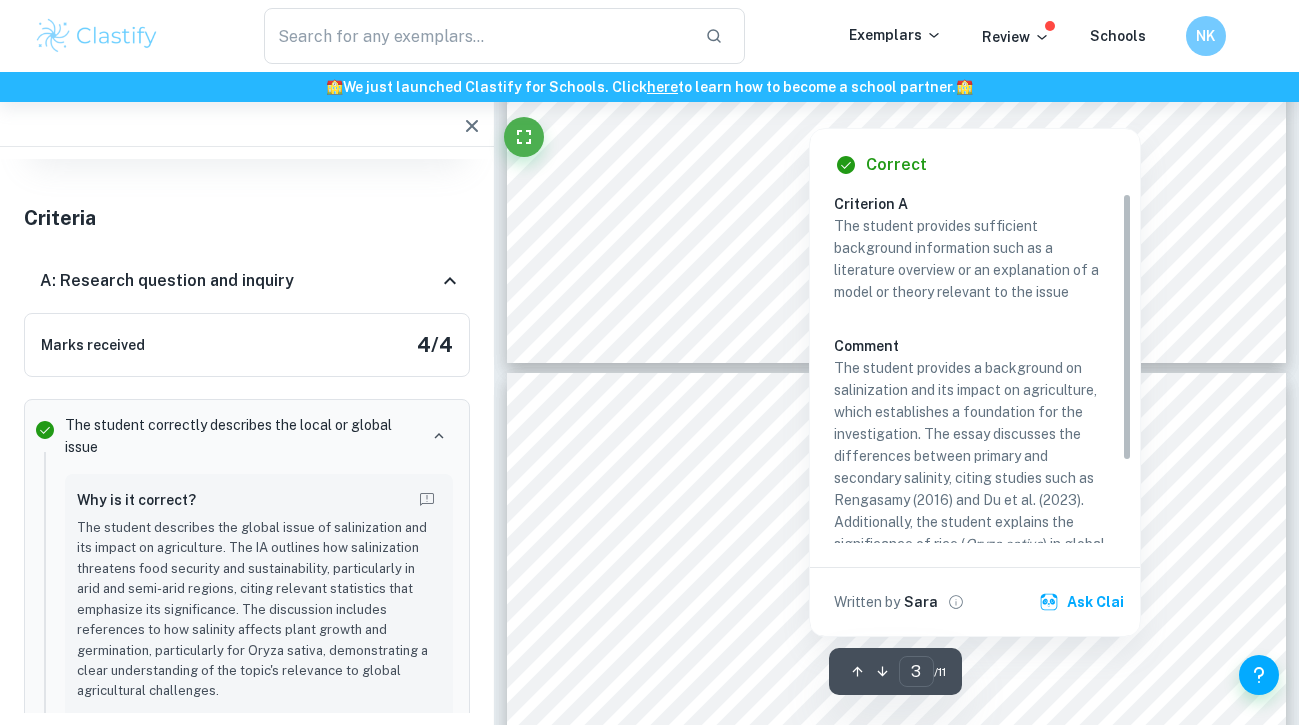 scroll, scrollTop: 2140, scrollLeft: 0, axis: vertical 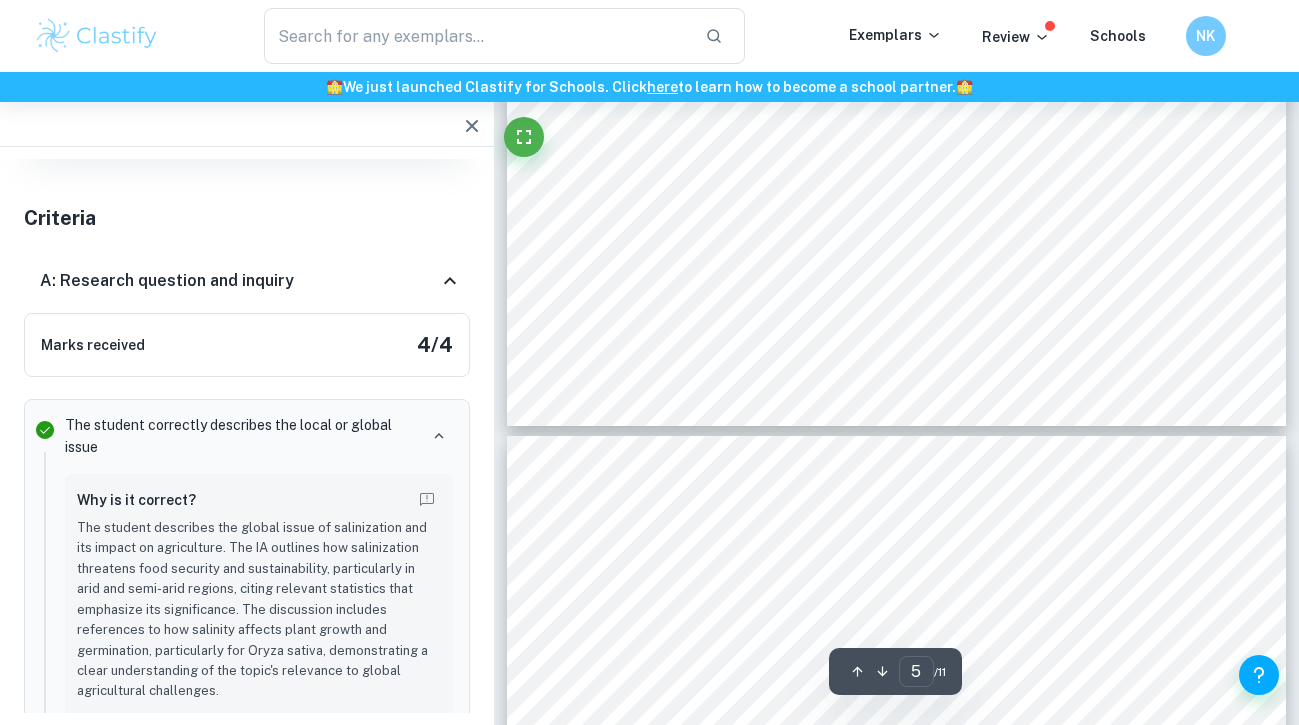 type on "4" 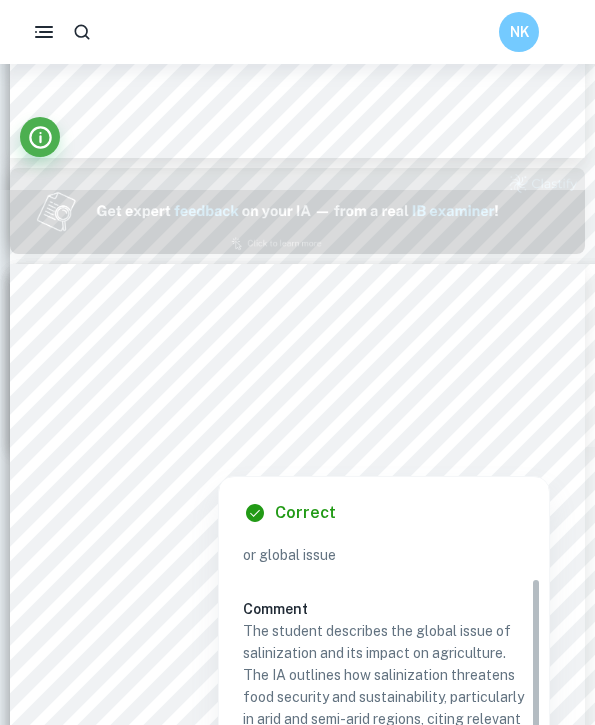scroll, scrollTop: 852, scrollLeft: 0, axis: vertical 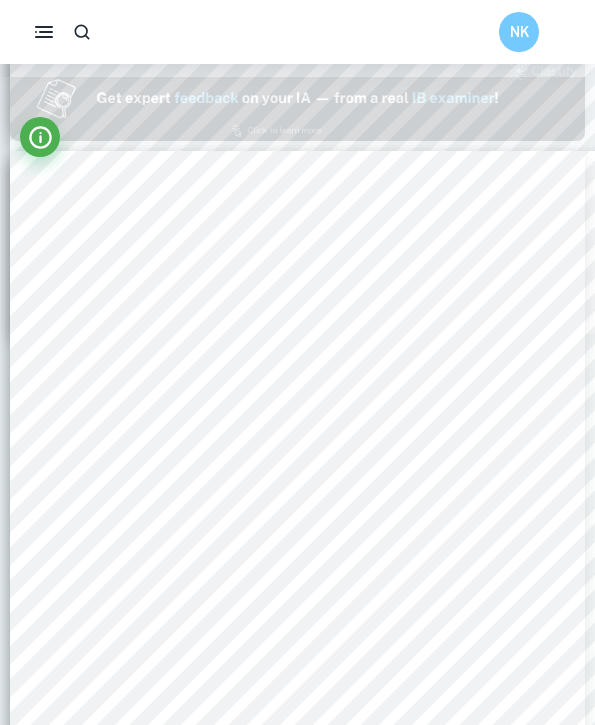 click on "2 Background Information Salinization is being recognized more and more as one of the most signiûcant environmental challenges impacting agriculture worldwide. Salinization impacts billions of acres around the world and poses a risk to arable land sustainability and food security in agriculture-dependent regions (Earth Observing System, 2021; Zaman et al., 2018). Salinization3the accumulation of water-soluble salts, including dissolved salts3is a relevant global phenomenon that aPects soil health, especially in arid and semi-arid regions. In these regions, indicators of salinization are often visible as soil surface salt crystals and vegetation community changes toward salt-tolerant species (Du et al., 2023; Earth Observing System, 2021). Salinity on agricultural land can have two origins, which are primary and secondary salinity. Primary salinity is a natural phenomenon based on processes such as rock weathering and coastal winds. In contrast, secondary salinity is caused by Research Question Oryza sativa" at bounding box center [297, 557] 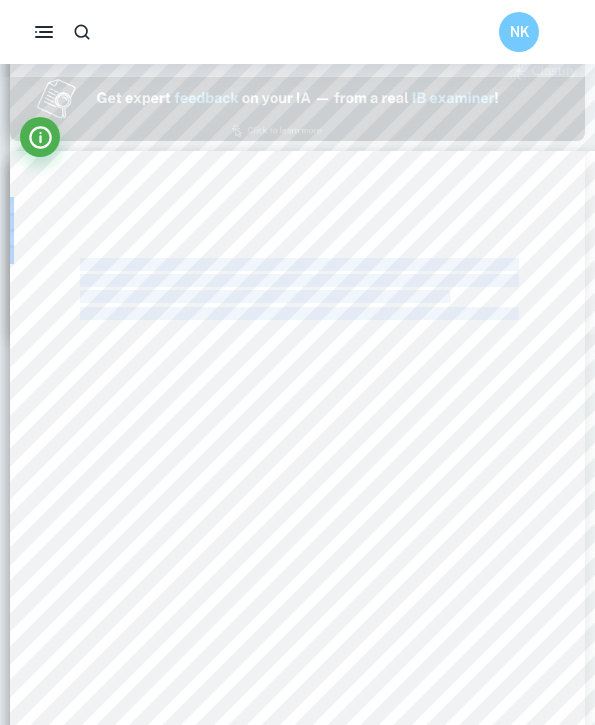 drag, startPoint x: 177, startPoint y: 257, endPoint x: 80, endPoint y: 332, distance: 122.61321 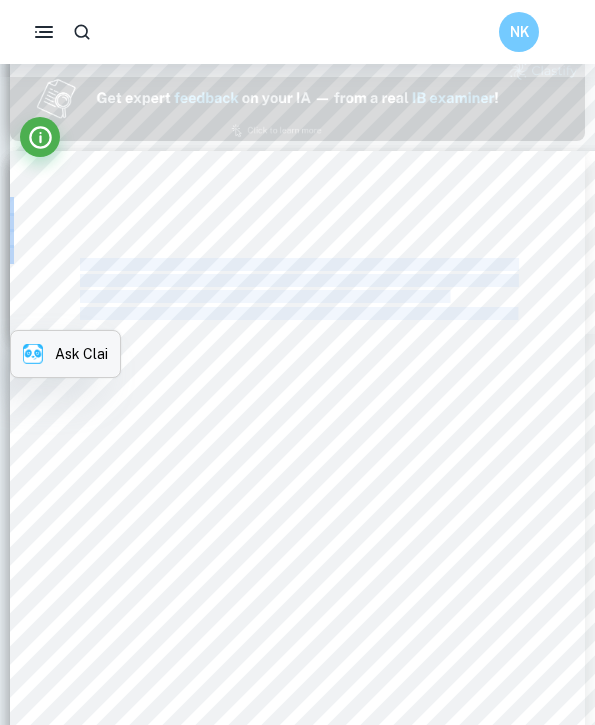 click on "Ask Clai" at bounding box center (65, 354) 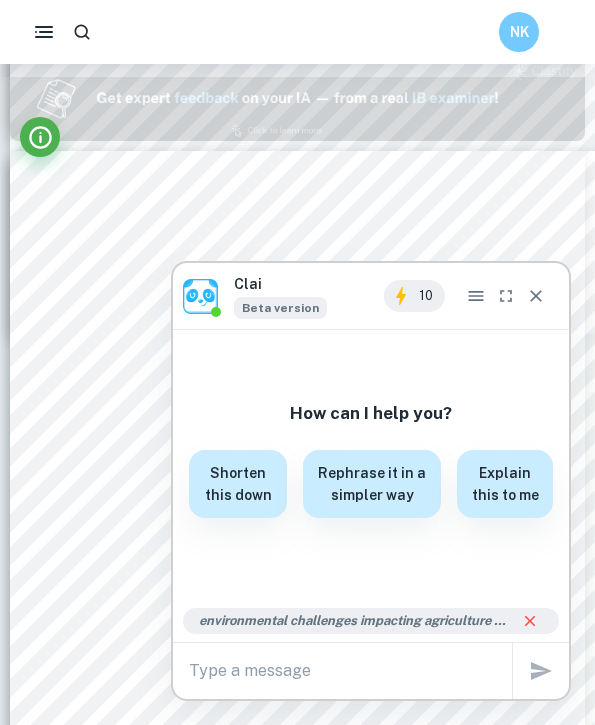 click on "2 Background Information Salinization is being recognized more and more as one of the most signiûcant environmental challenges impacting agriculture worldwide. Salinization impacts billions of acres around the world and poses a risk to arable land sustainability and food security in agriculture-dependent regions (Earth Observing System, 2021; Zaman et al., 2018). Salinization3the accumulation of water-soluble salts, including dissolved salts3is a relevant global phenomenon that aPects soil health, especially in arid and semi-arid regions. In these regions, indicators of salinization are often visible as soil surface salt crystals and vegetation community changes toward salt-tolerant species (Du et al., 2023; Earth Observing System, 2021). Salinity on agricultural land can have two origins, which are primary and secondary salinity. Primary salinity is a natural phenomenon based on processes such as rock weathering and coastal winds. In contrast, secondary salinity is caused by Research Question Oryza sativa" at bounding box center (297, 557) 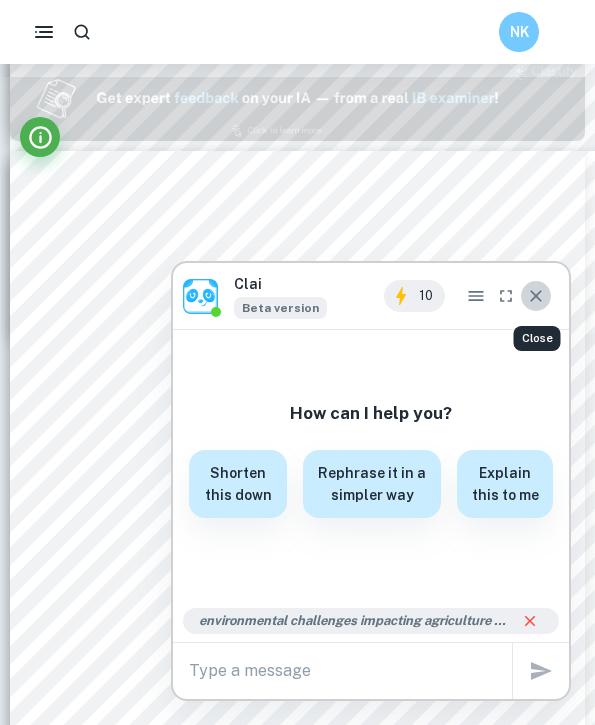 click 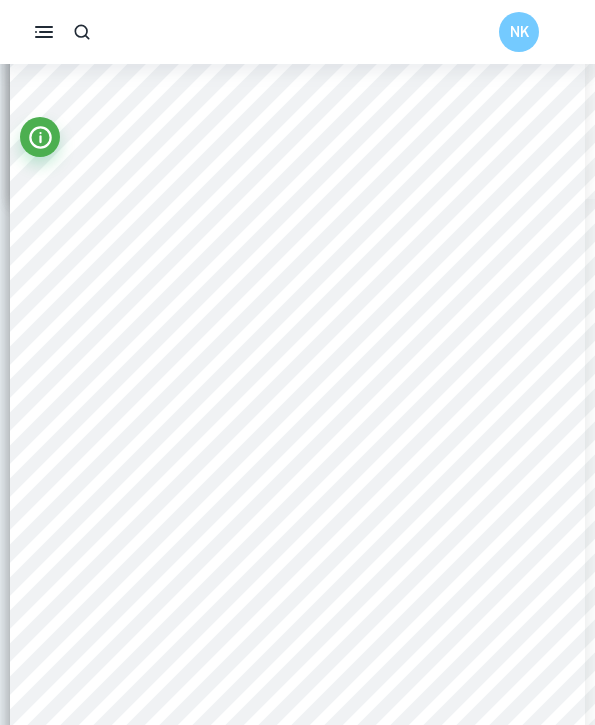 scroll, scrollTop: 989, scrollLeft: 0, axis: vertical 